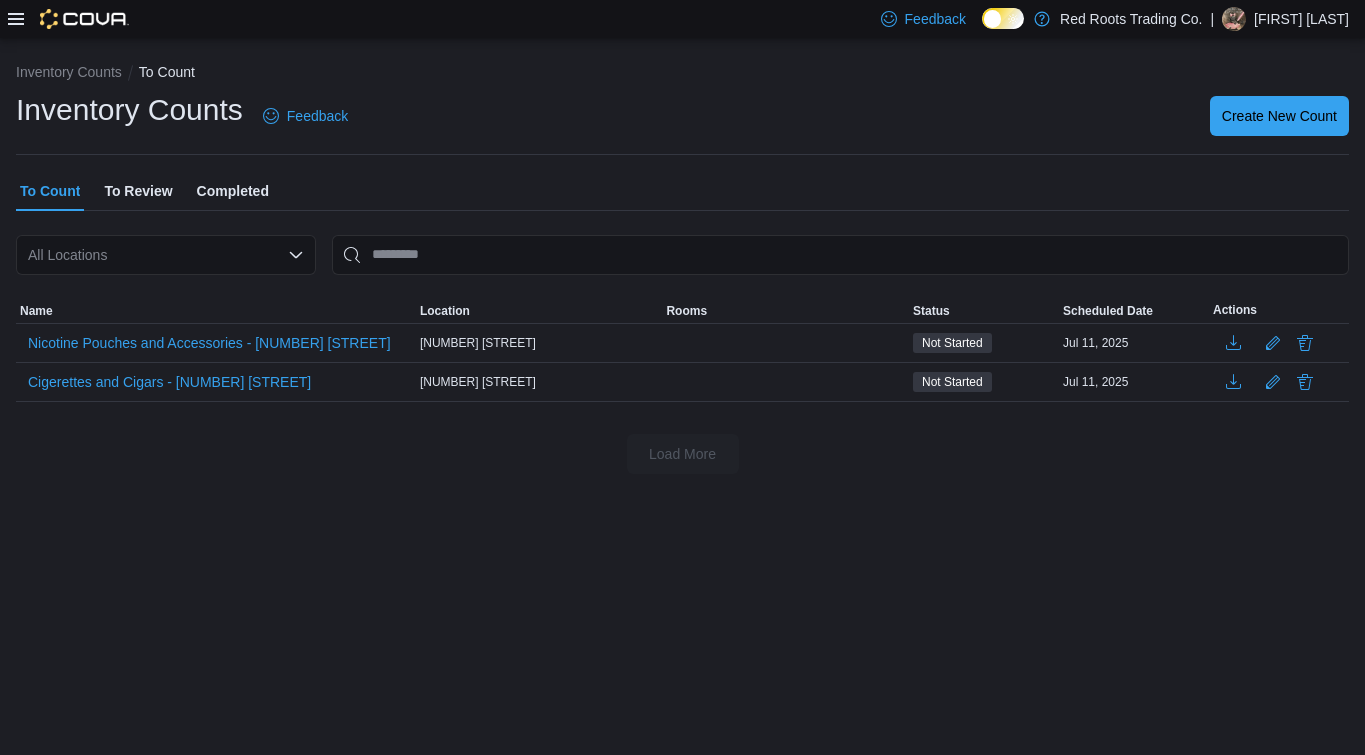 scroll, scrollTop: 0, scrollLeft: 0, axis: both 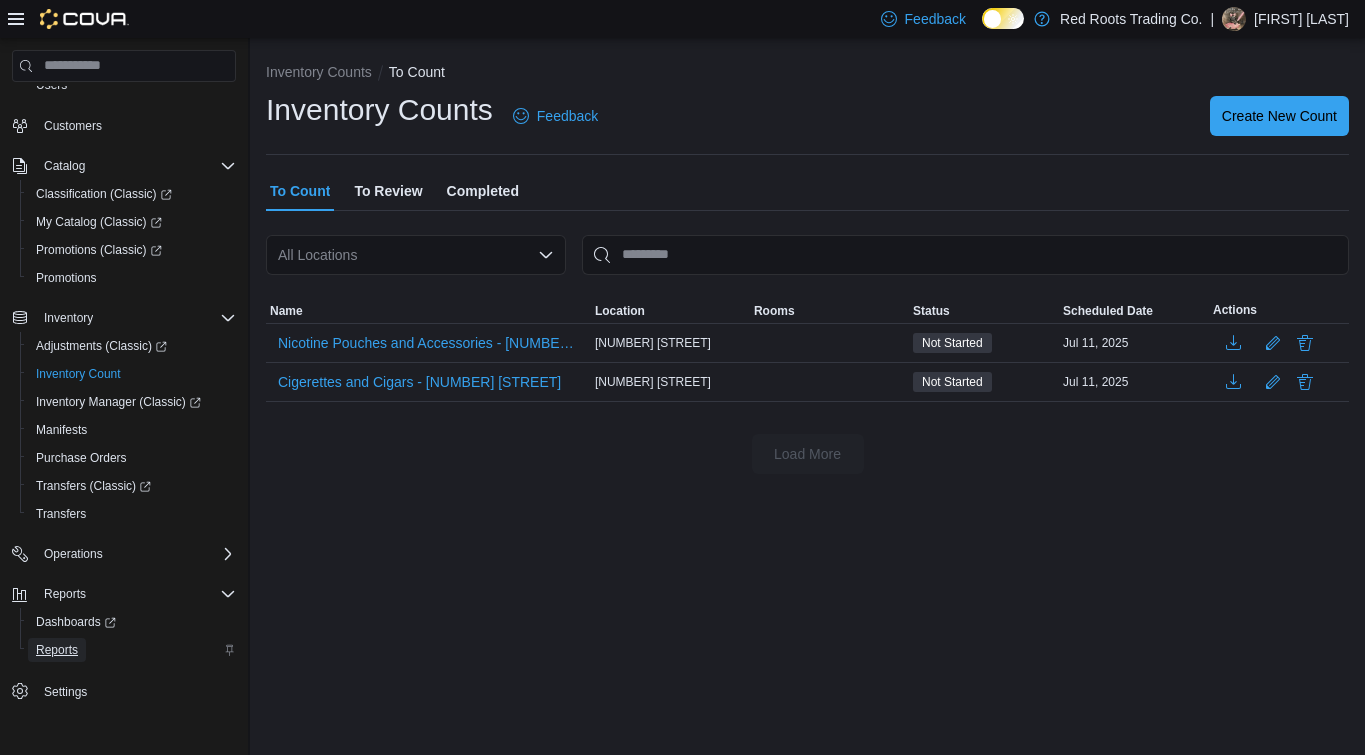 click on "Reports" at bounding box center [57, 650] 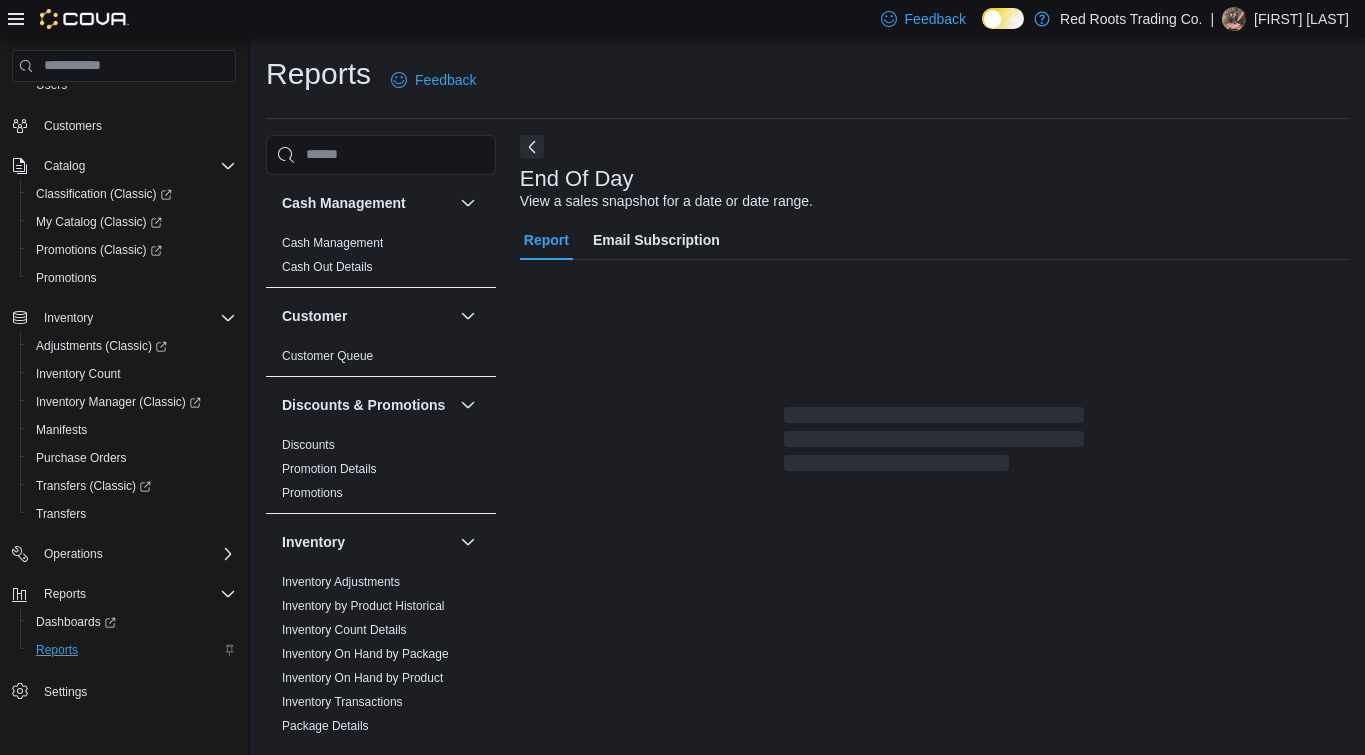 scroll, scrollTop: 2, scrollLeft: 0, axis: vertical 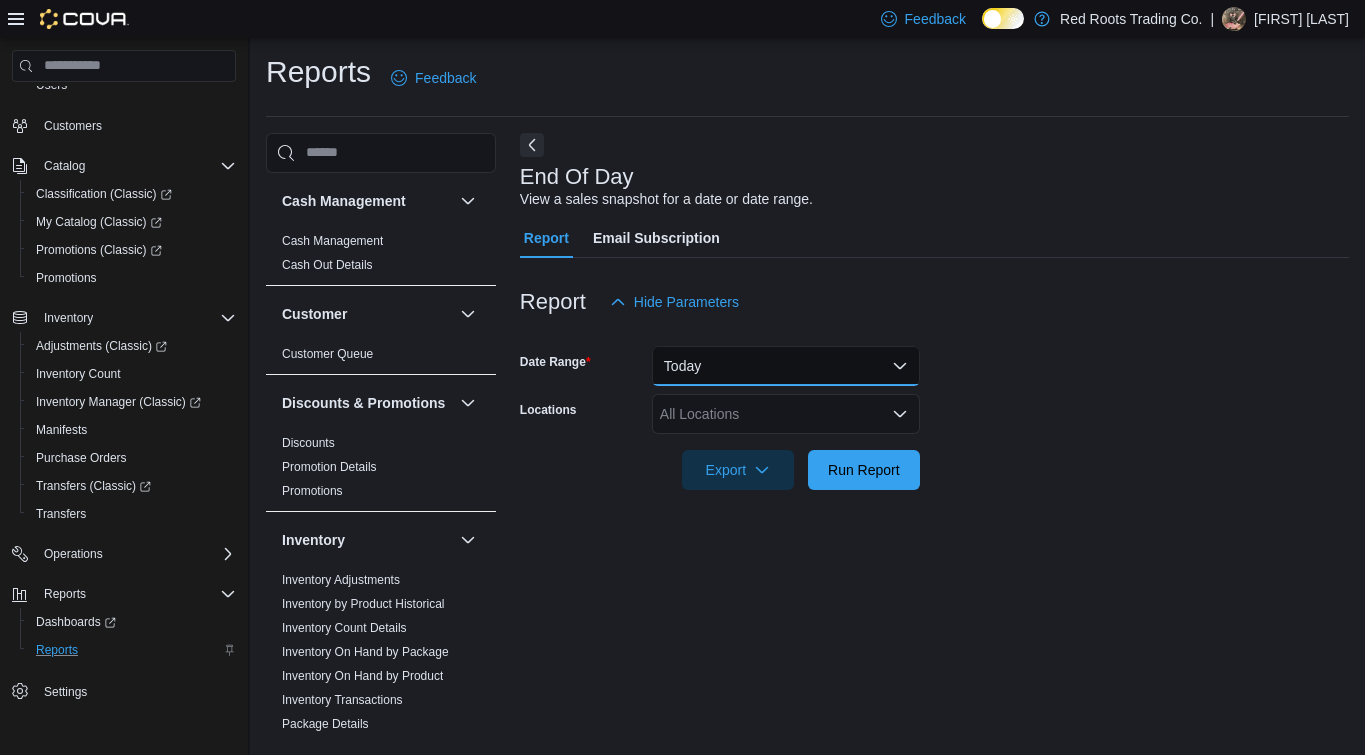 click on "Today" at bounding box center (786, 366) 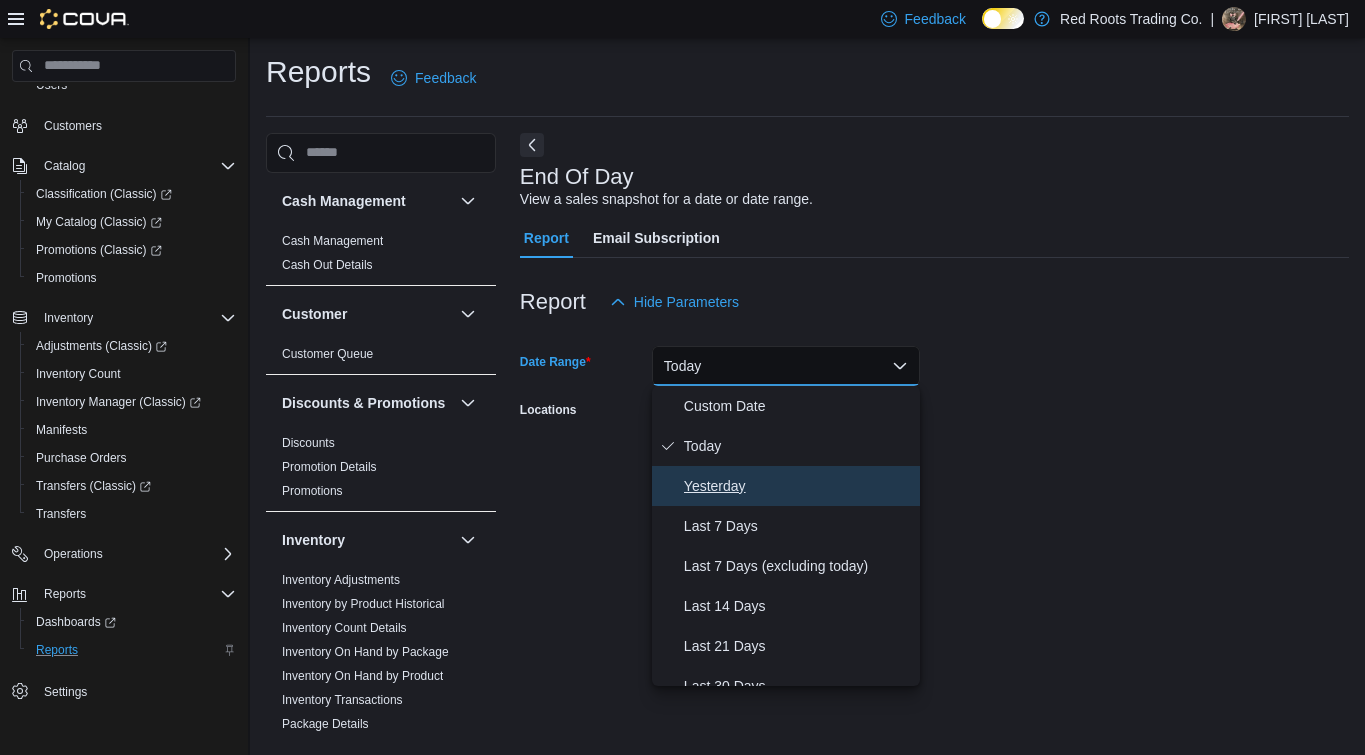 click on "Yesterday" at bounding box center (798, 486) 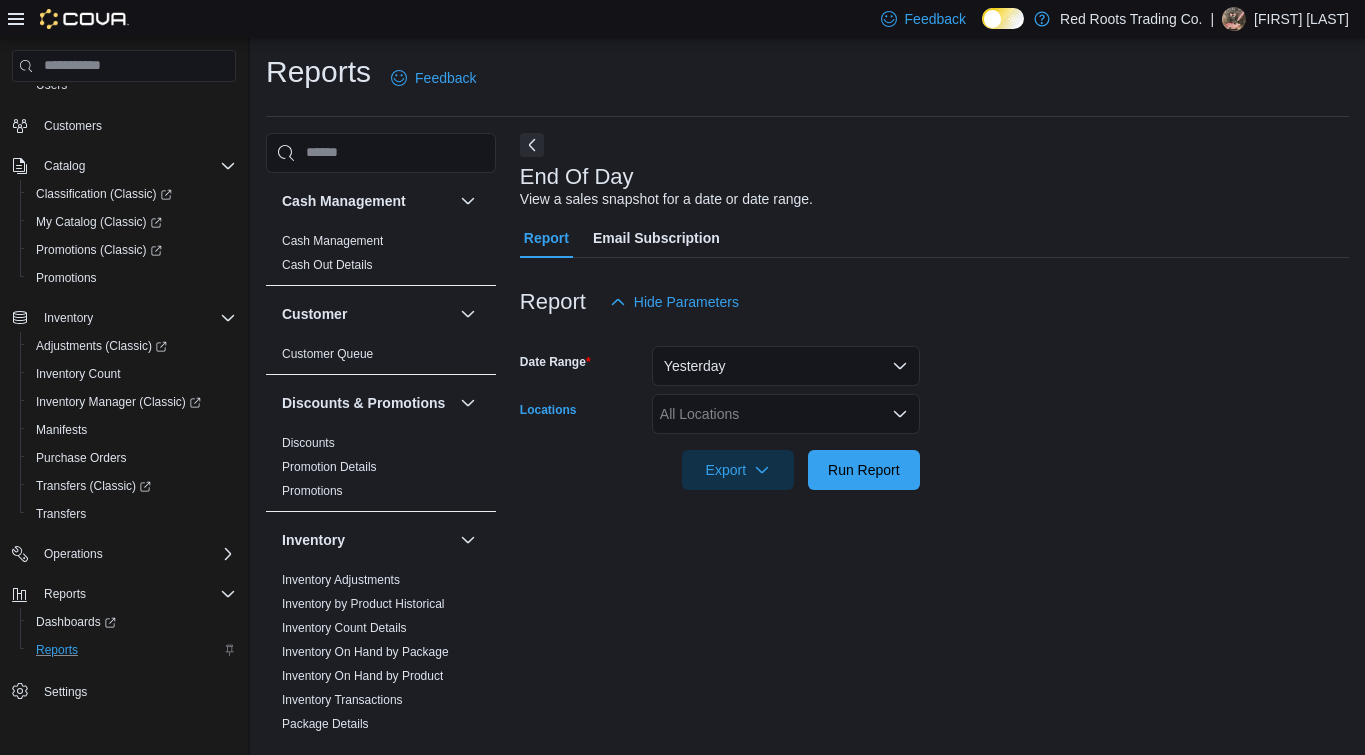 click on "All Locations" at bounding box center (786, 414) 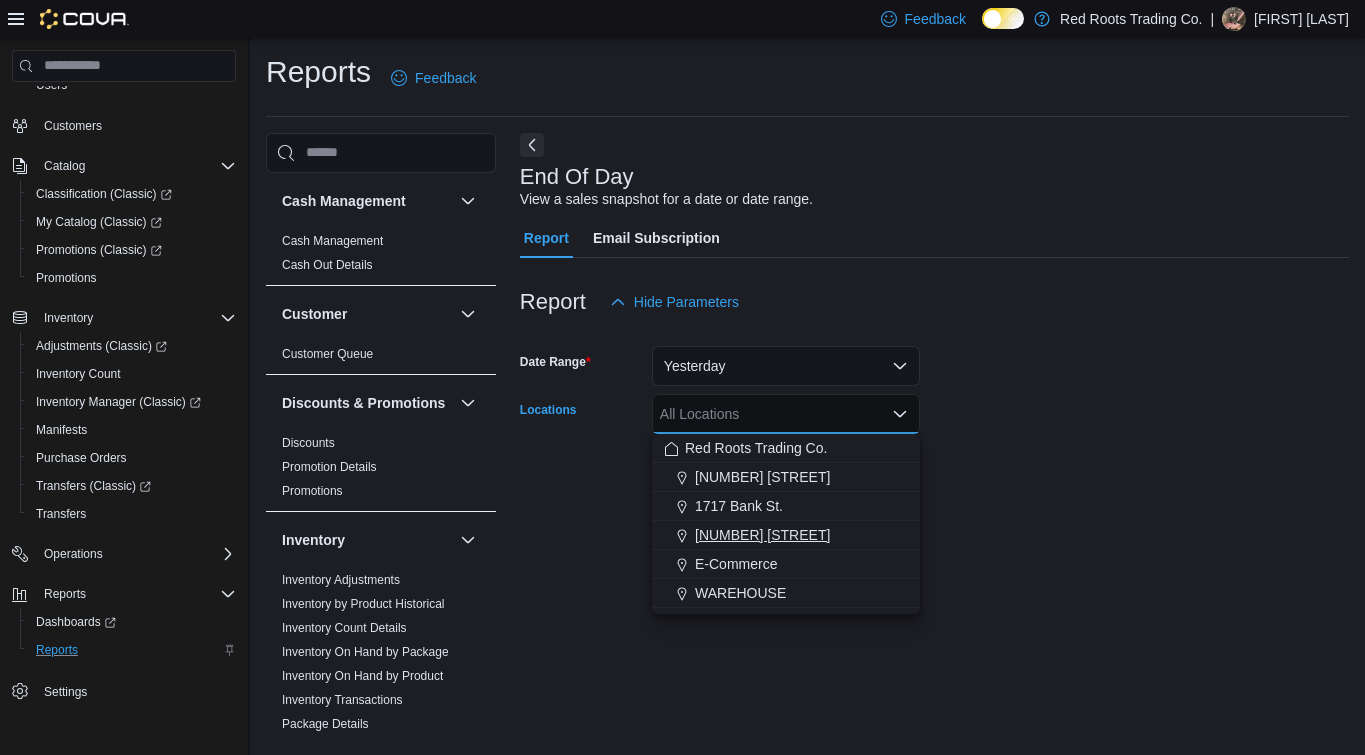 click on "[NUMBER] [STREET]" at bounding box center [762, 535] 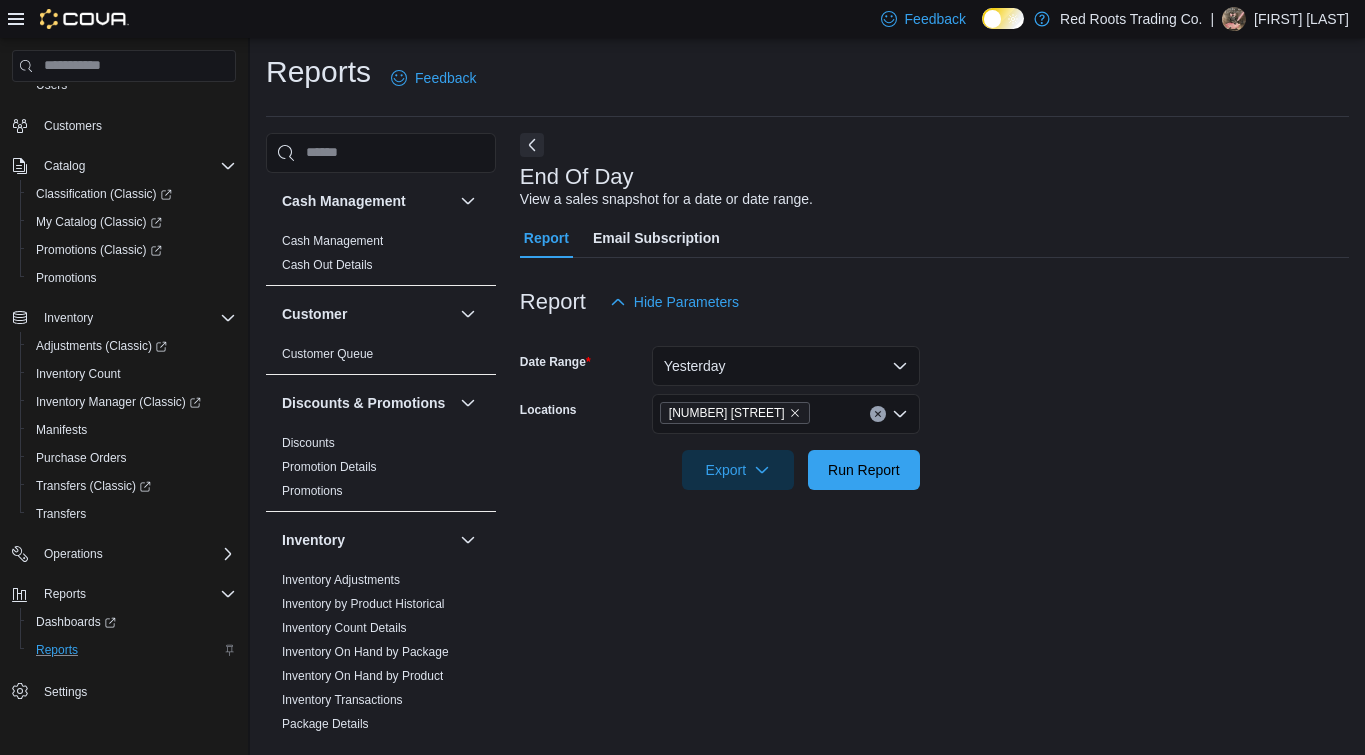 click on "End Of Day    View a sales snapshot for a date or date range. Report Email Subscription Report Hide Parameters   Date Range Yesterday Locations [NUMBER] [STREET] Export  Run Report" at bounding box center [934, 436] 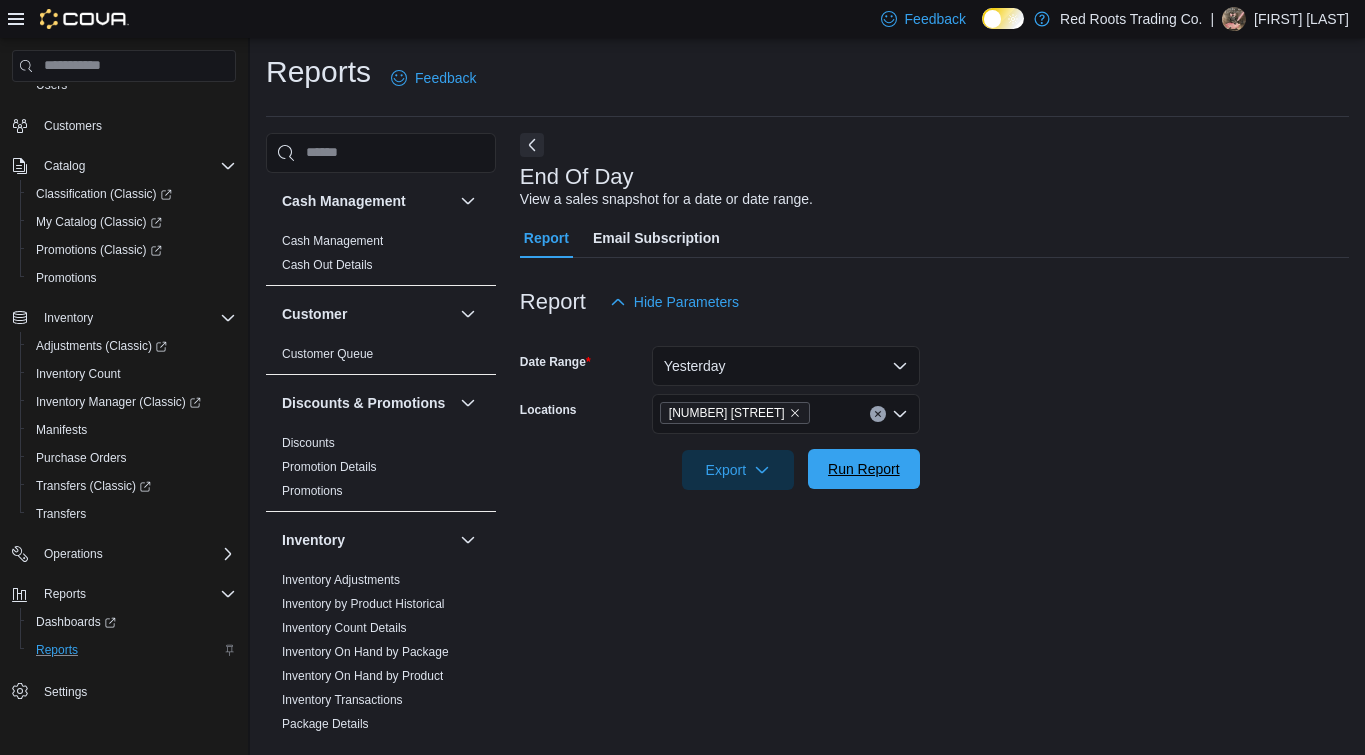 click on "Run Report" at bounding box center [864, 469] 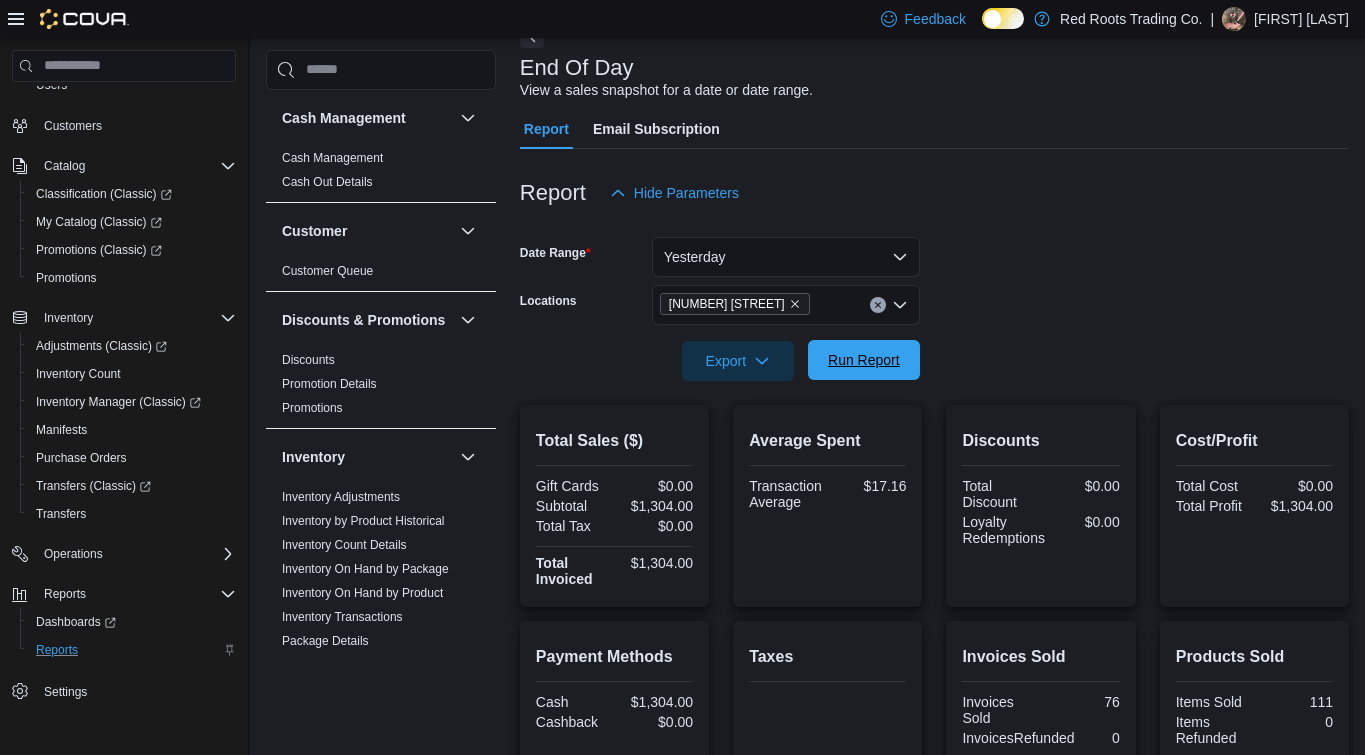 scroll, scrollTop: 0, scrollLeft: 0, axis: both 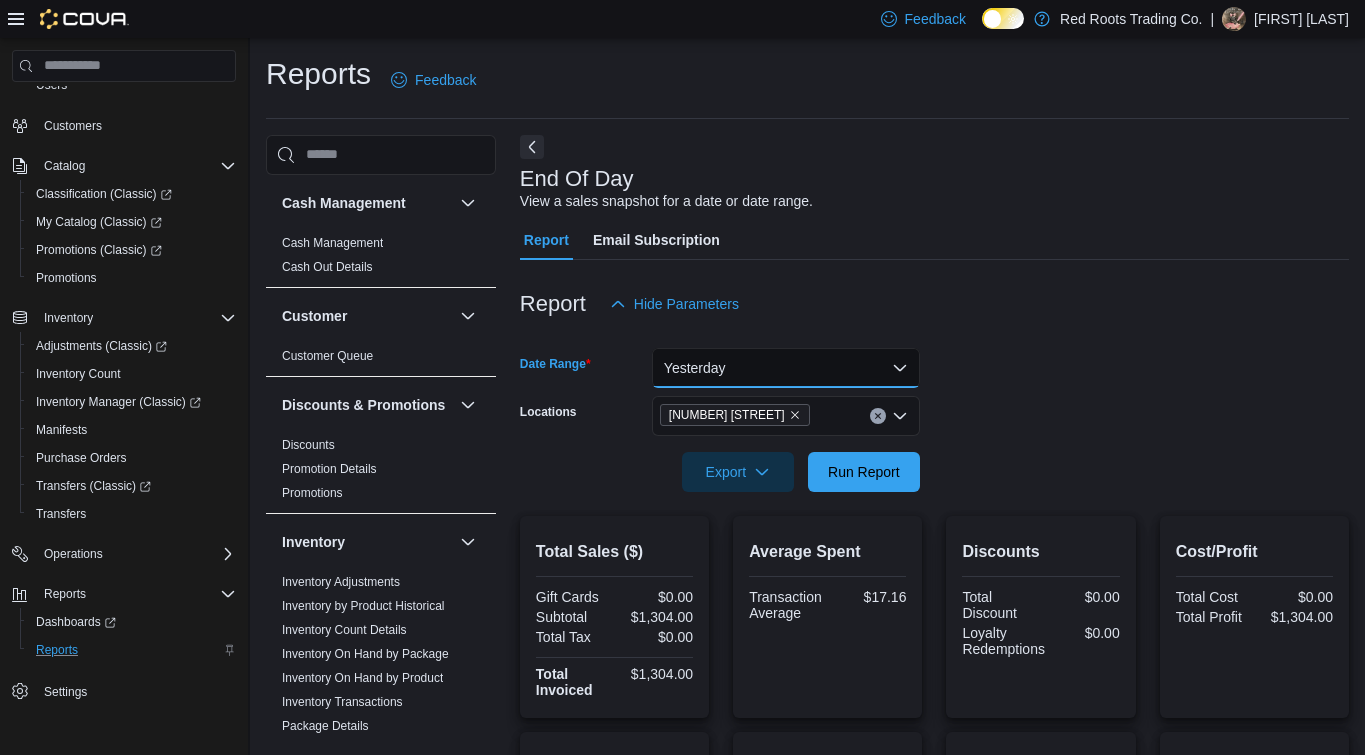 click on "Yesterday" at bounding box center [786, 368] 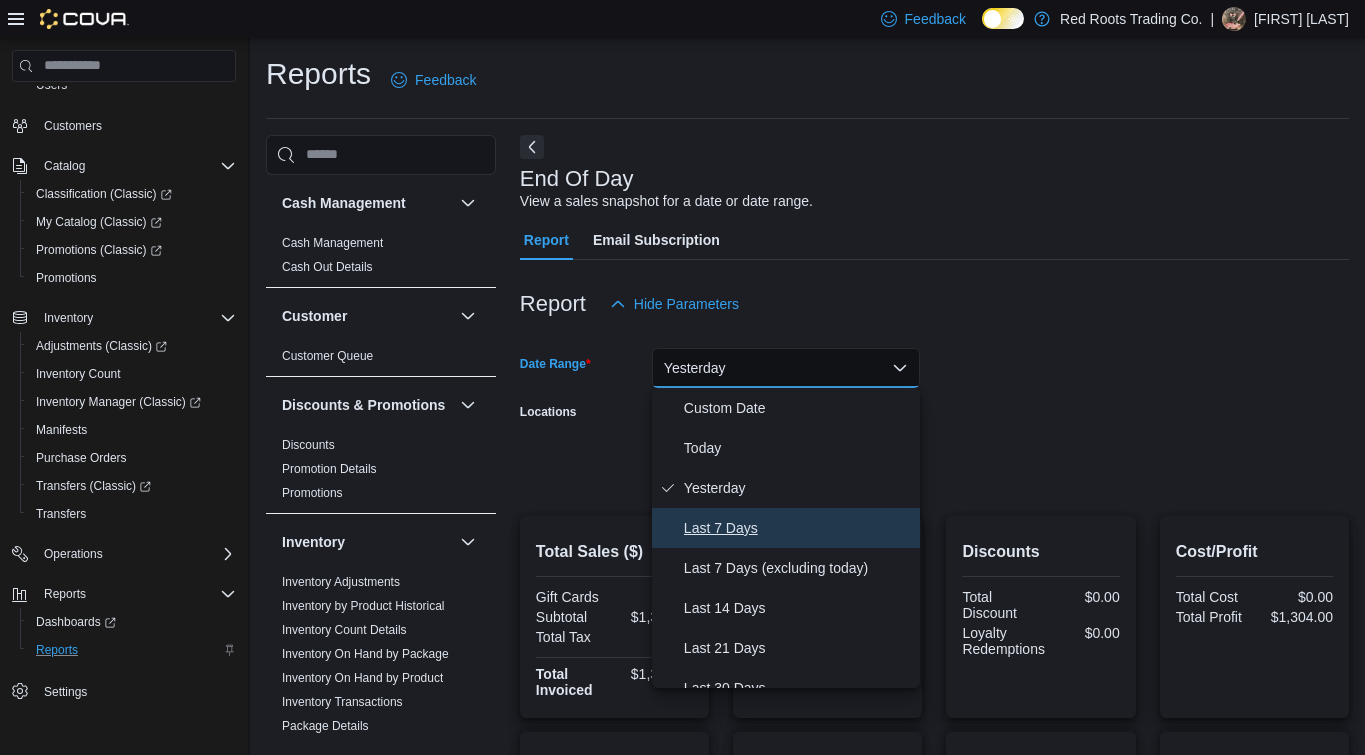click on "Last 7 Days" at bounding box center (798, 528) 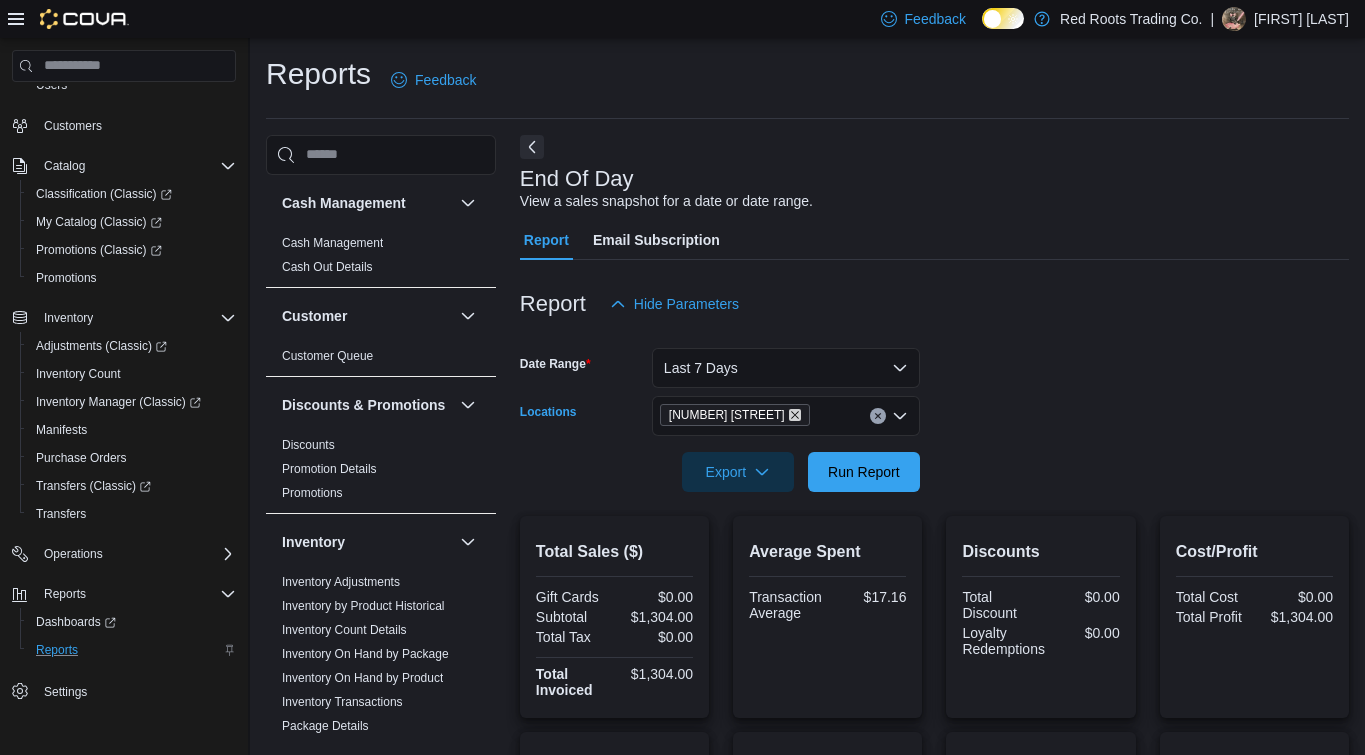 click 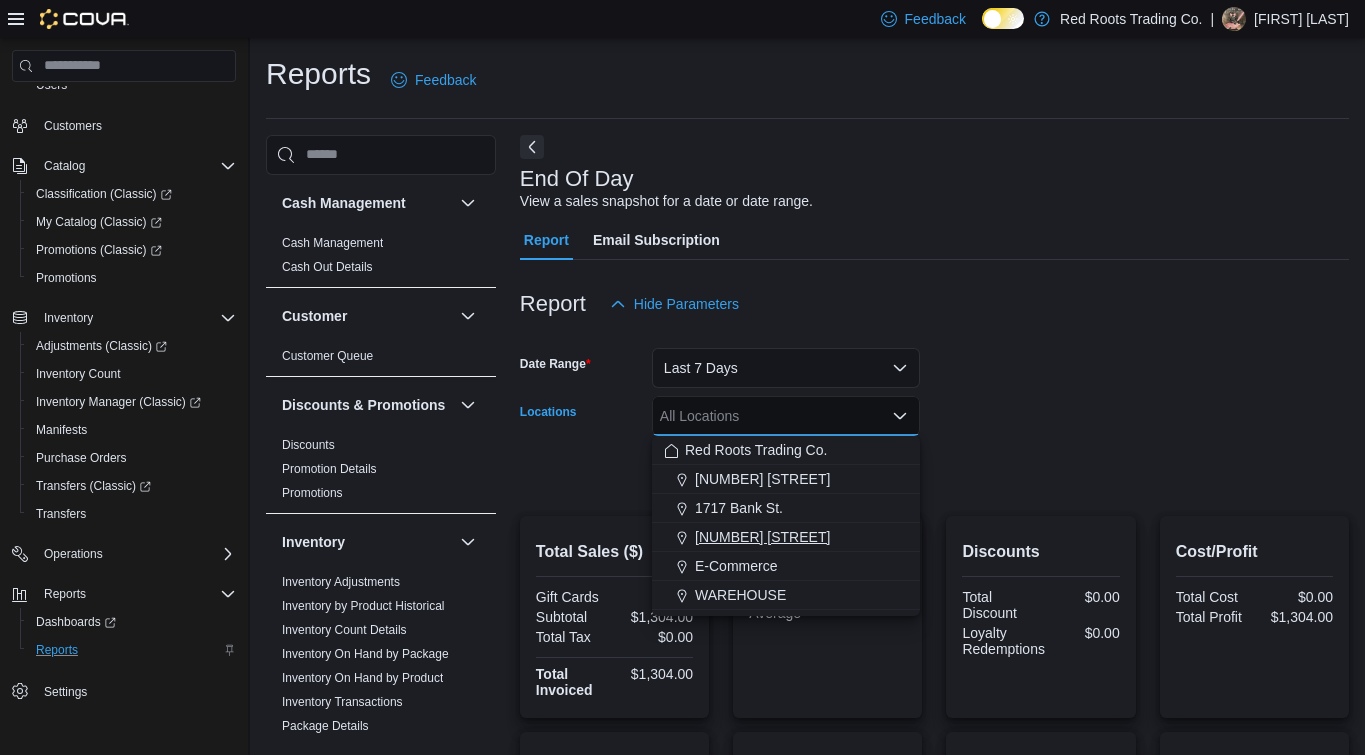 click on "[NUMBER] [STREET]" at bounding box center [762, 537] 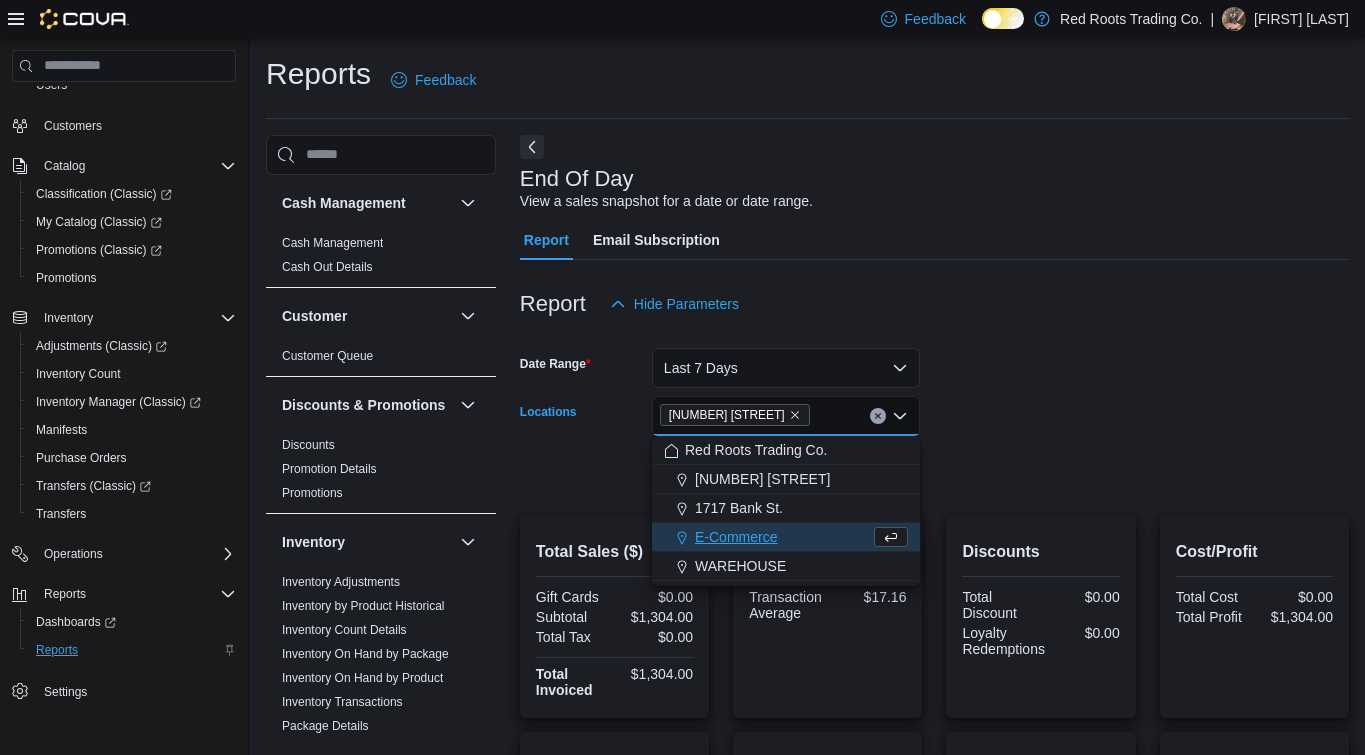 click on "Date Range Last 7 Days Locations [NUMBER] [STREET] Combo box. Selected. [NUMBER] [STREET].. Press Backspace to delete [NUMBER] [STREET].. Combo box input. All Locations. Type some text or, to display a list of choices, press Down Arrow. To exit the list of choices, press Escape. Export  Run Report" at bounding box center (934, 408) 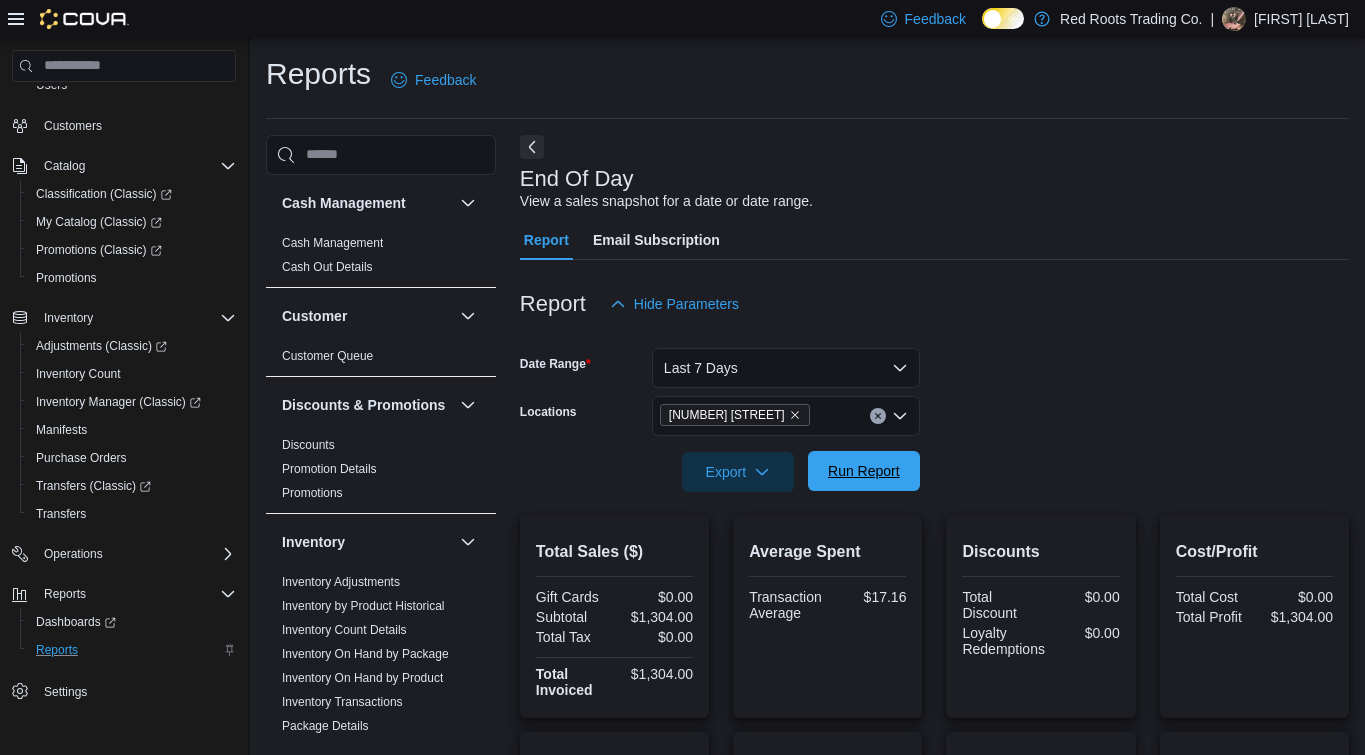 click on "Run Report" at bounding box center [864, 471] 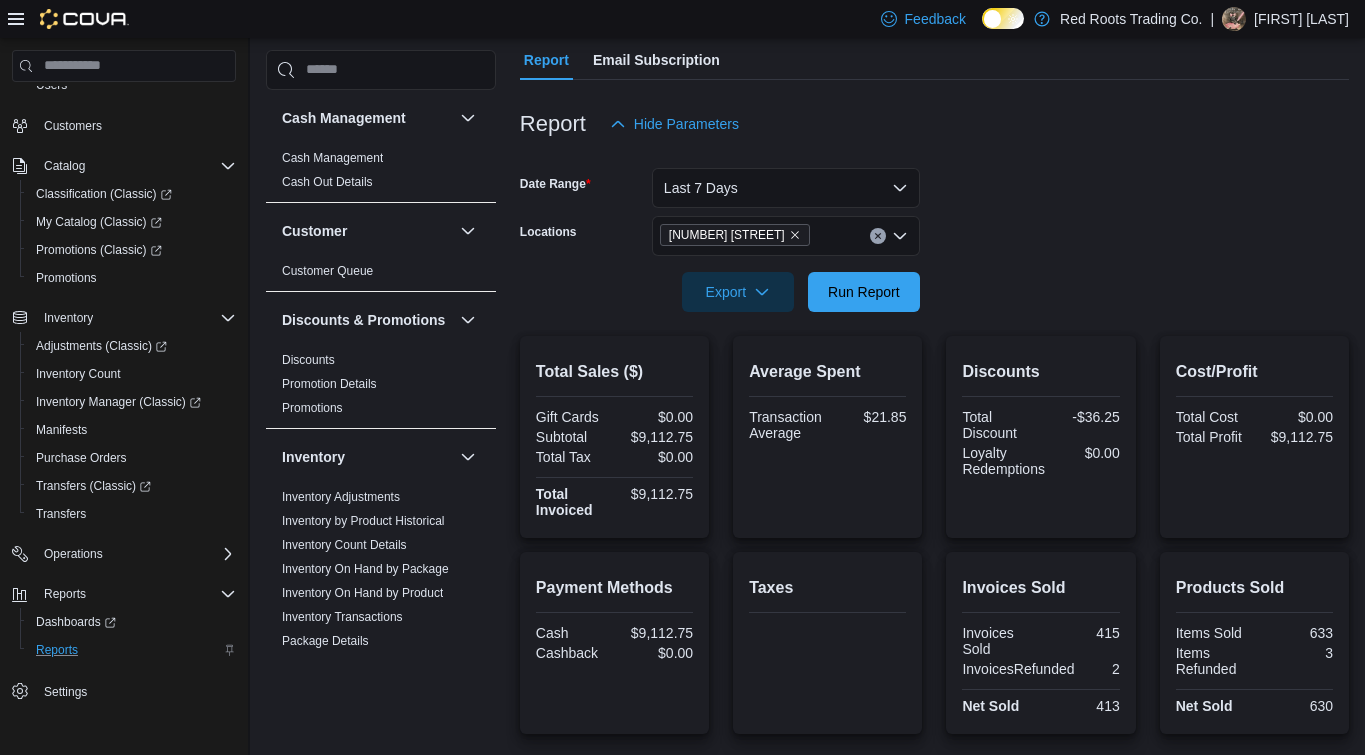 scroll, scrollTop: 179, scrollLeft: 0, axis: vertical 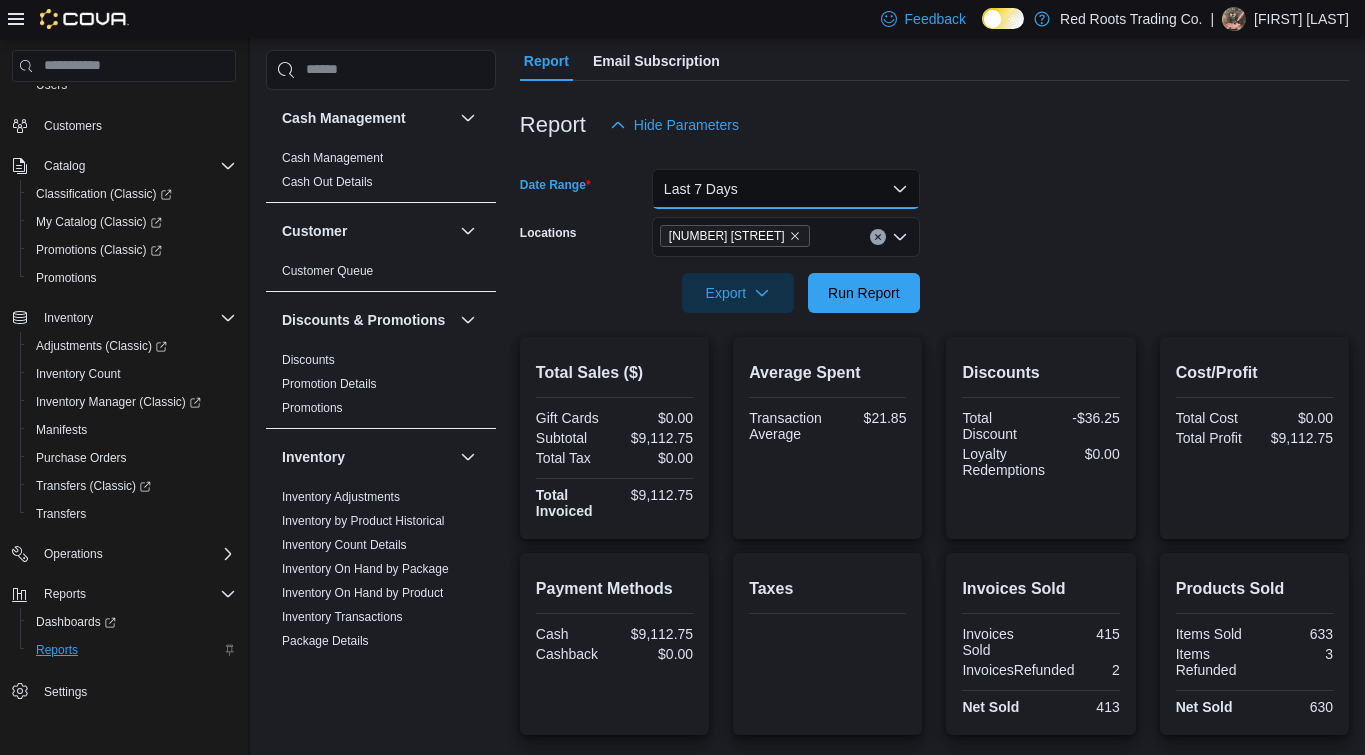 click on "Last 7 Days" at bounding box center (786, 189) 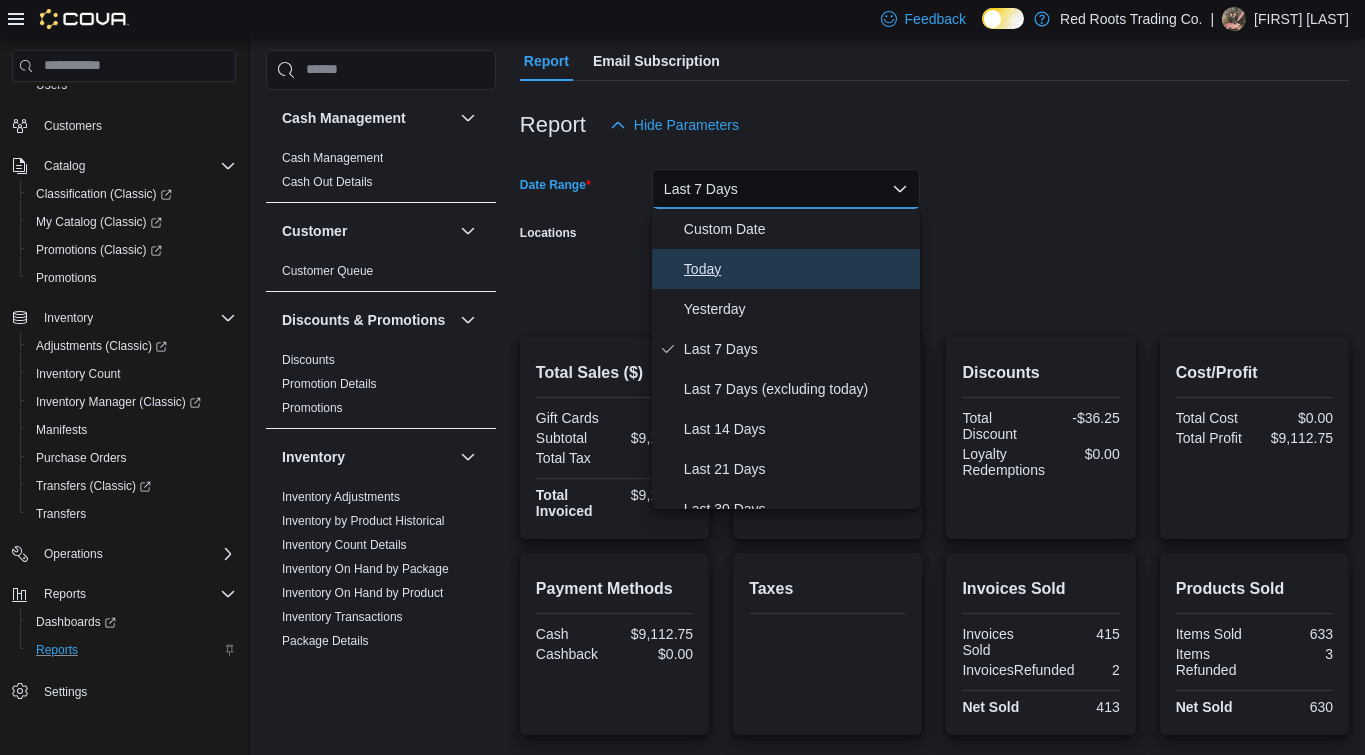click on "Today" at bounding box center (798, 269) 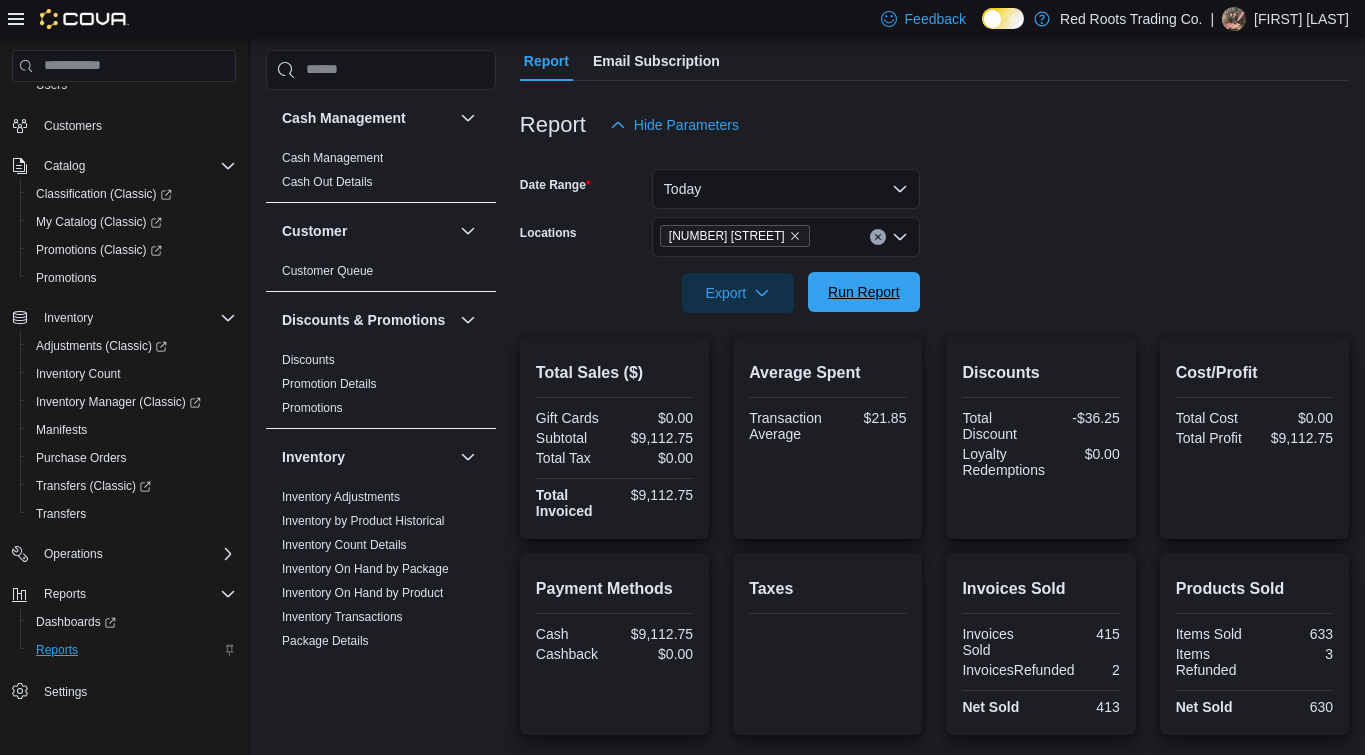 click on "Run Report" at bounding box center [864, 292] 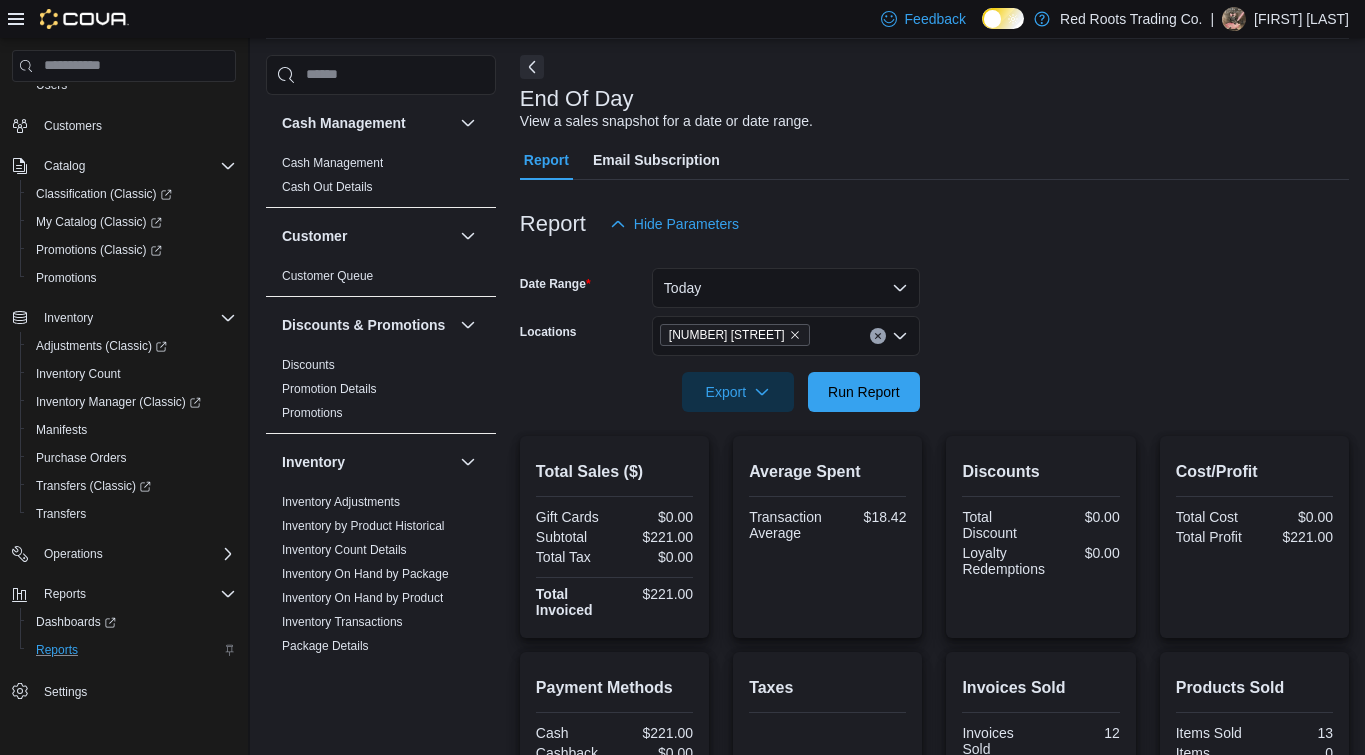 scroll, scrollTop: 0, scrollLeft: 0, axis: both 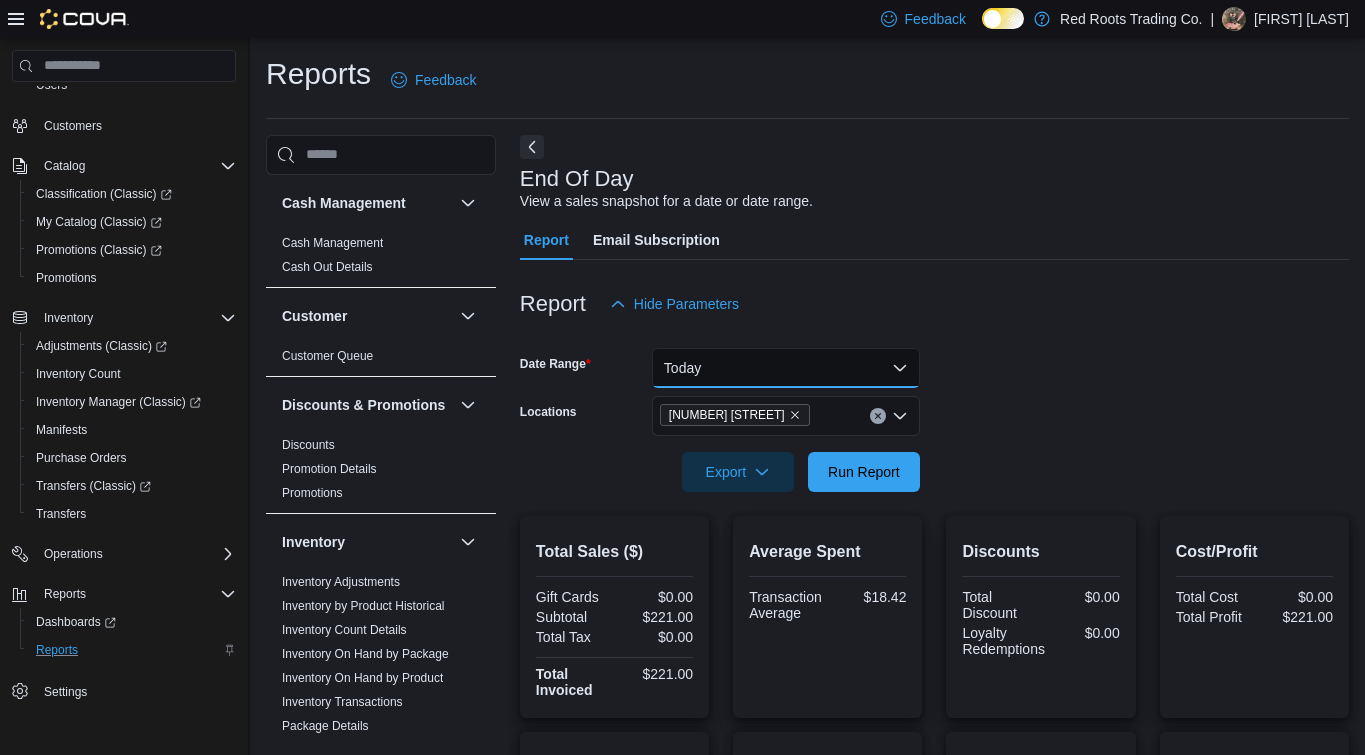 click on "Today" at bounding box center [786, 368] 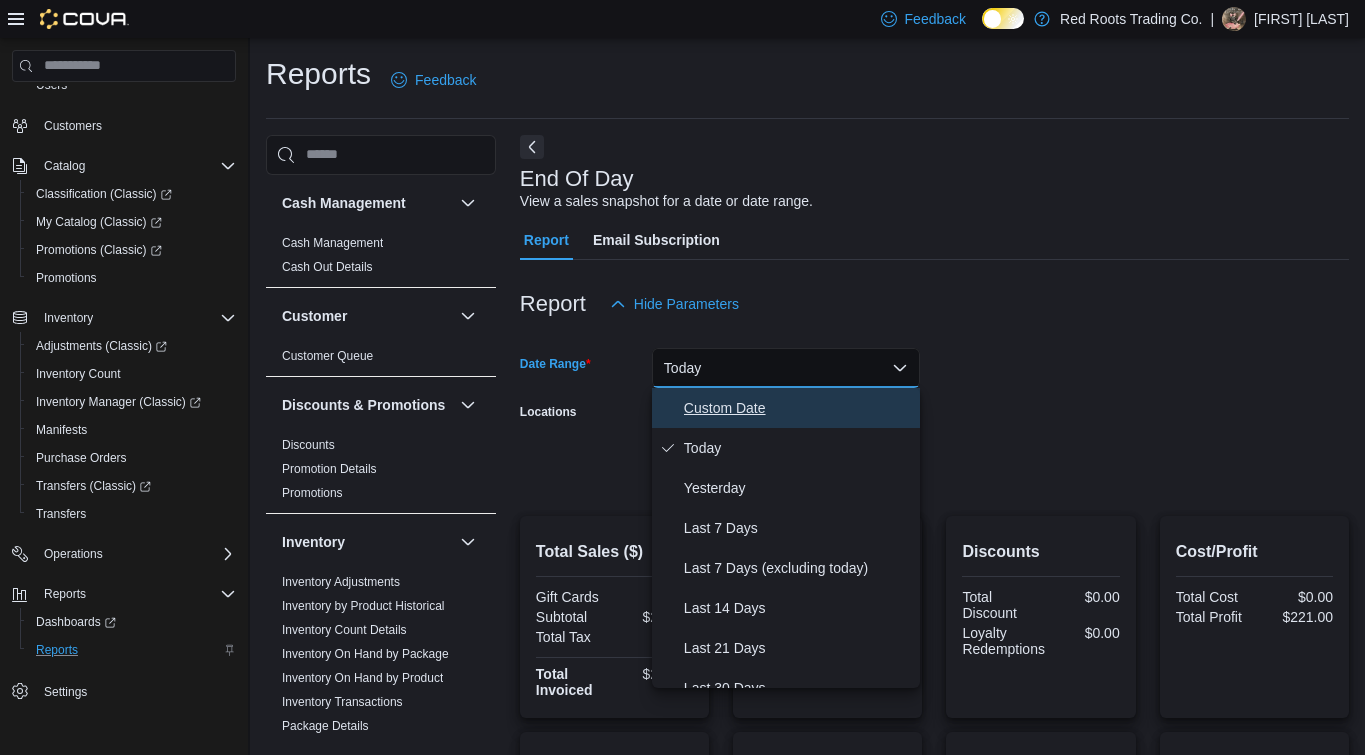 click on "Custom Date" at bounding box center [798, 408] 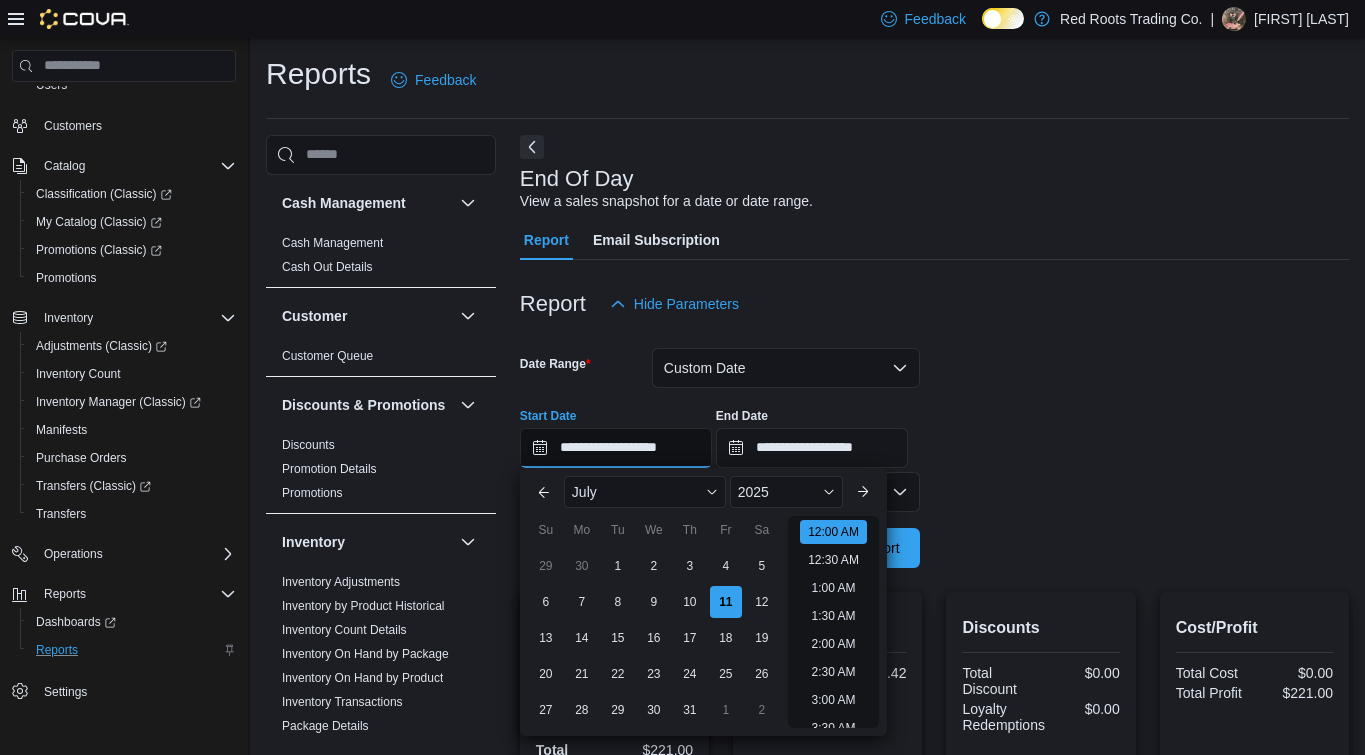 click on "**********" at bounding box center (616, 448) 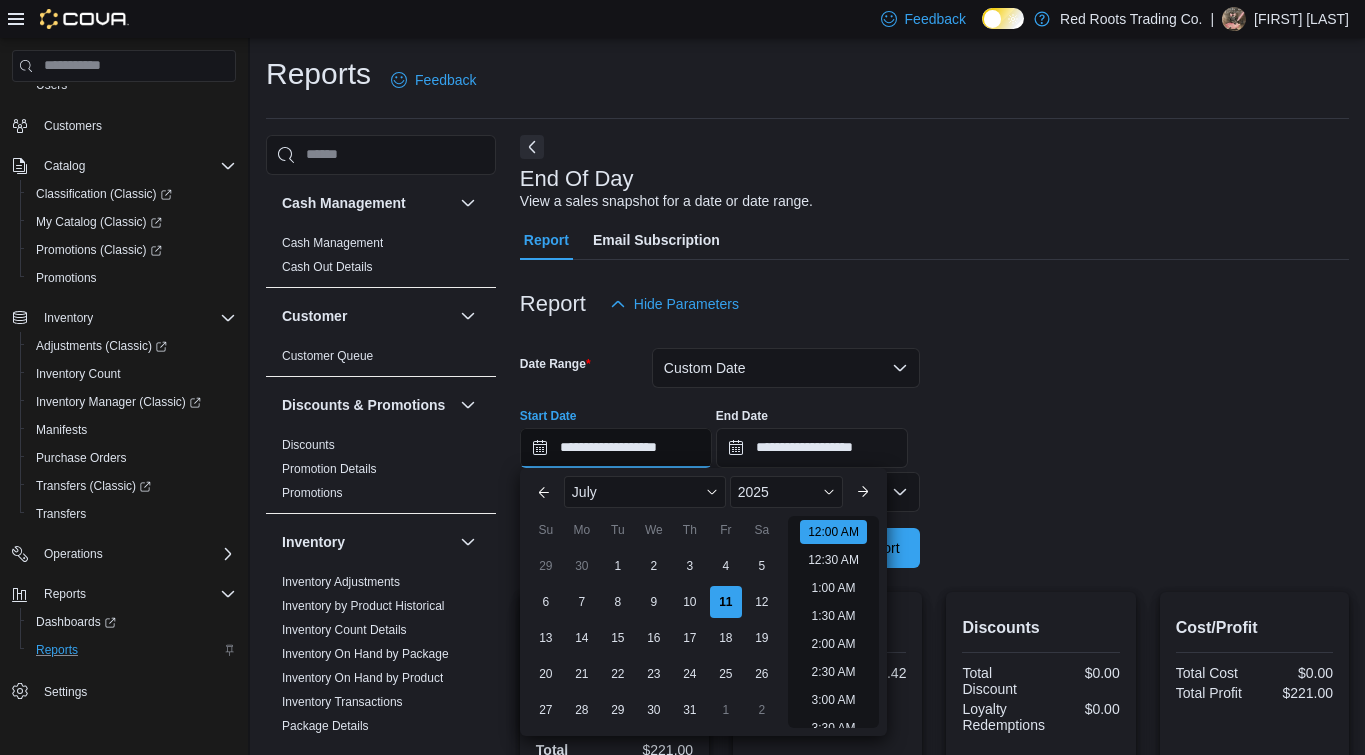 scroll, scrollTop: 62, scrollLeft: 0, axis: vertical 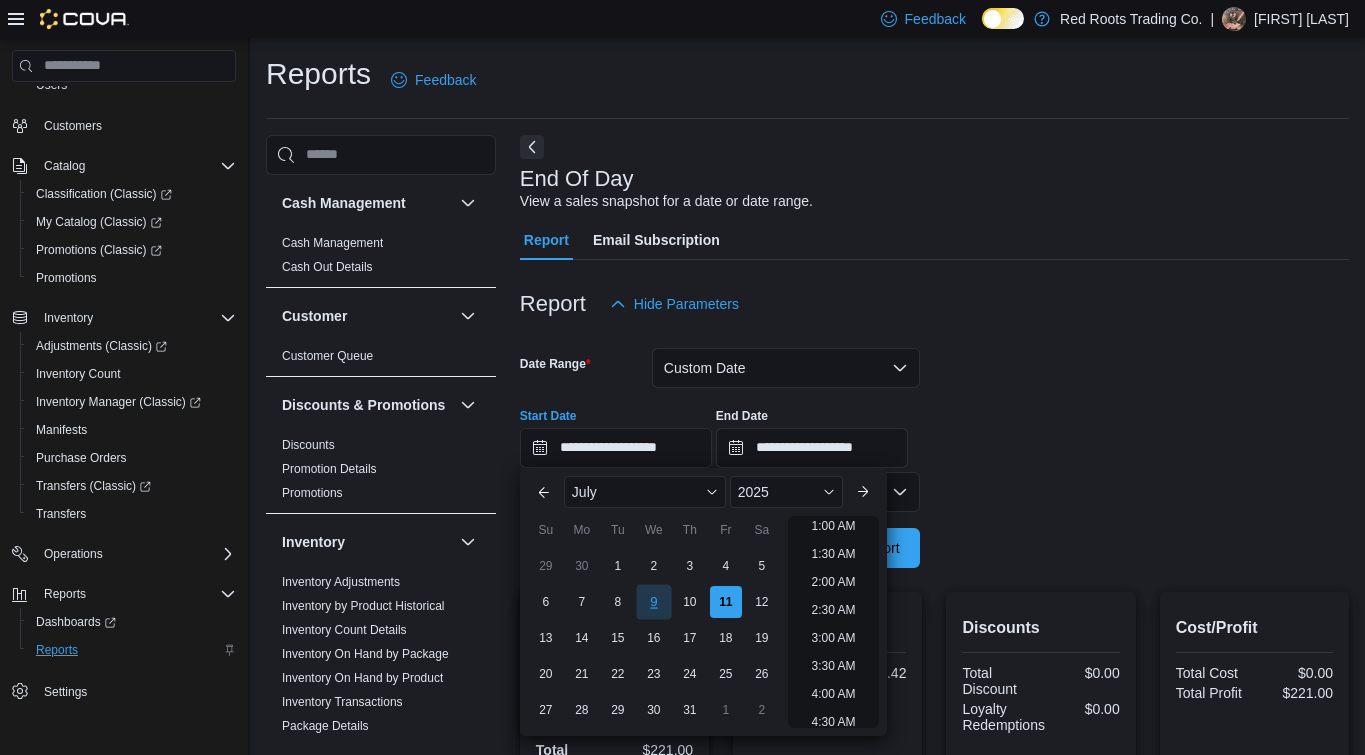 click on "9" at bounding box center [653, 601] 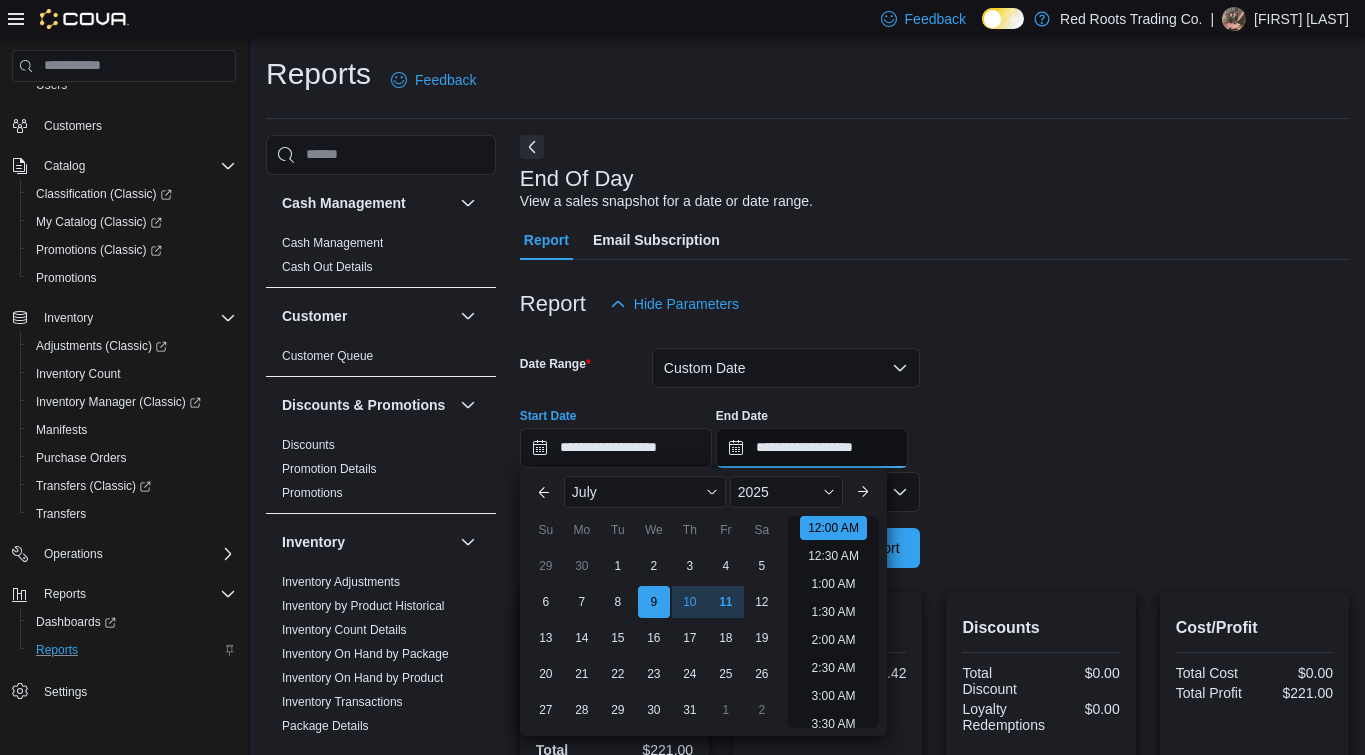 click on "**********" at bounding box center (812, 448) 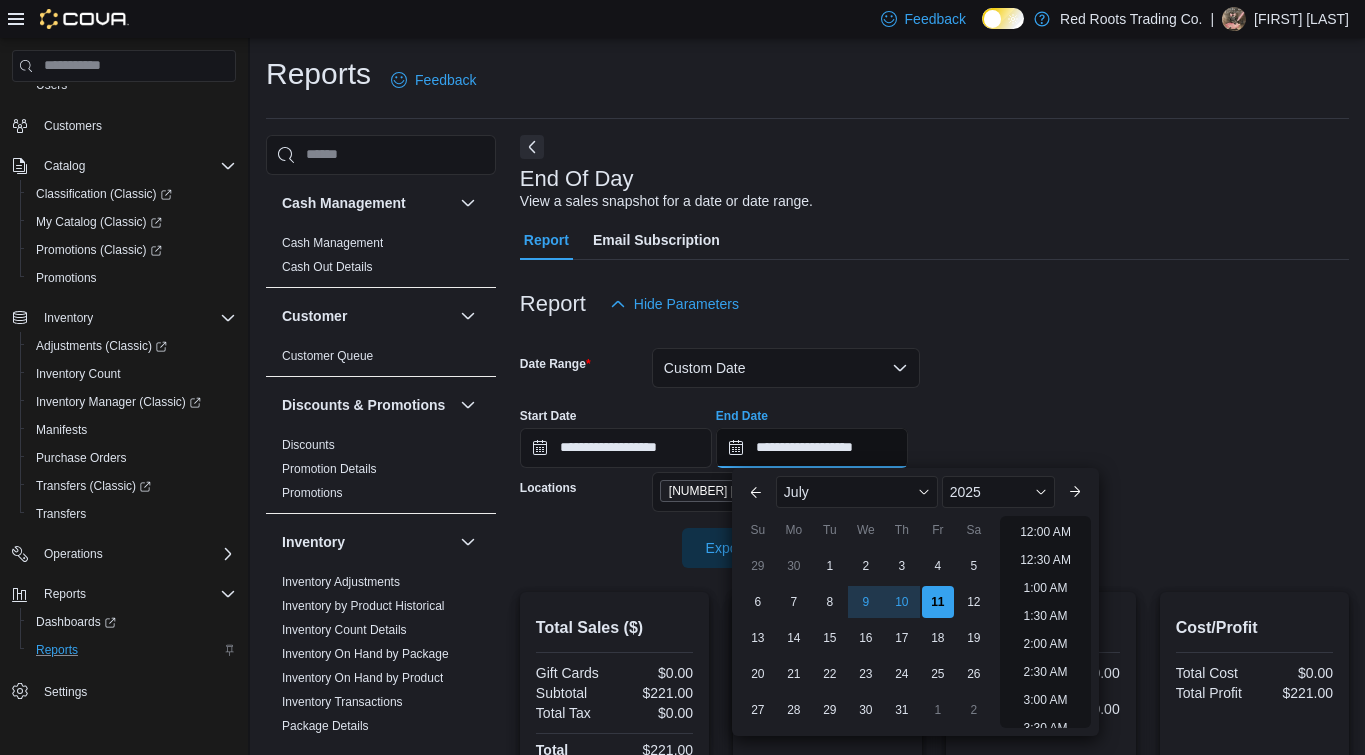 scroll, scrollTop: 1136, scrollLeft: 0, axis: vertical 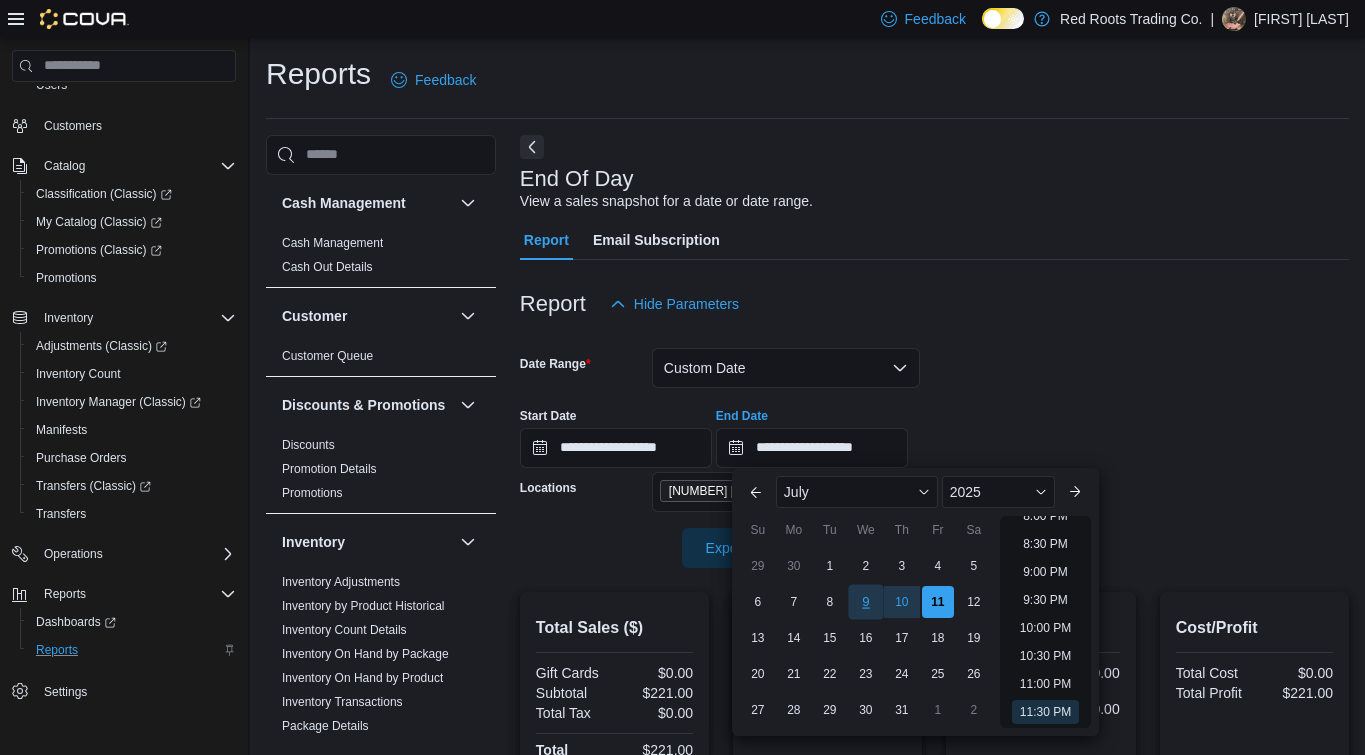 click on "9" at bounding box center [865, 601] 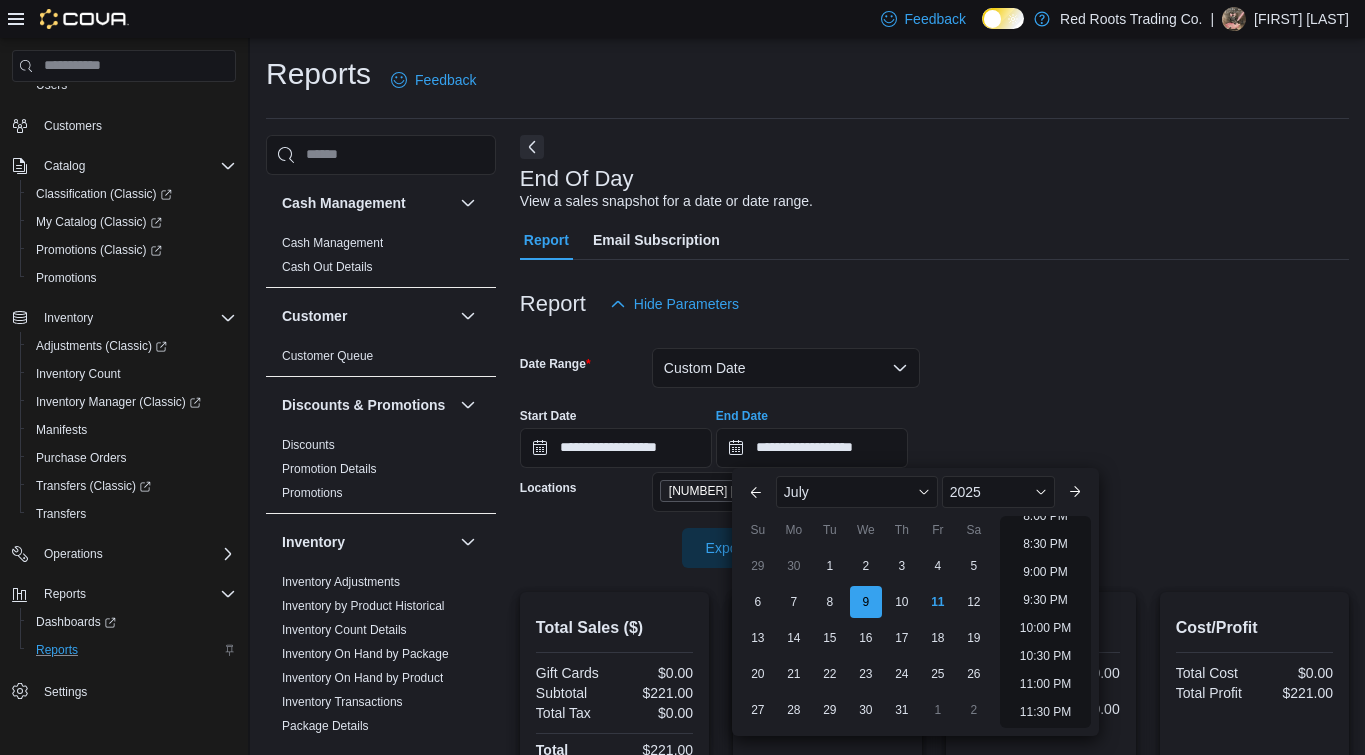 click on "**********" at bounding box center (934, 446) 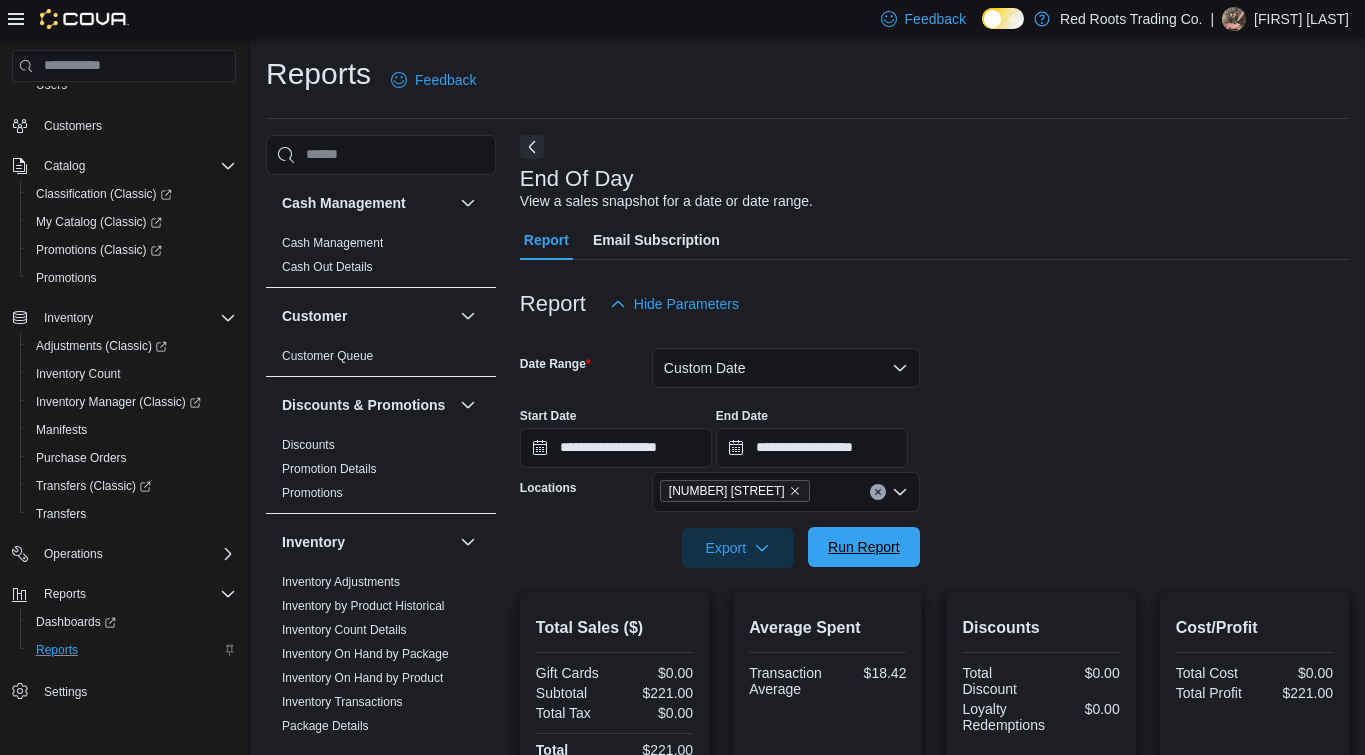click on "Run Report" at bounding box center (864, 547) 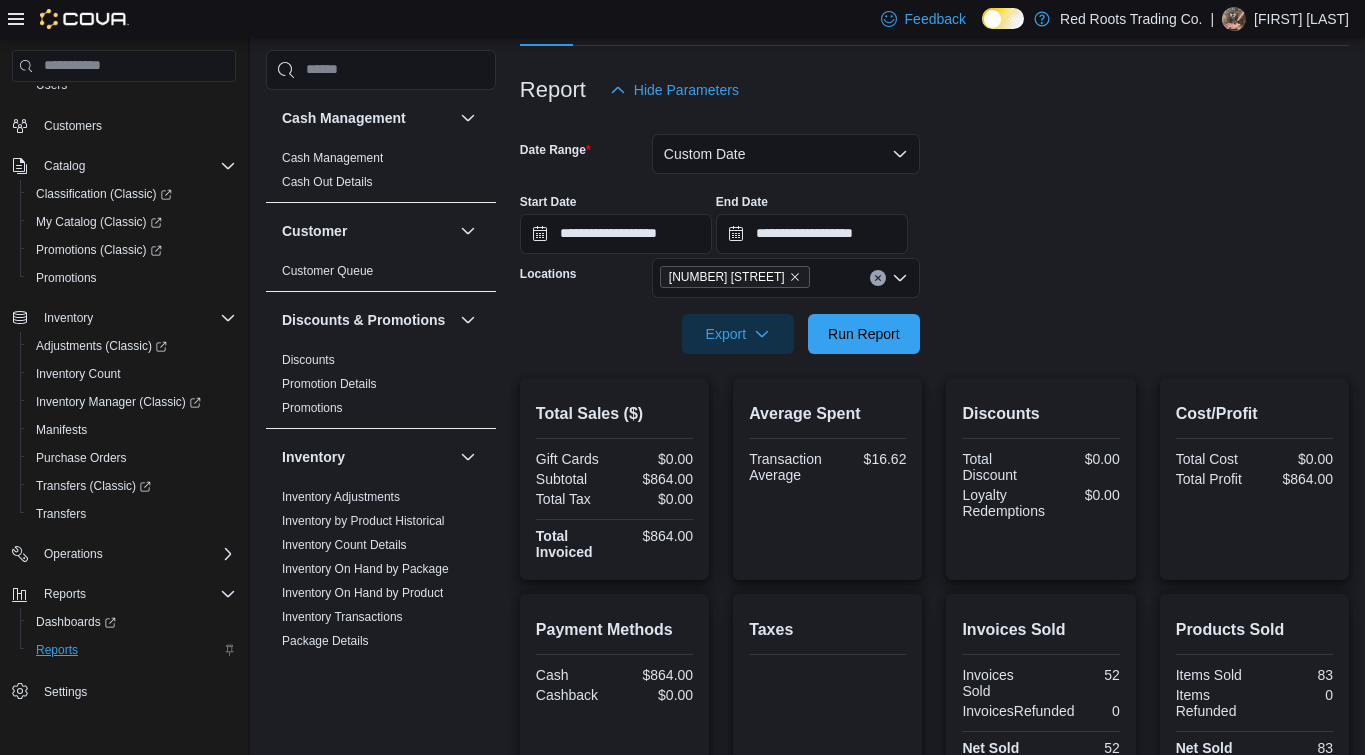 scroll, scrollTop: 209, scrollLeft: 0, axis: vertical 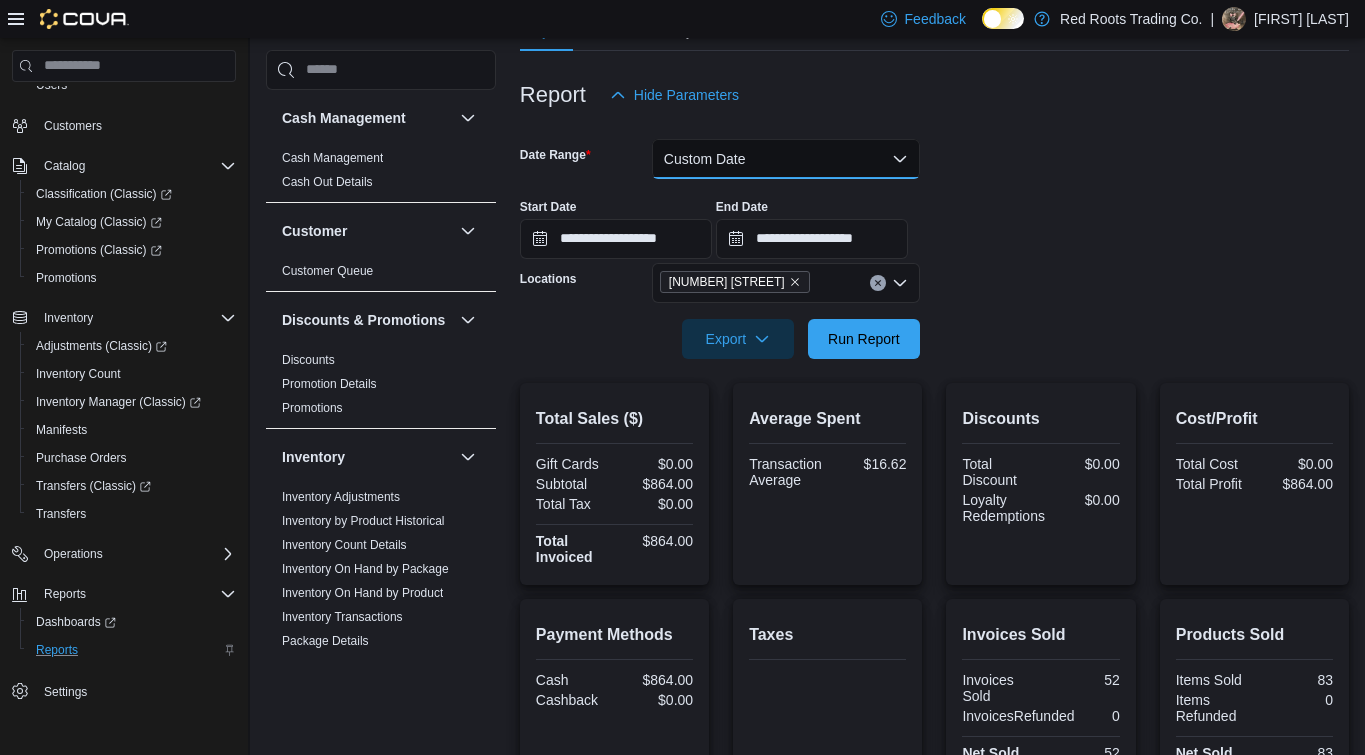 click on "Custom Date" at bounding box center [786, 159] 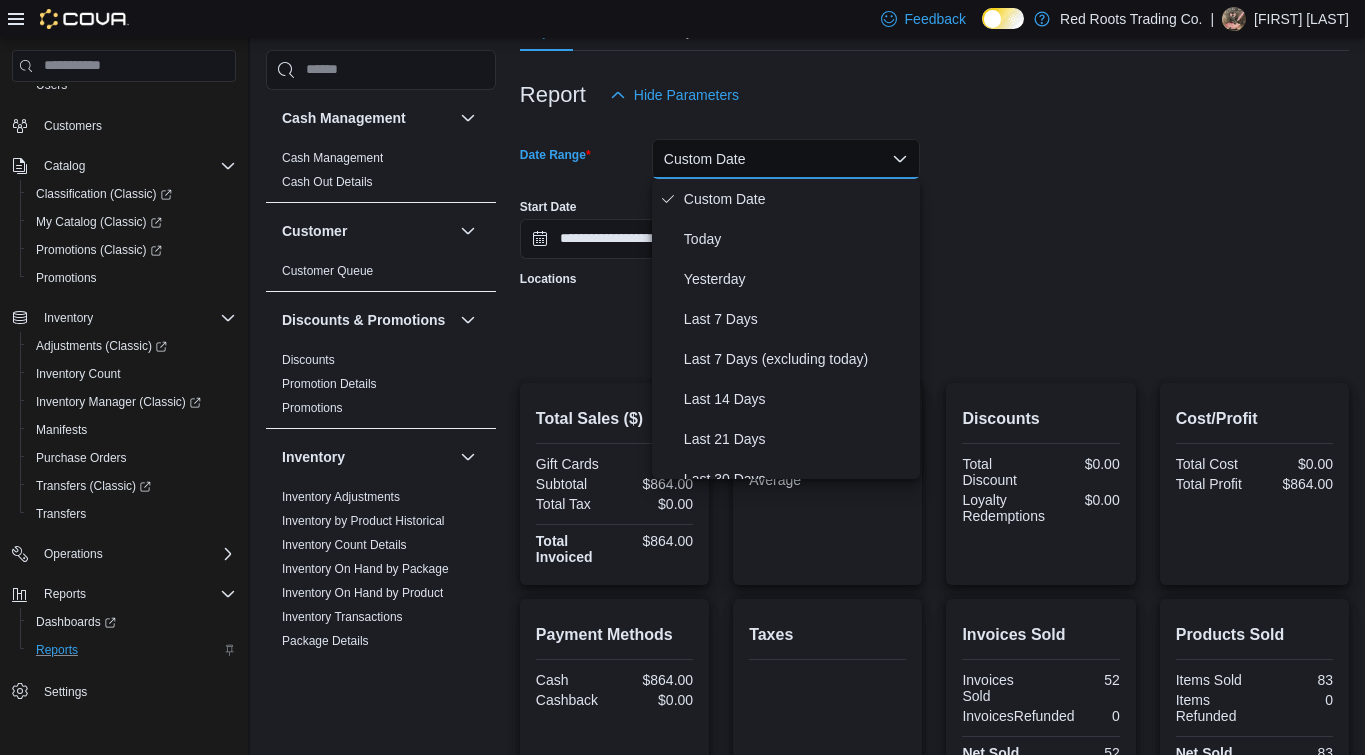 click on "Custom Date" at bounding box center (786, 159) 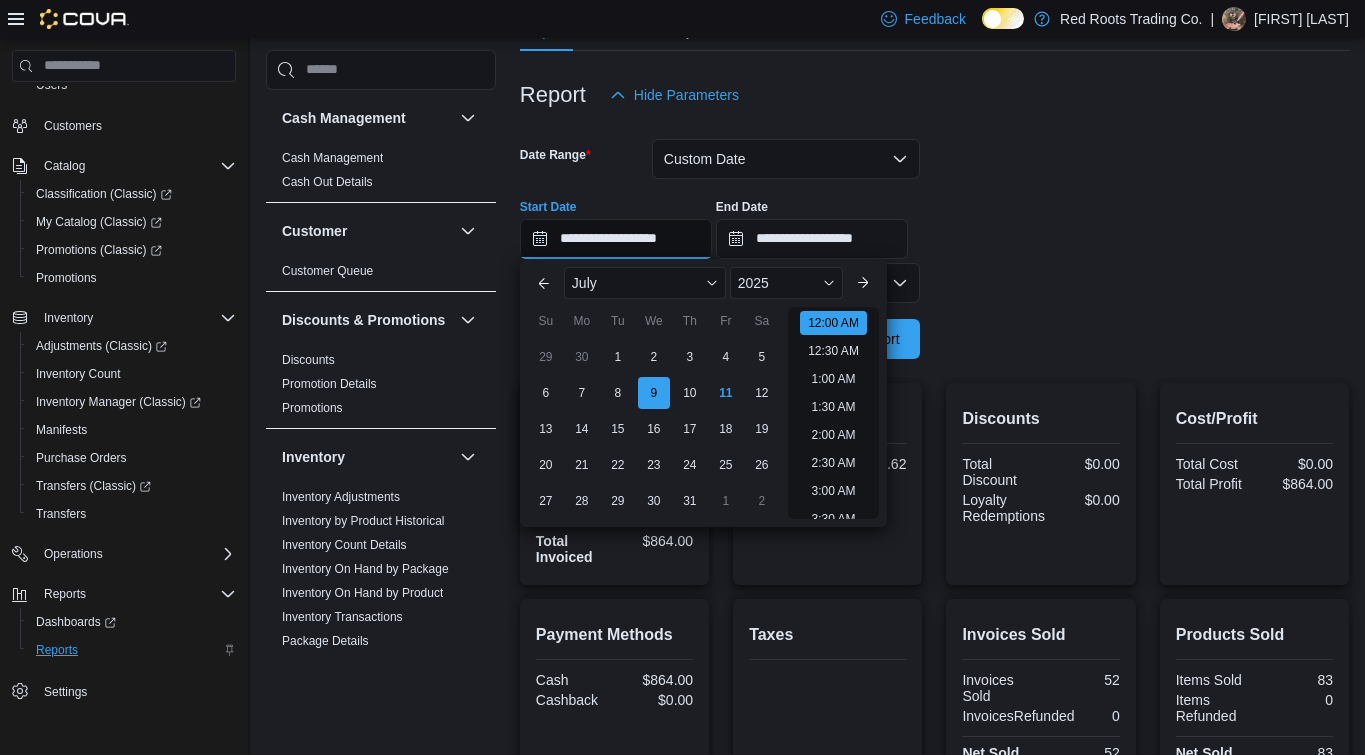 click on "**********" at bounding box center (616, 239) 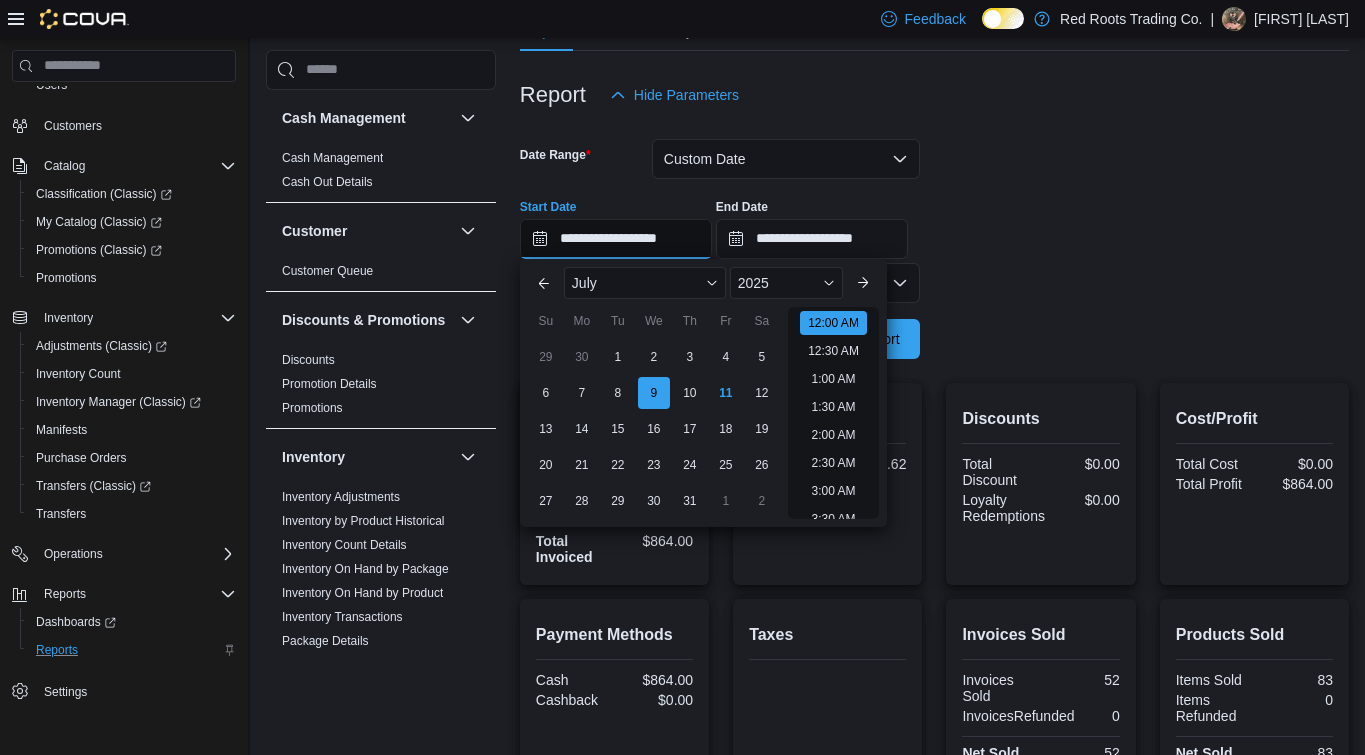 scroll, scrollTop: 62, scrollLeft: 0, axis: vertical 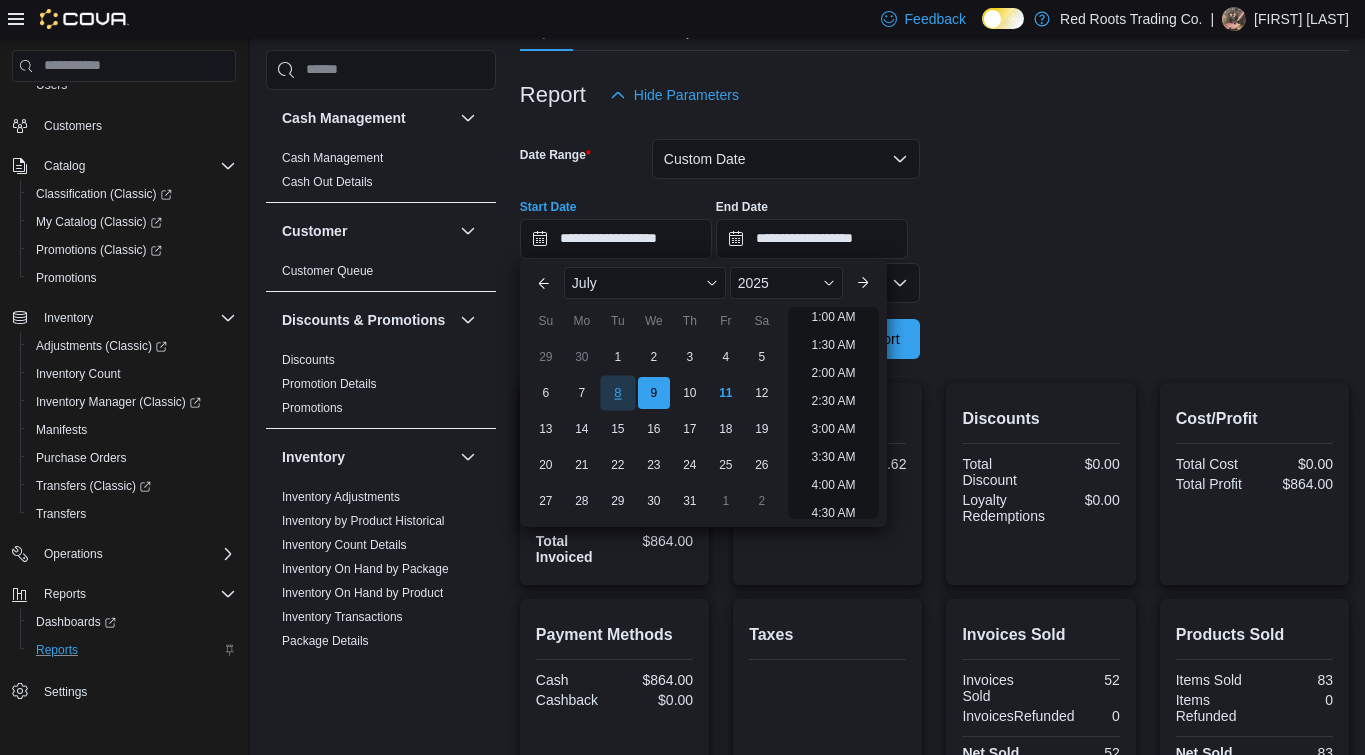 click on "8" at bounding box center [617, 392] 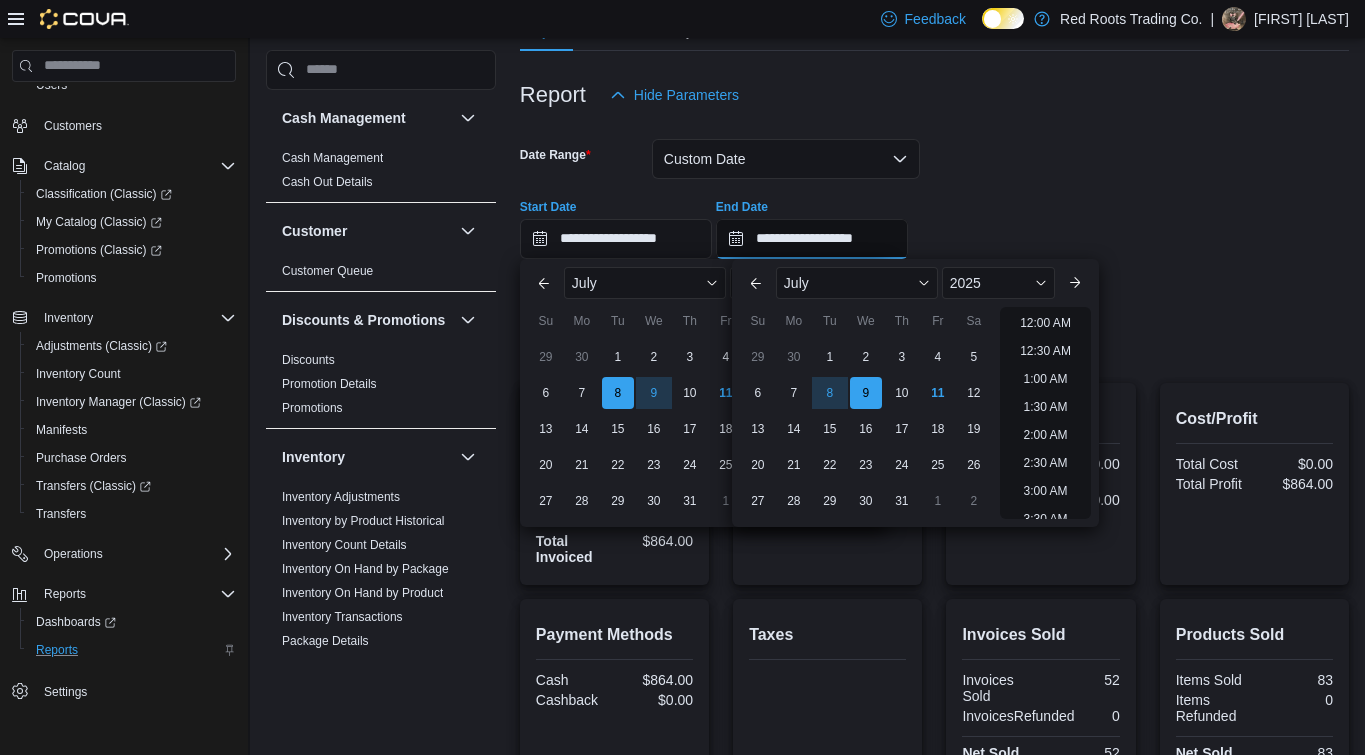 click on "**********" at bounding box center [812, 239] 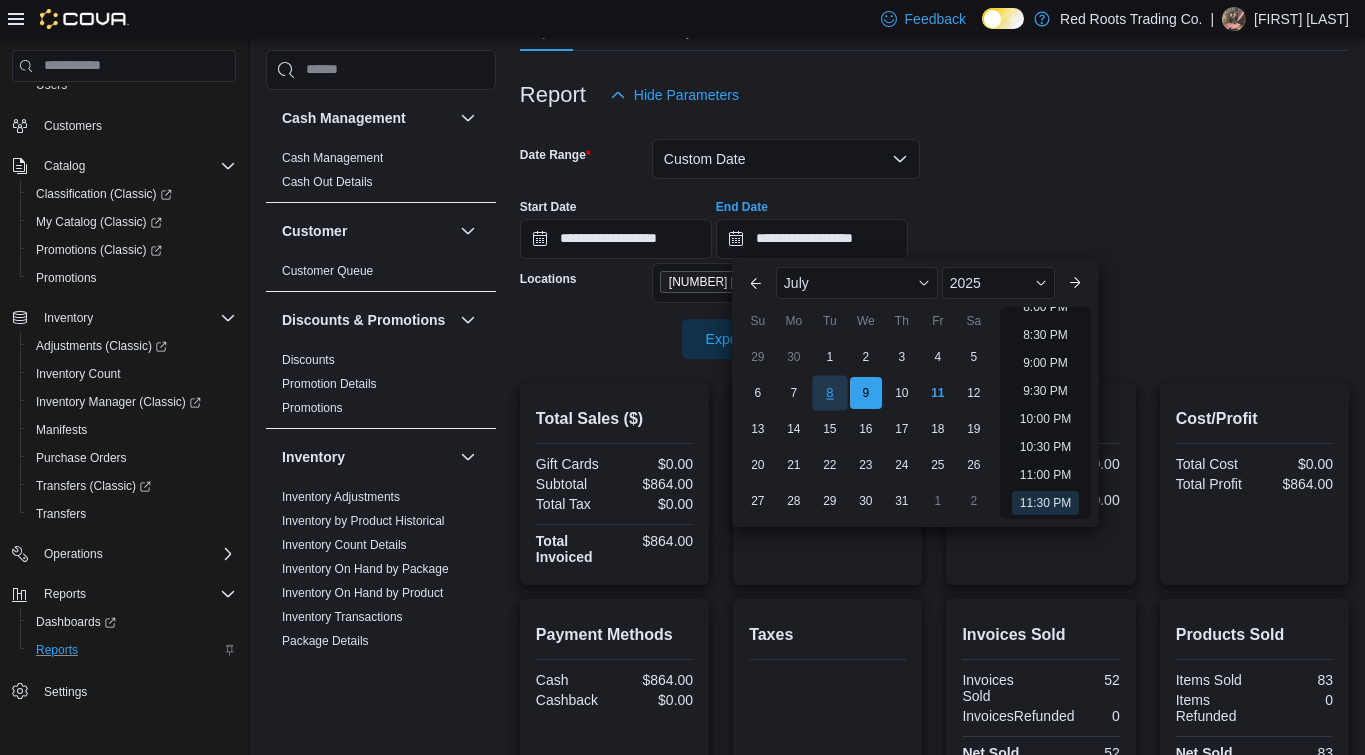 click on "8" at bounding box center [829, 392] 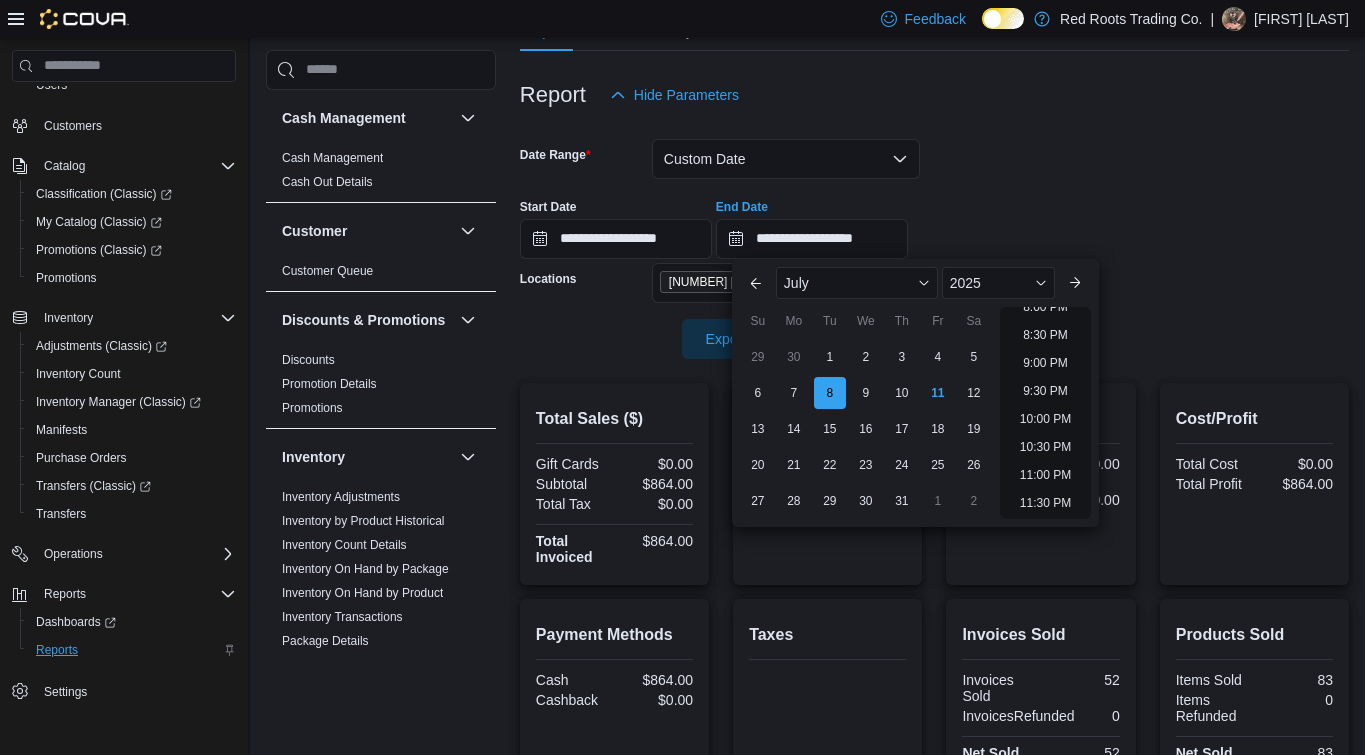click at bounding box center [934, 311] 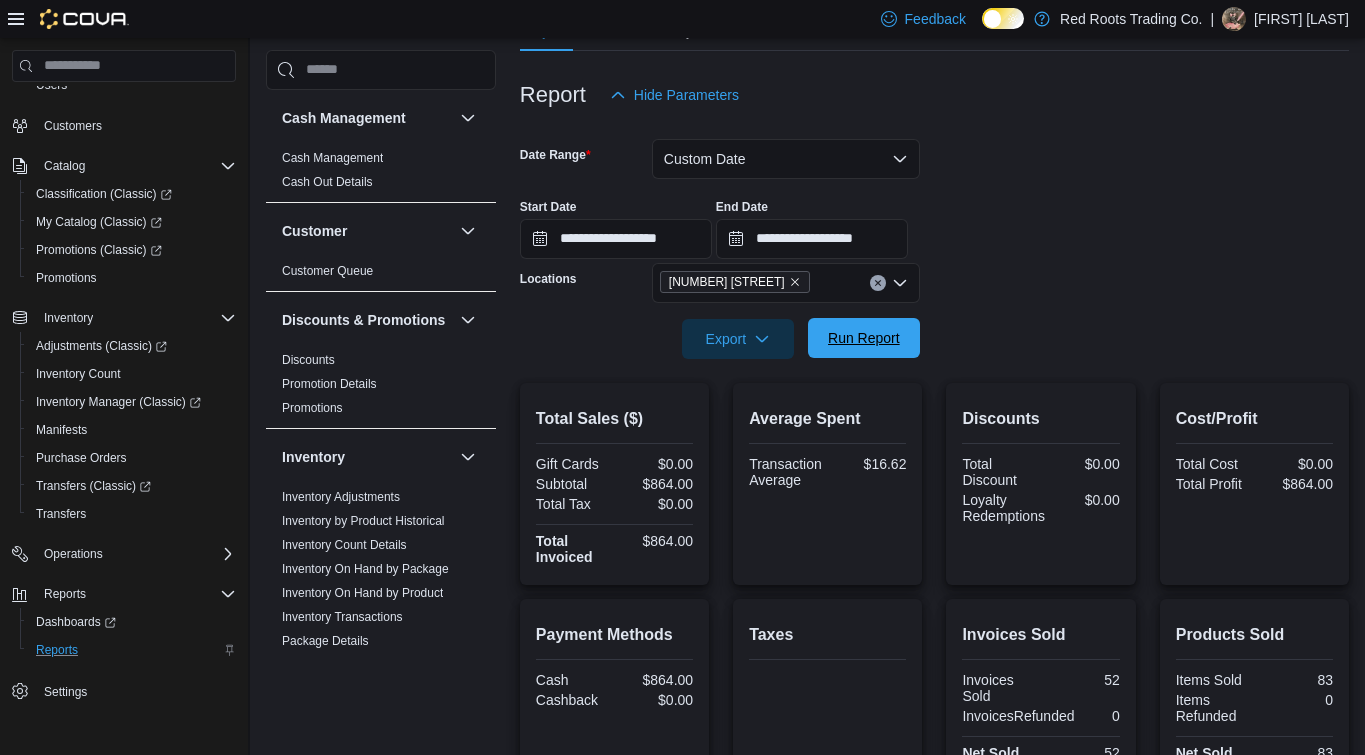 click on "Run Report" at bounding box center (864, 338) 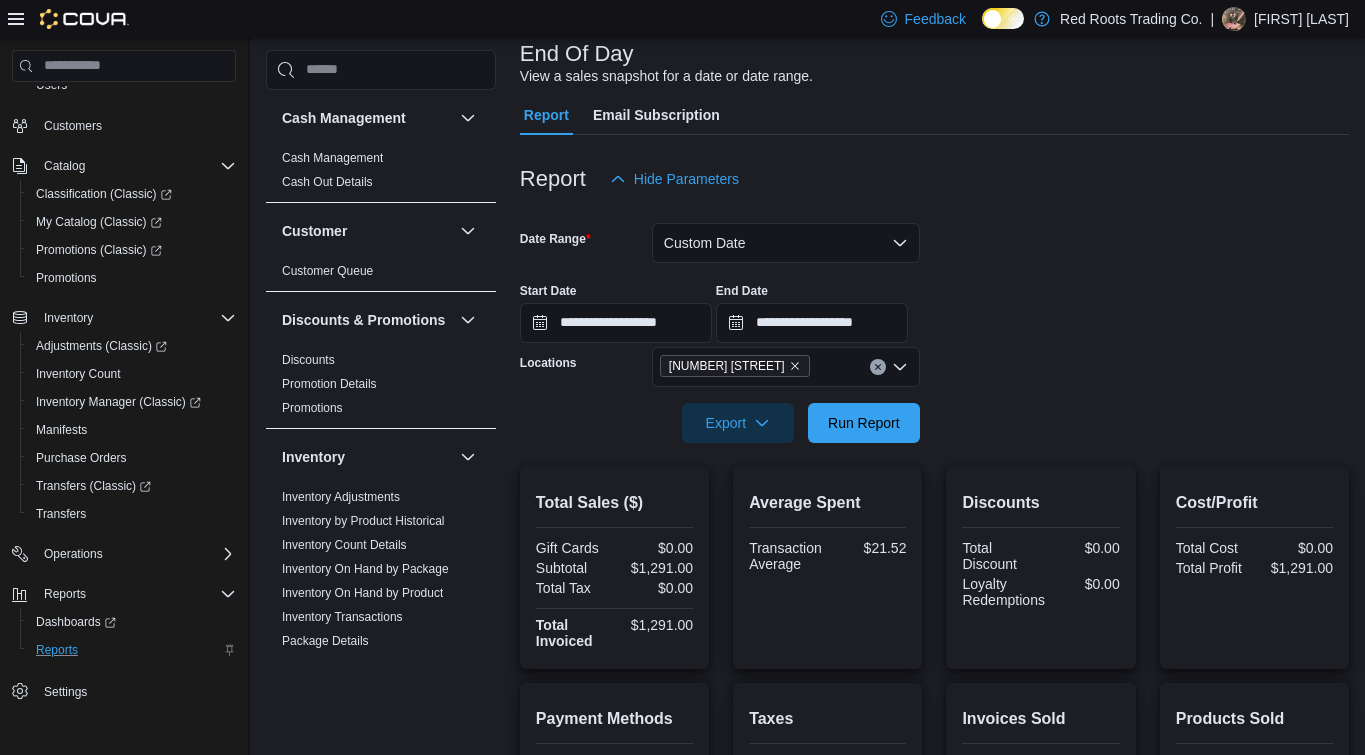 scroll, scrollTop: 0, scrollLeft: 0, axis: both 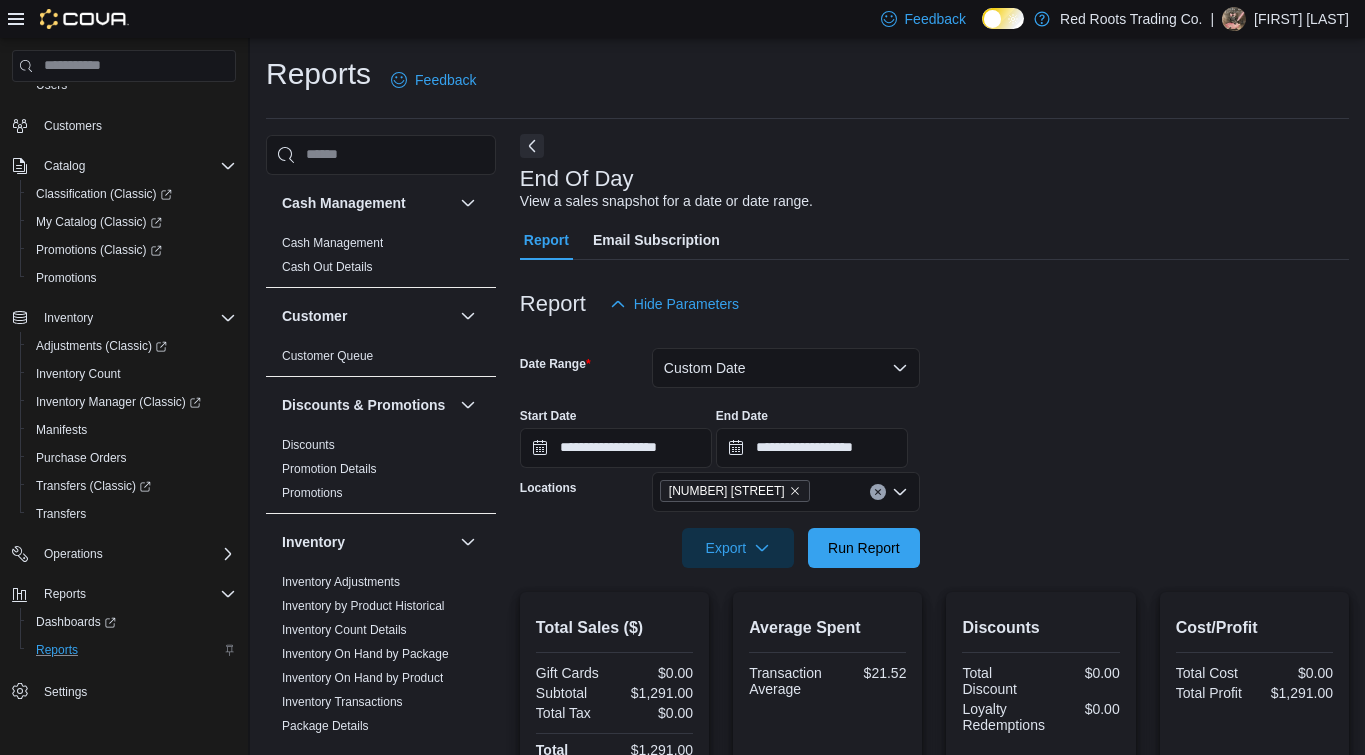 click at bounding box center [532, 146] 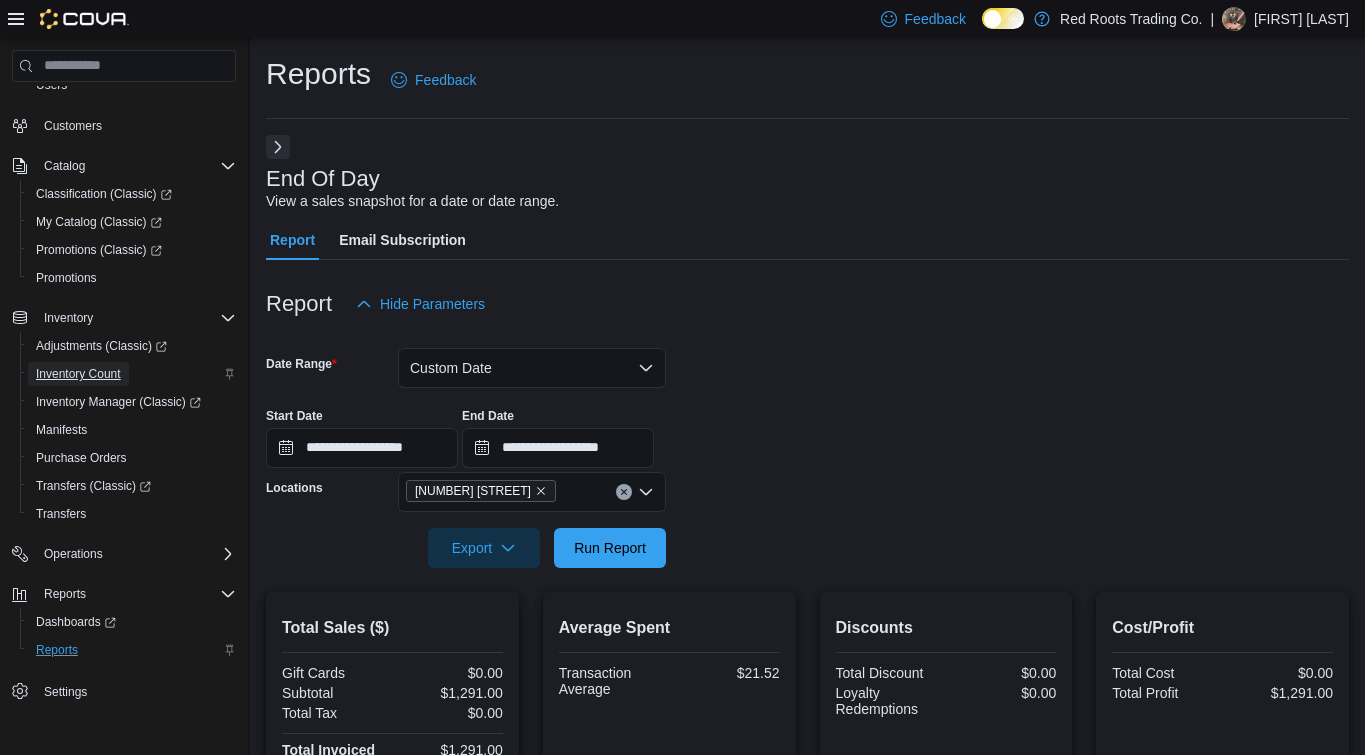 click on "Inventory Count" at bounding box center (78, 374) 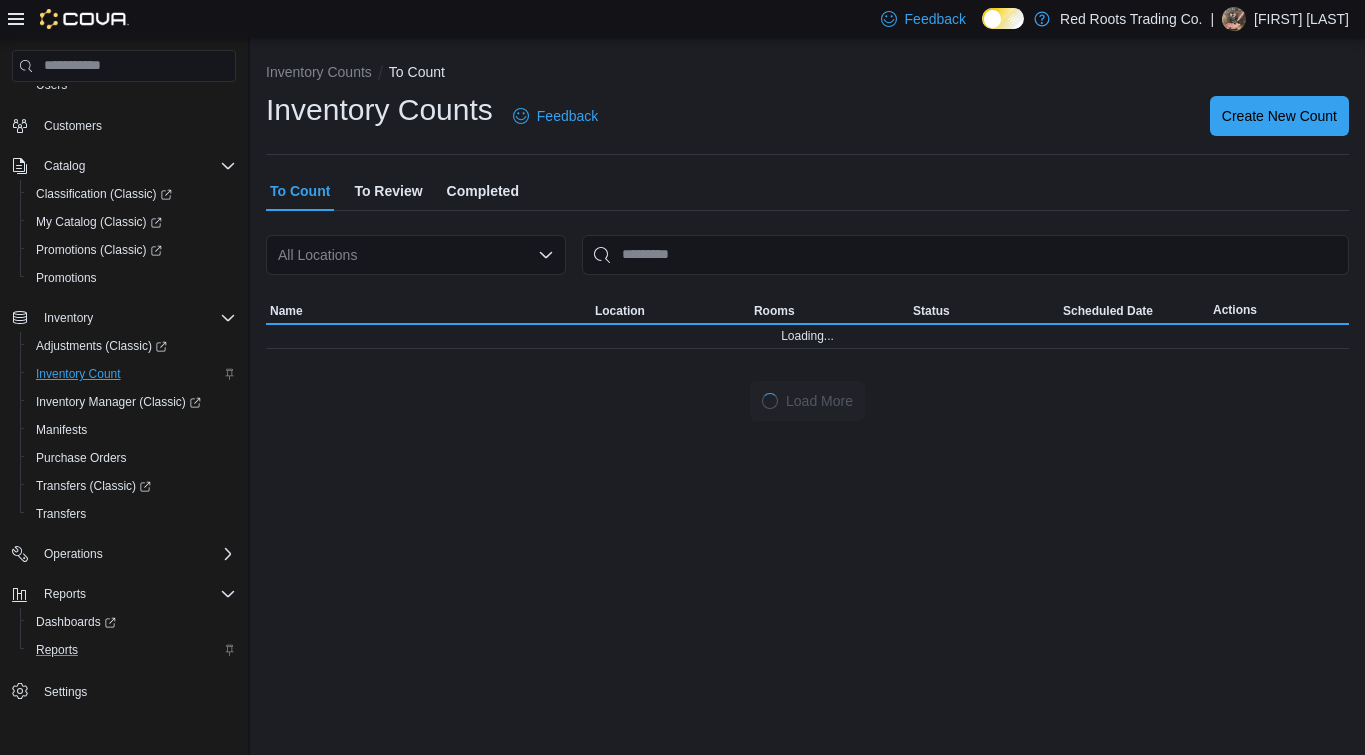 scroll, scrollTop: 81, scrollLeft: 0, axis: vertical 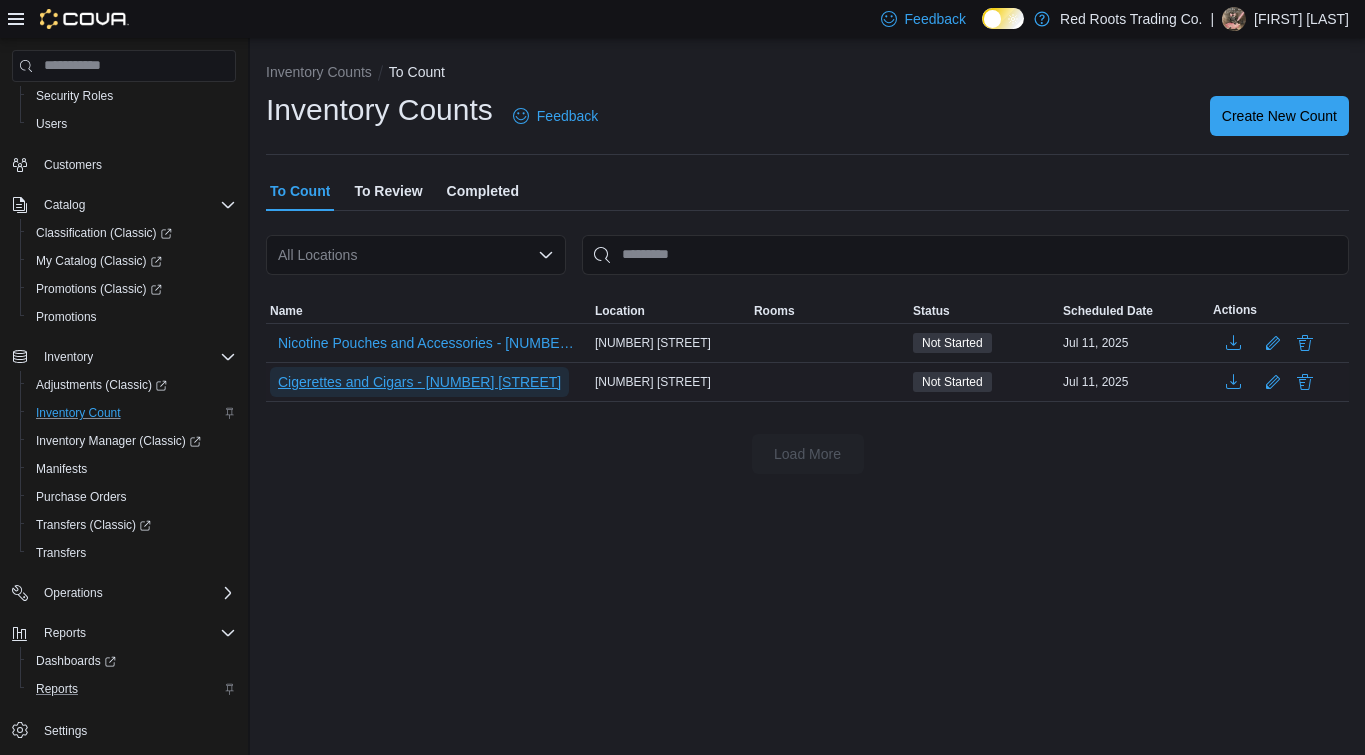 click on "Cigerettes and Cigars - [NUMBER] [STREET]" at bounding box center (419, 382) 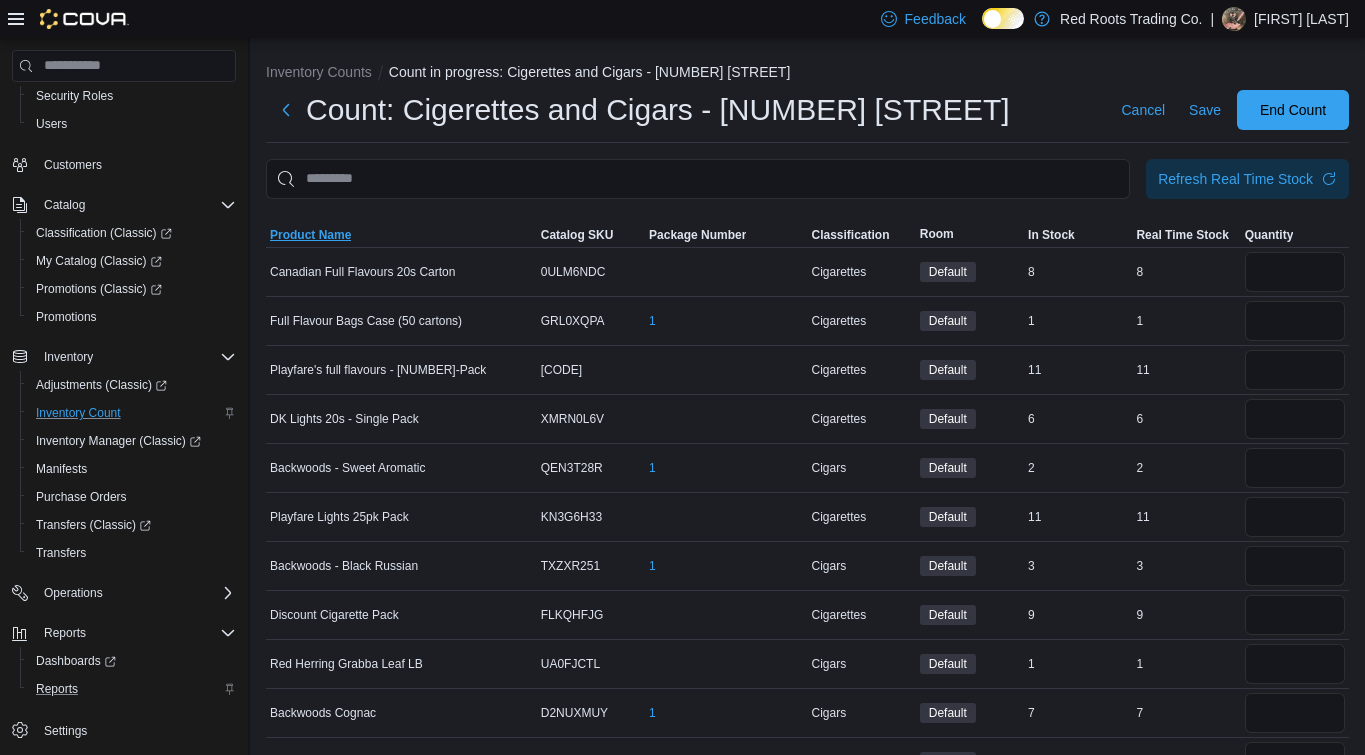 click on "Product Name" at bounding box center (310, 235) 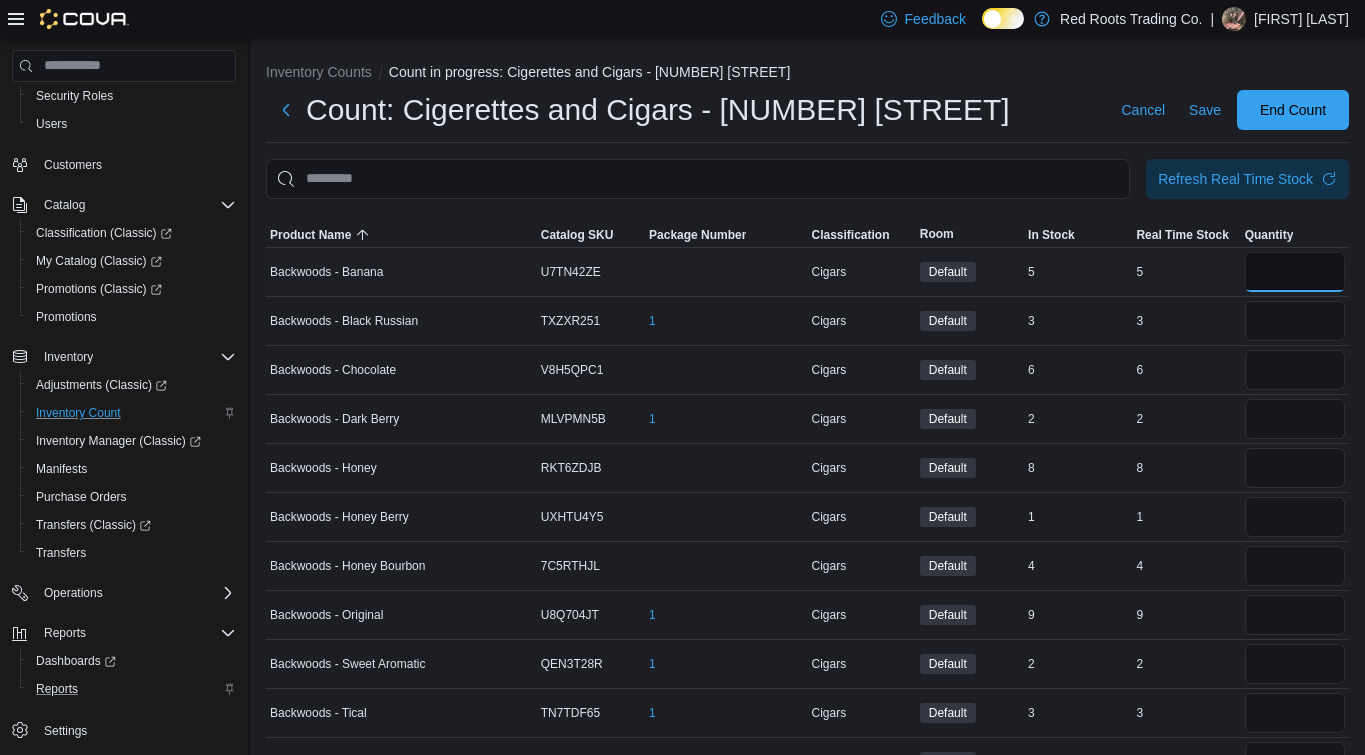 click at bounding box center (1295, 272) 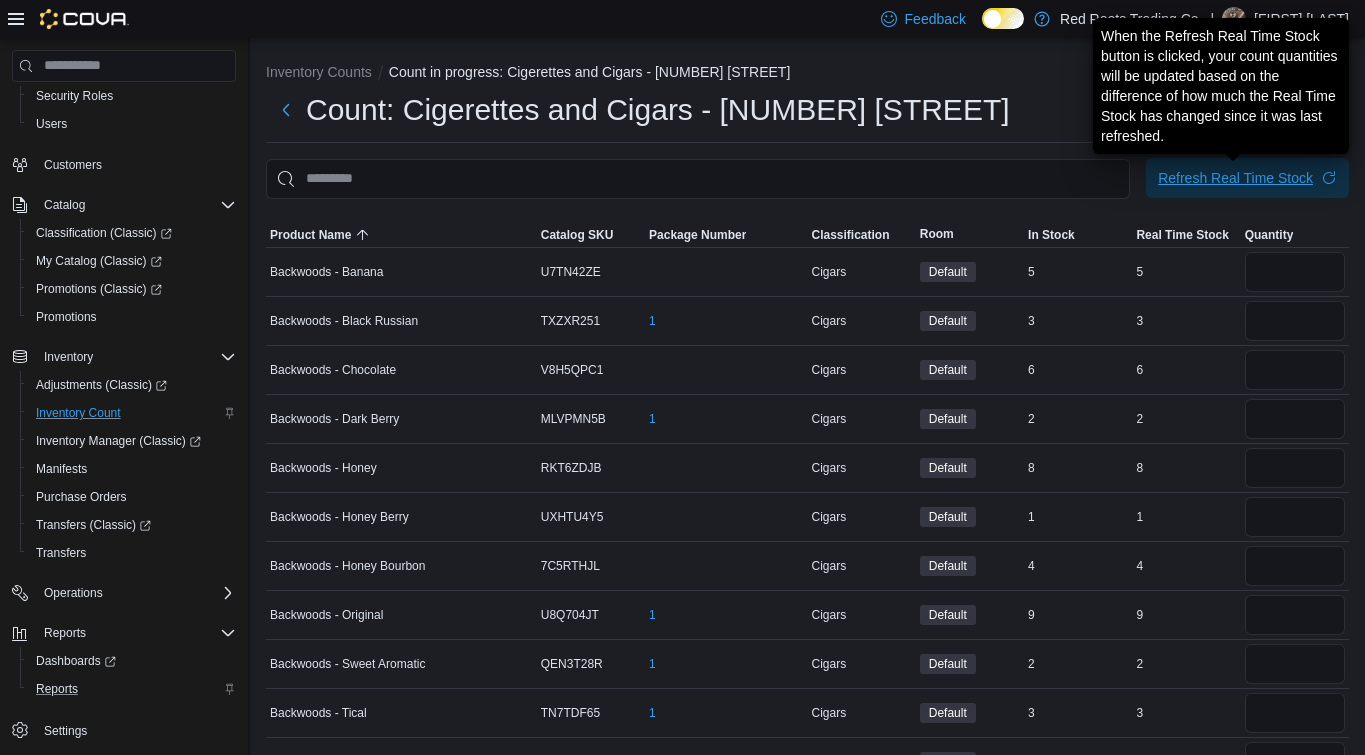 click on "Refresh Real Time Stock" at bounding box center (1235, 178) 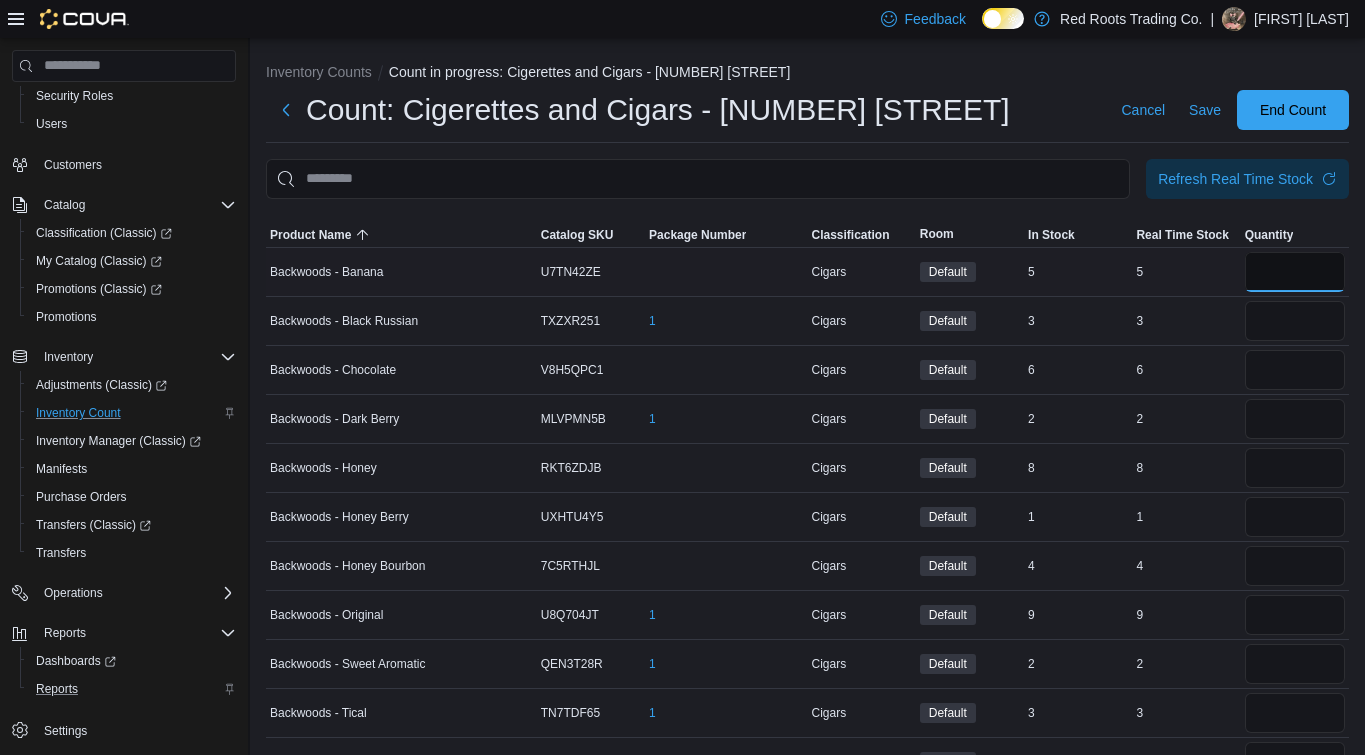 click at bounding box center (1295, 272) 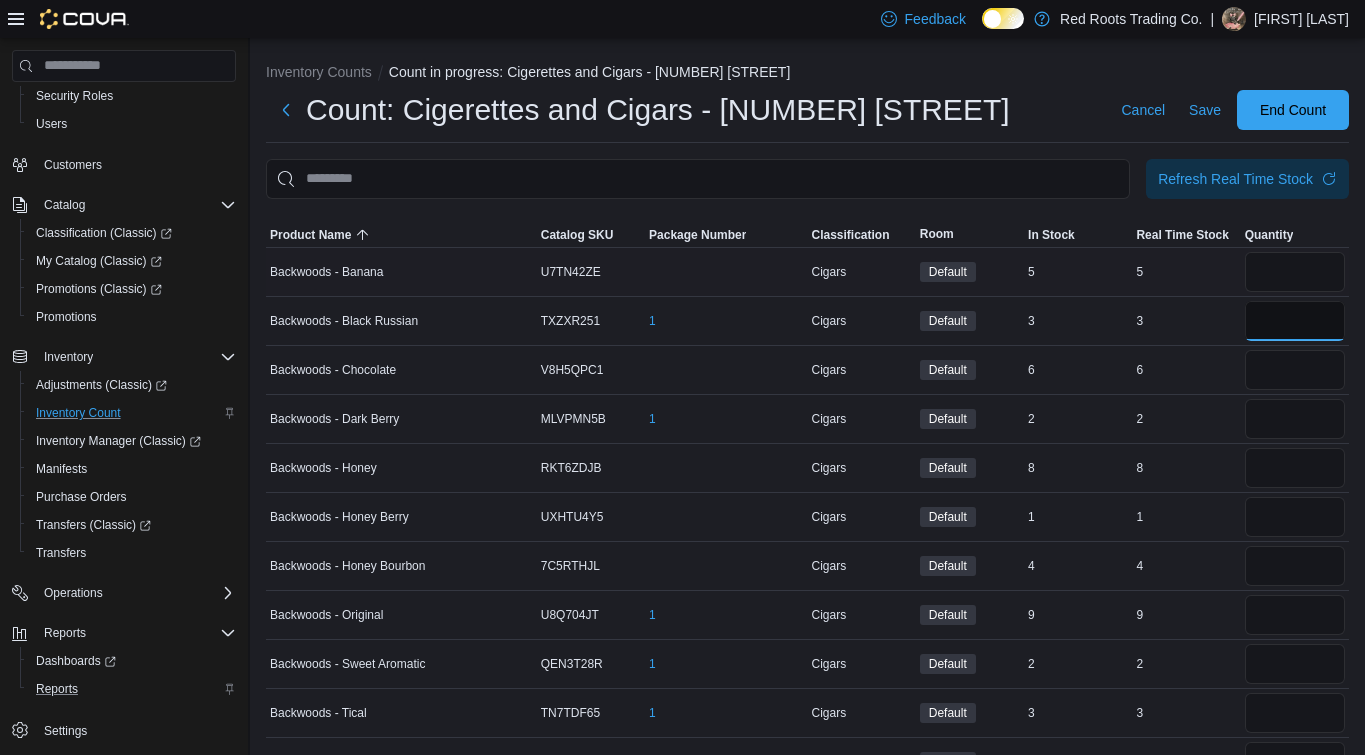 type 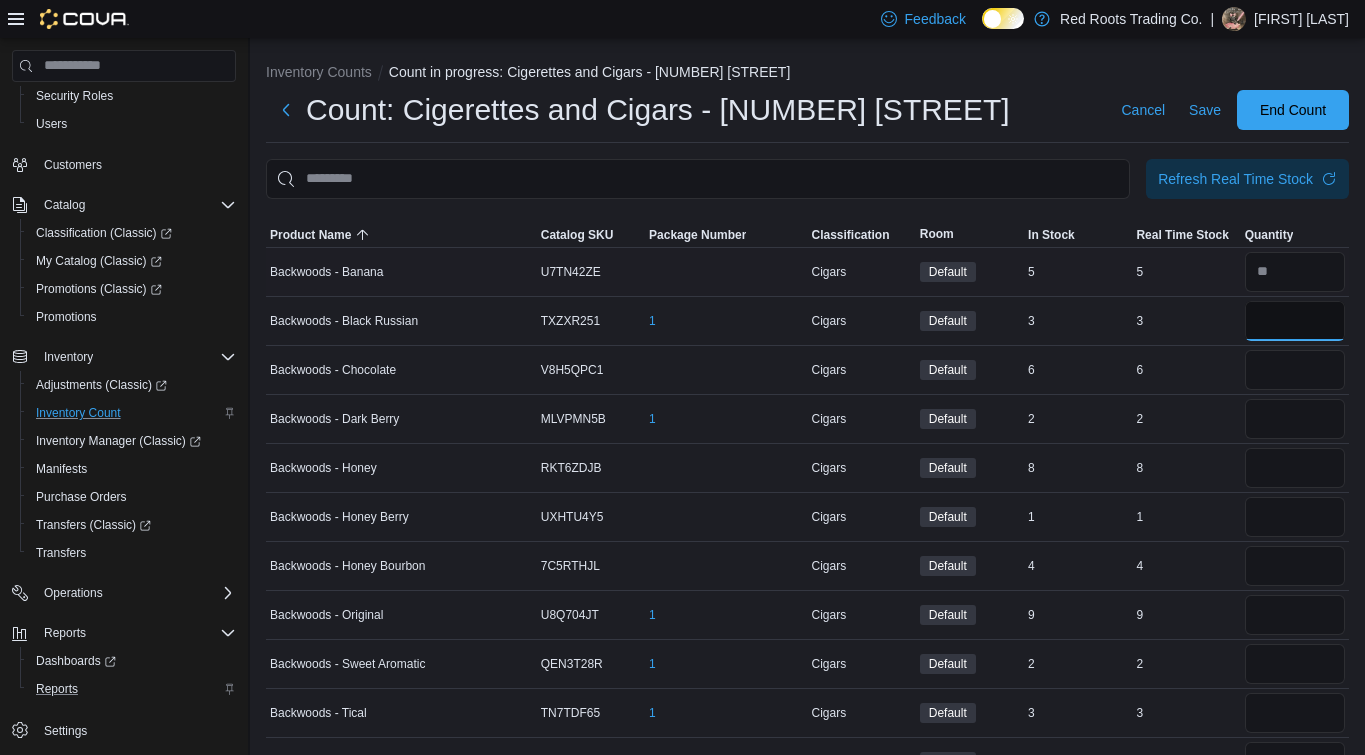 type on "*" 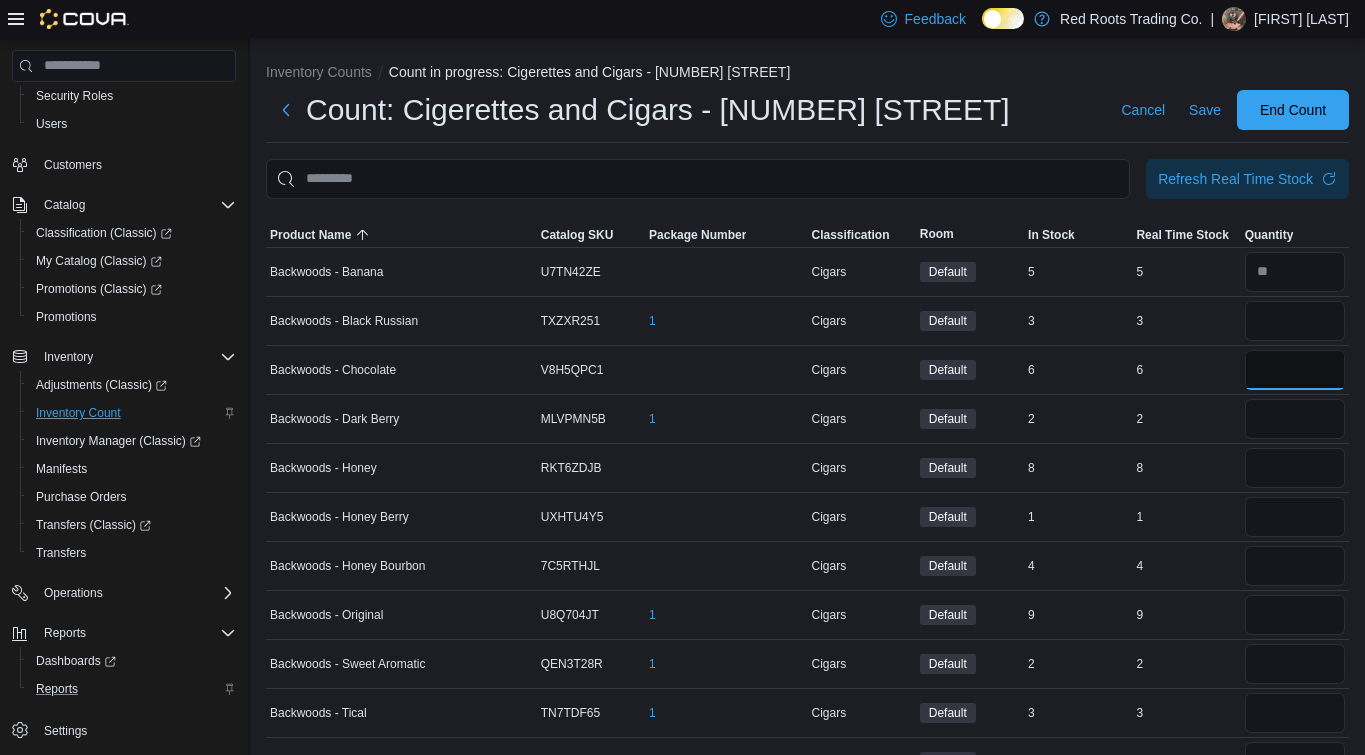 type 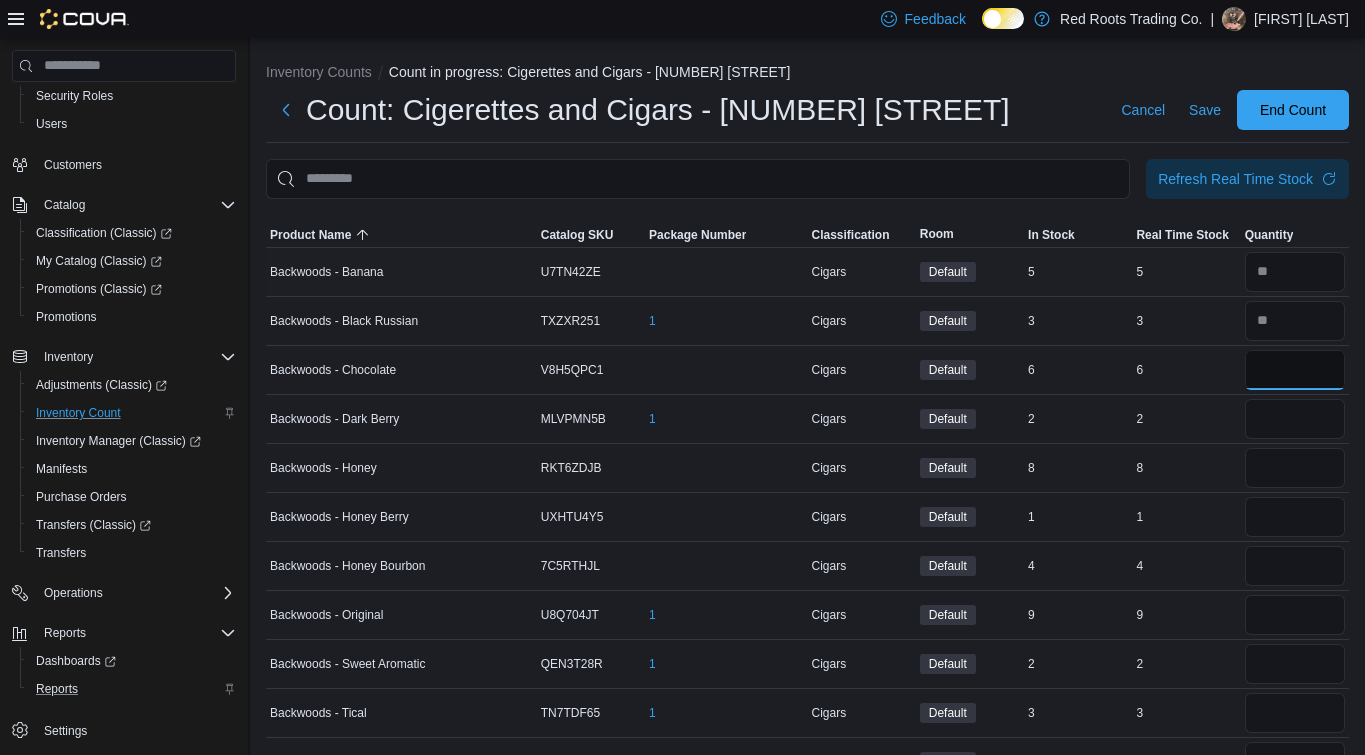 type on "*" 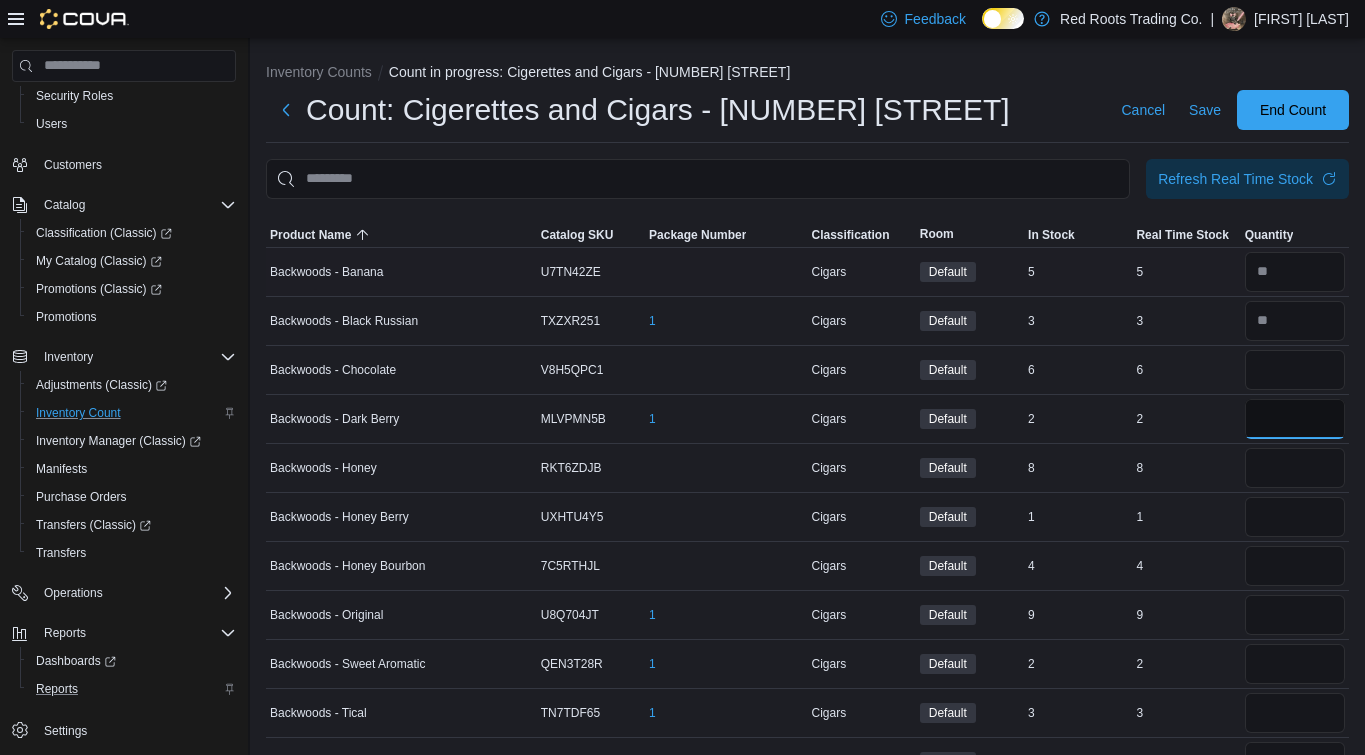 type 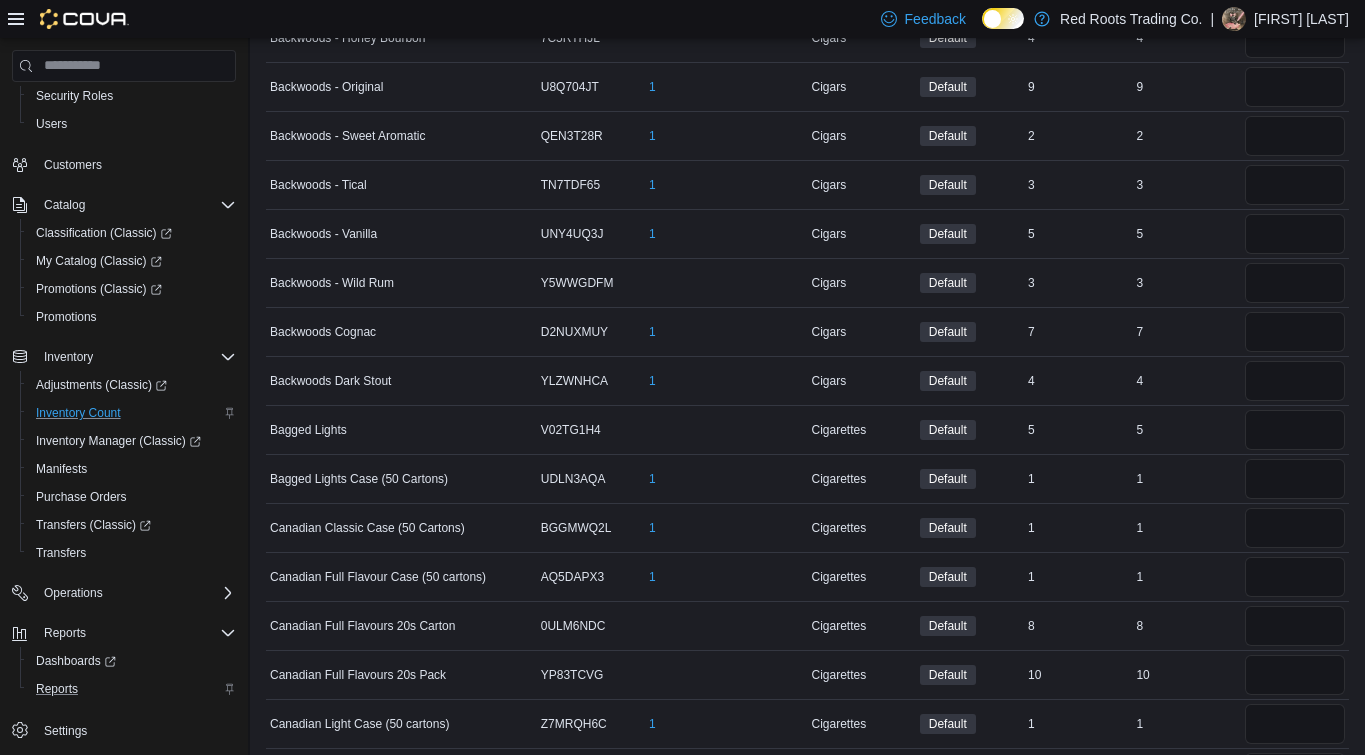 scroll, scrollTop: 526, scrollLeft: 0, axis: vertical 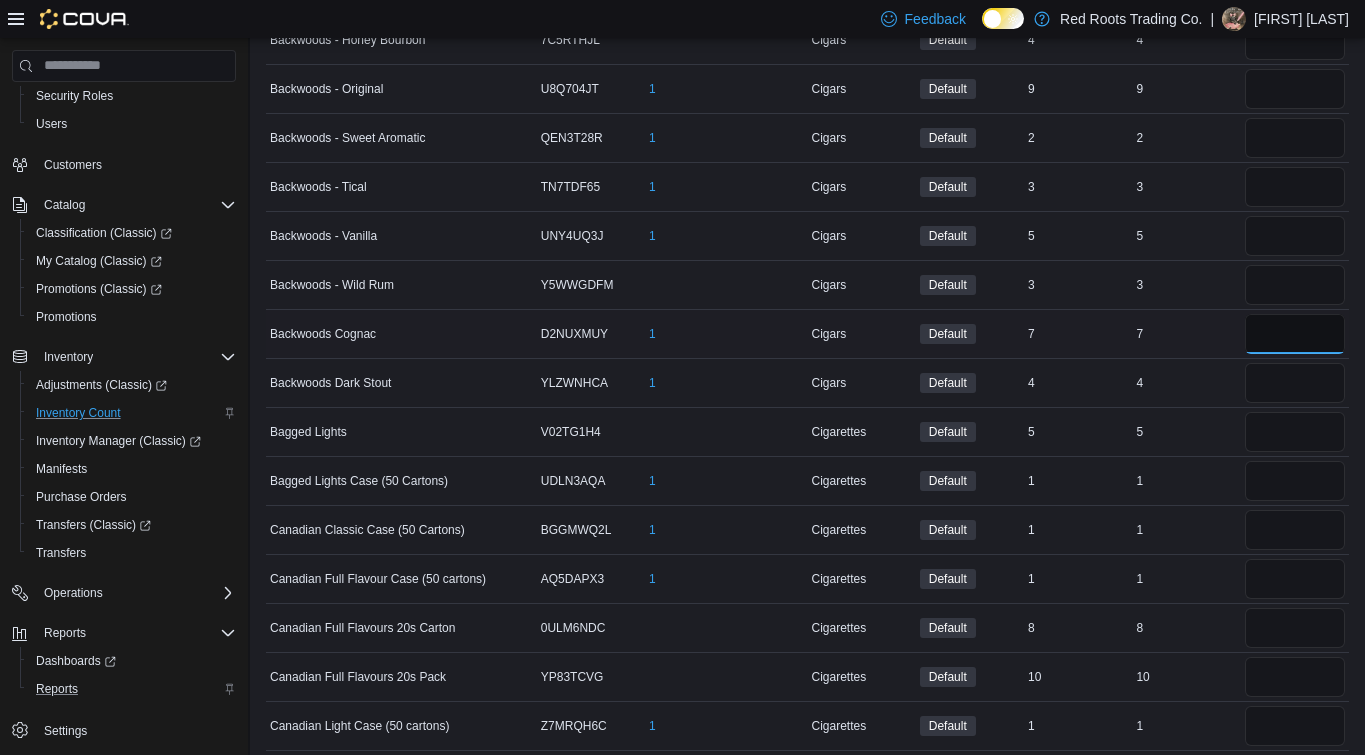 click at bounding box center (1295, 334) 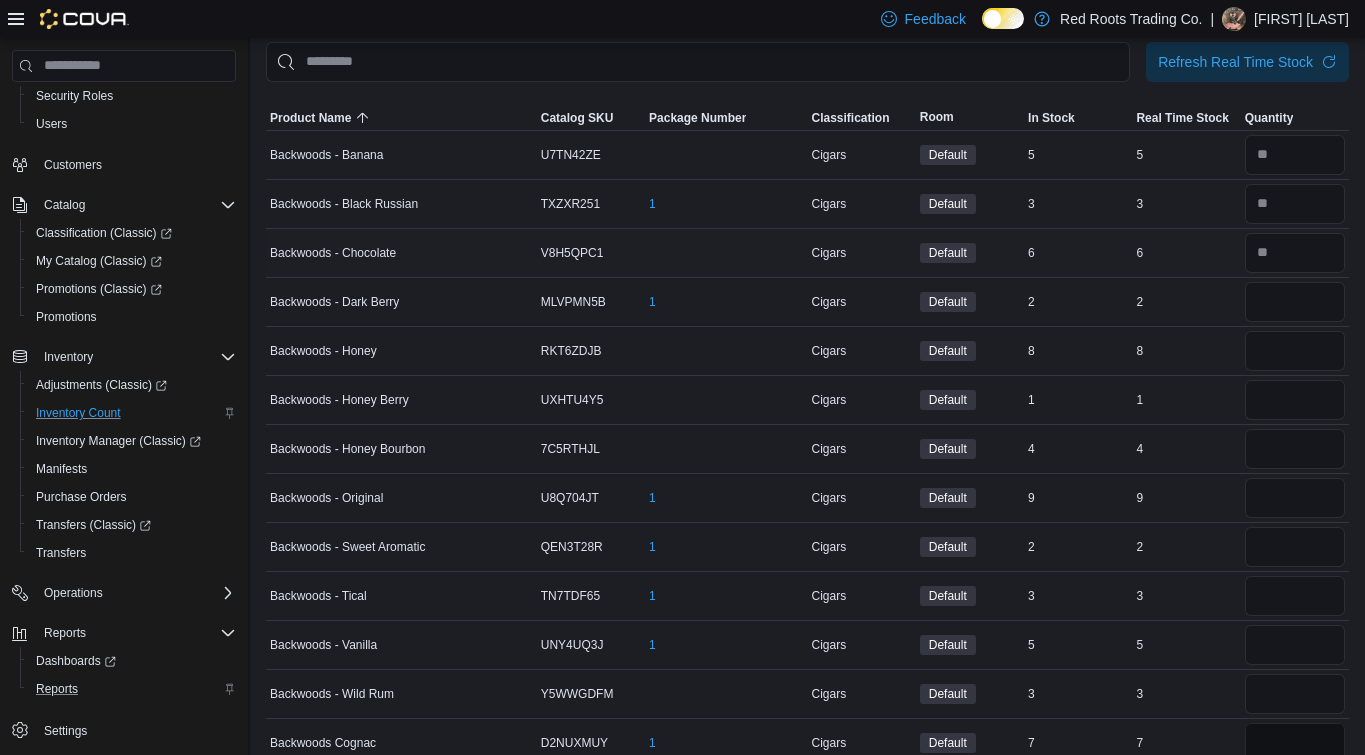 scroll, scrollTop: 8, scrollLeft: 0, axis: vertical 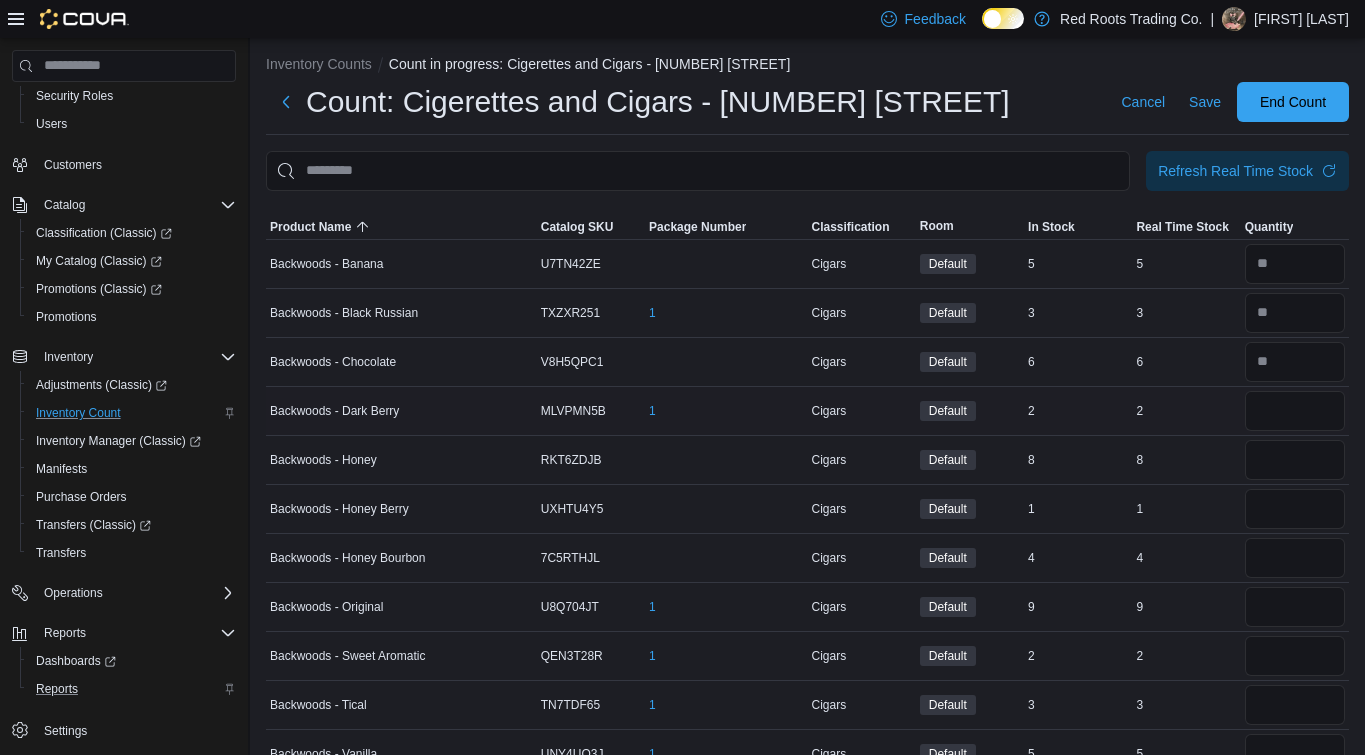 type on "*" 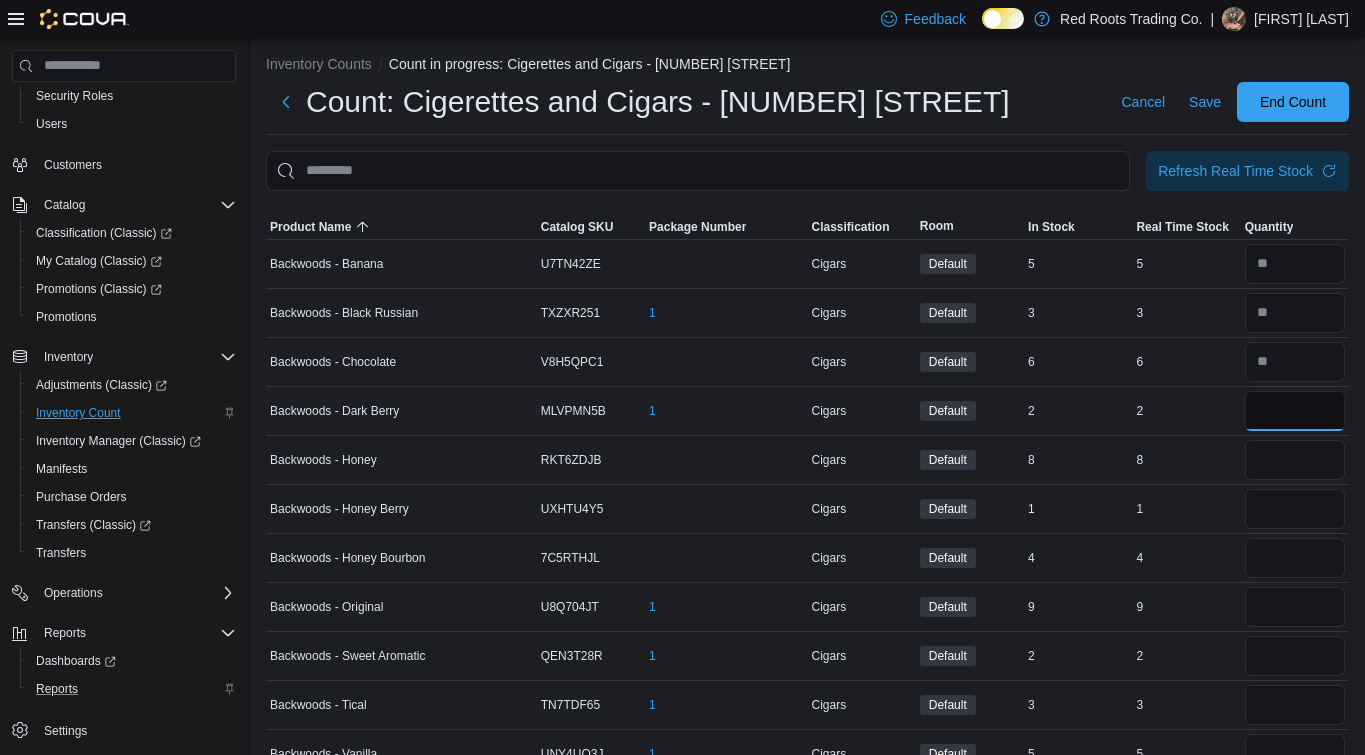 type 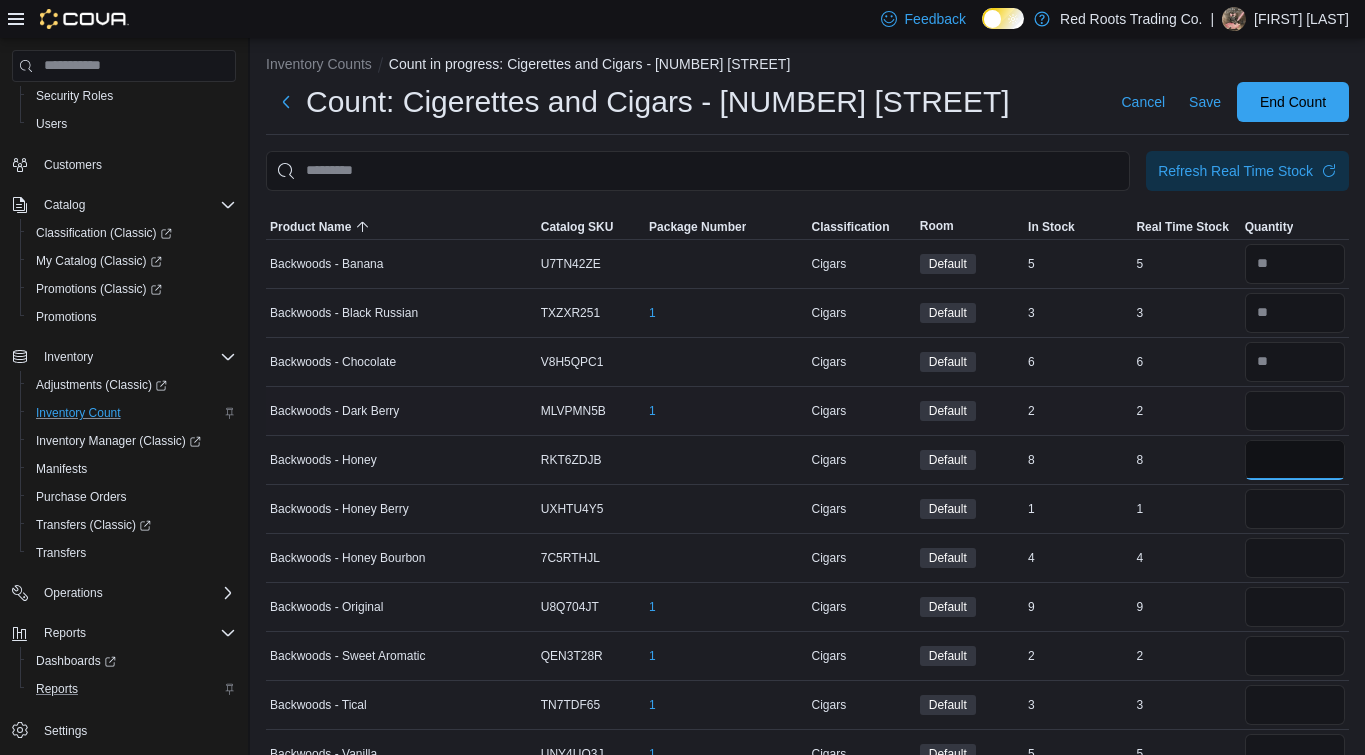 type 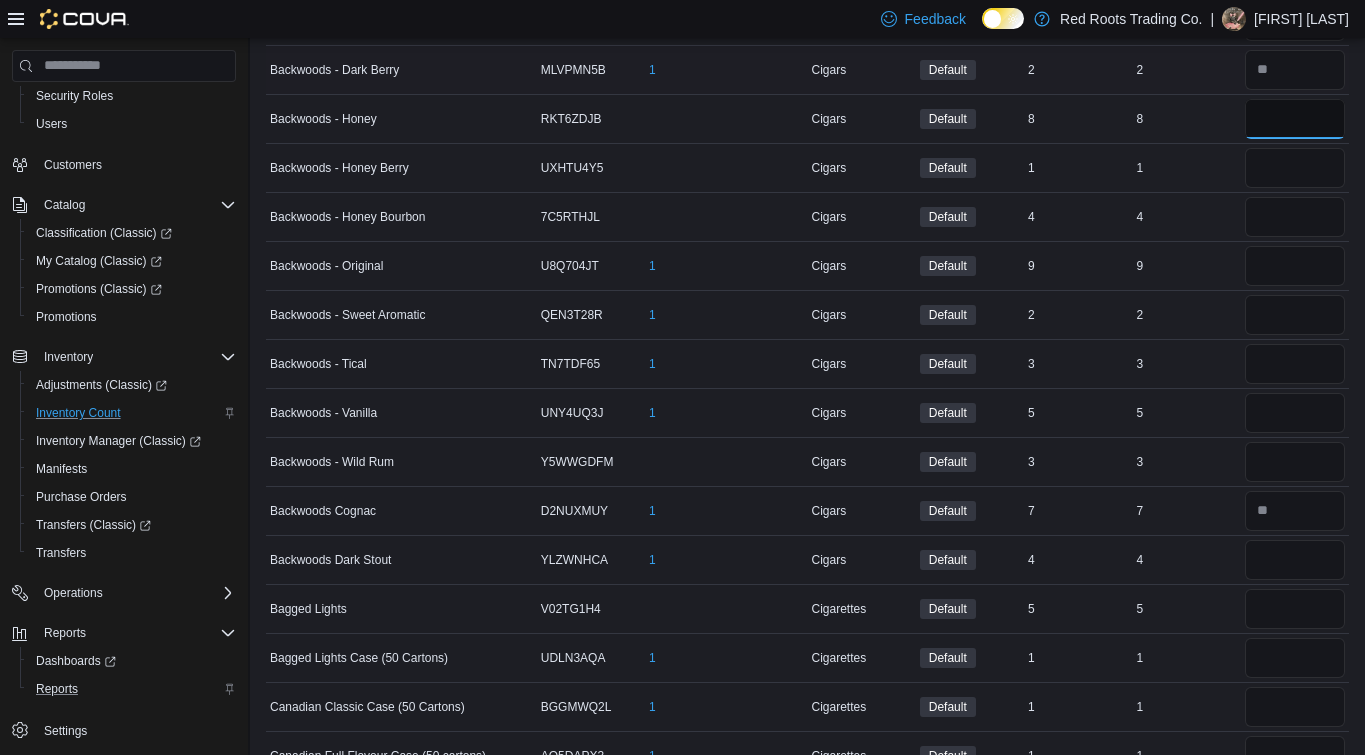 scroll, scrollTop: 362, scrollLeft: 0, axis: vertical 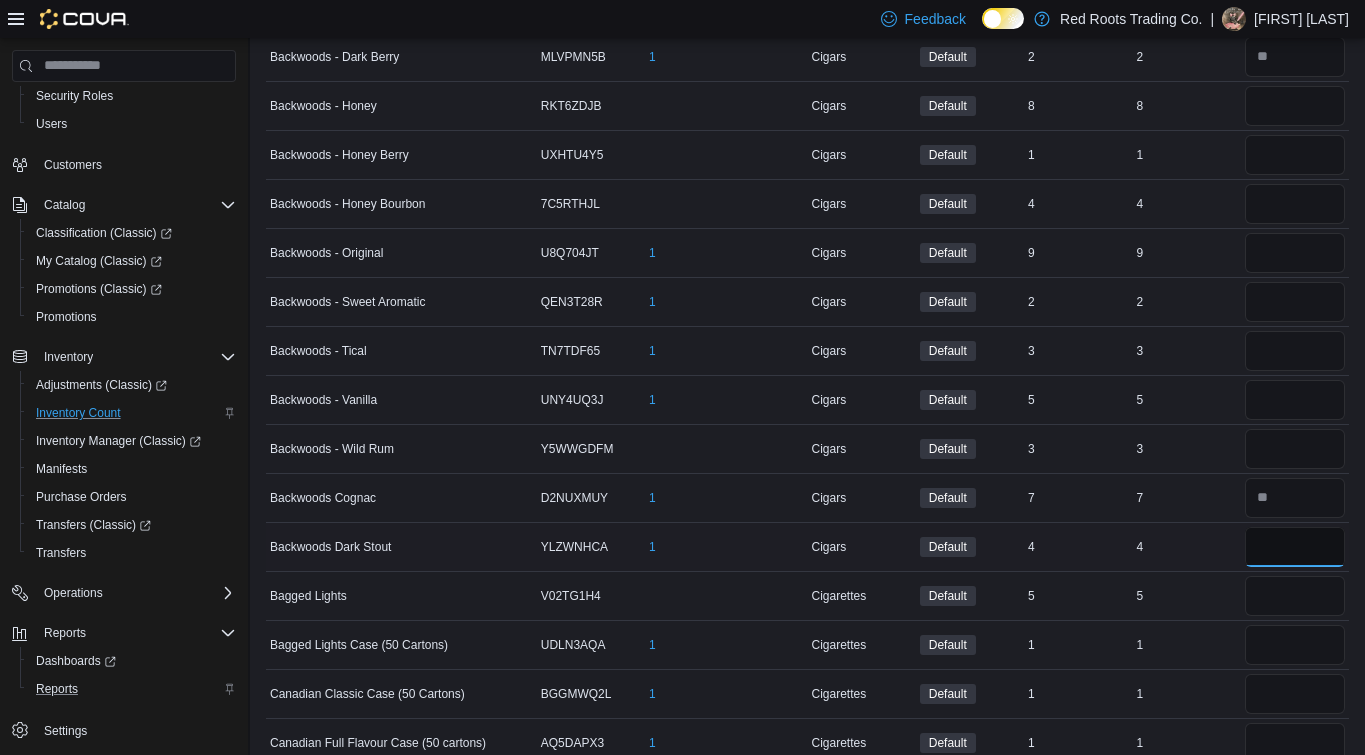 click at bounding box center (1295, 547) 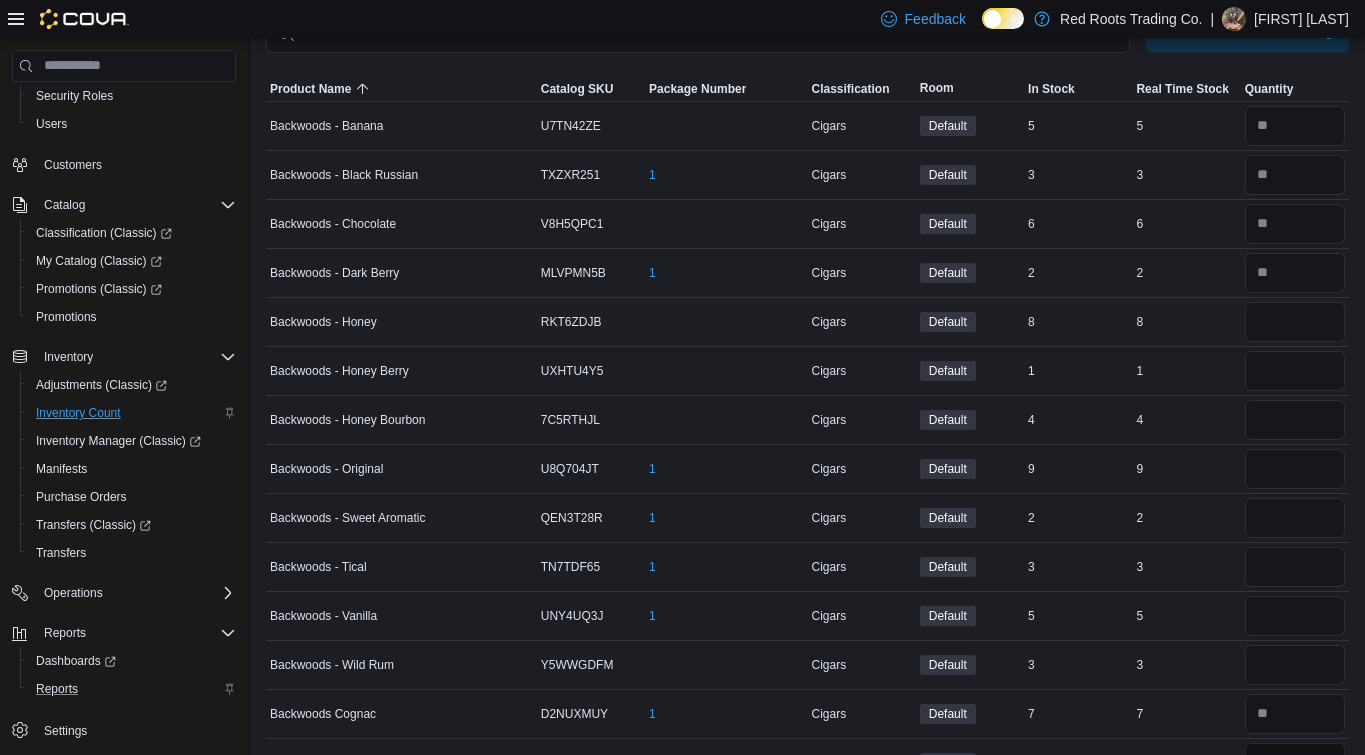 scroll, scrollTop: 147, scrollLeft: 0, axis: vertical 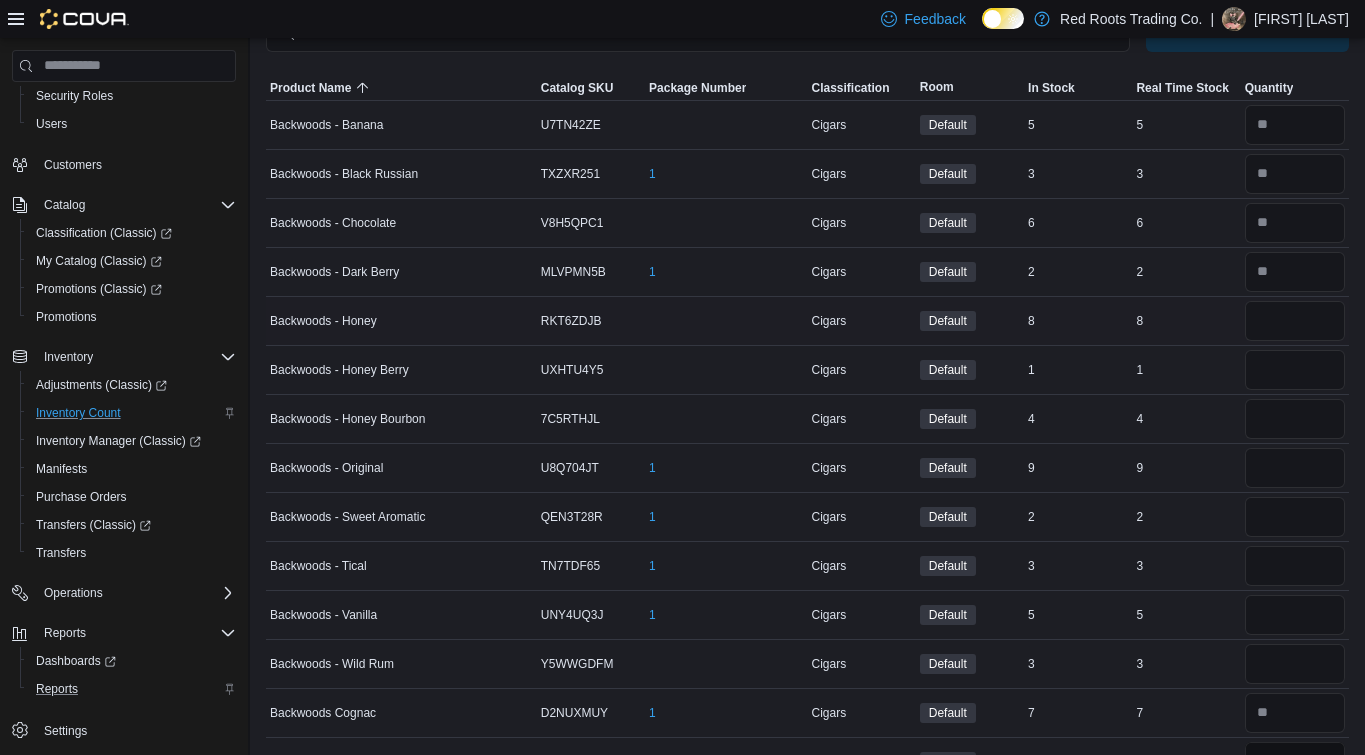 type on "*" 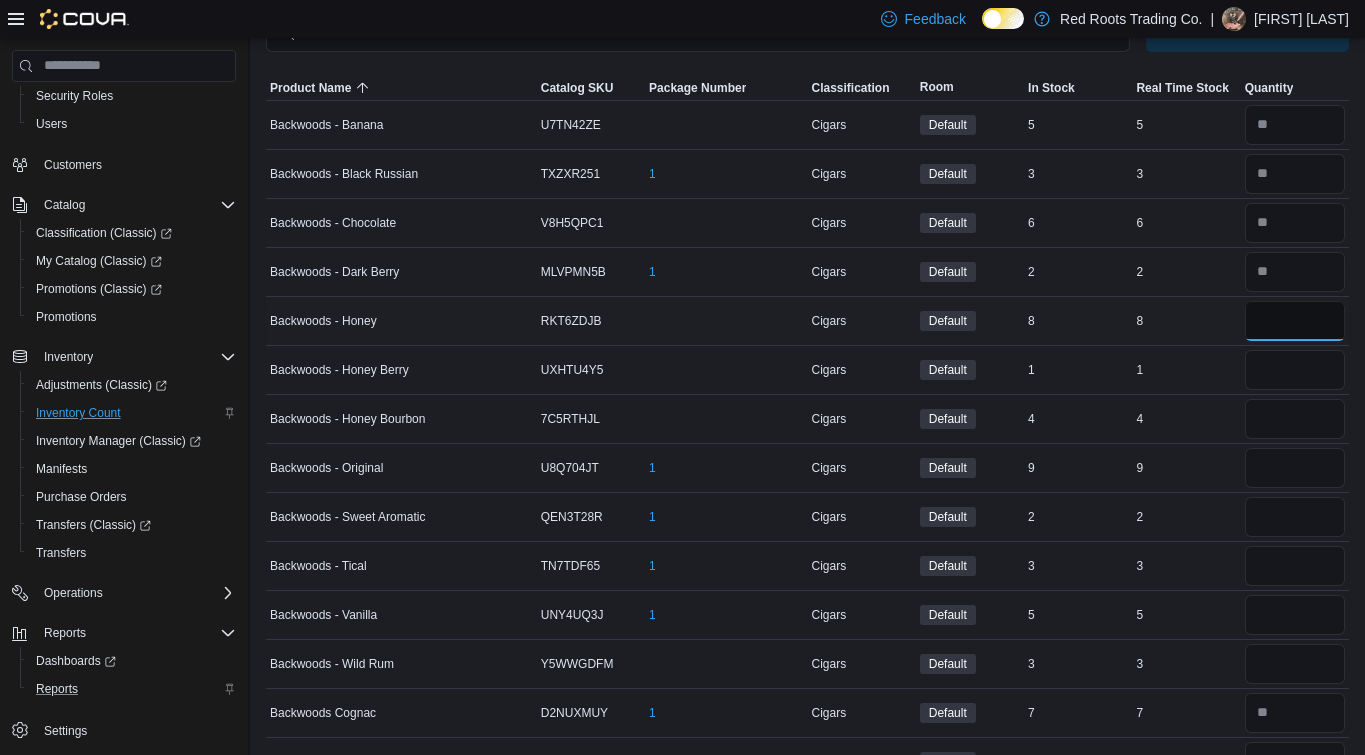 type 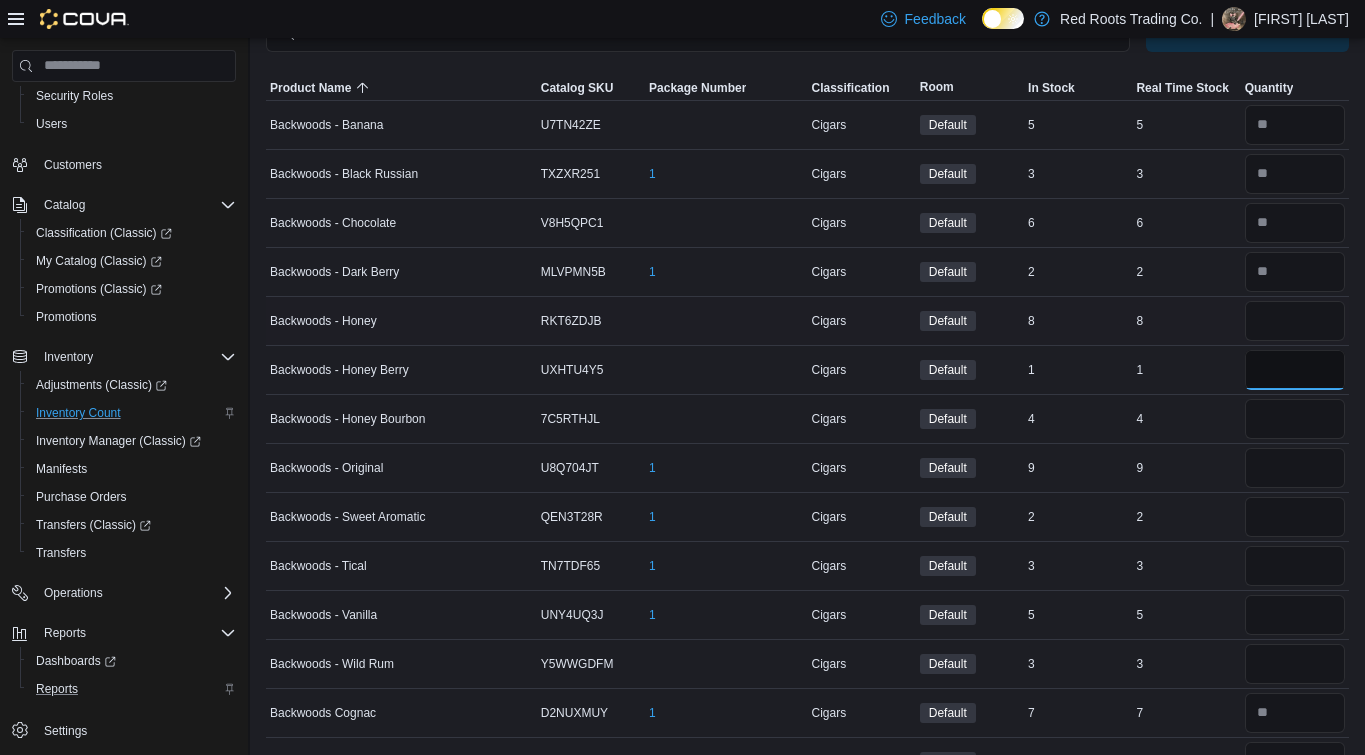 type 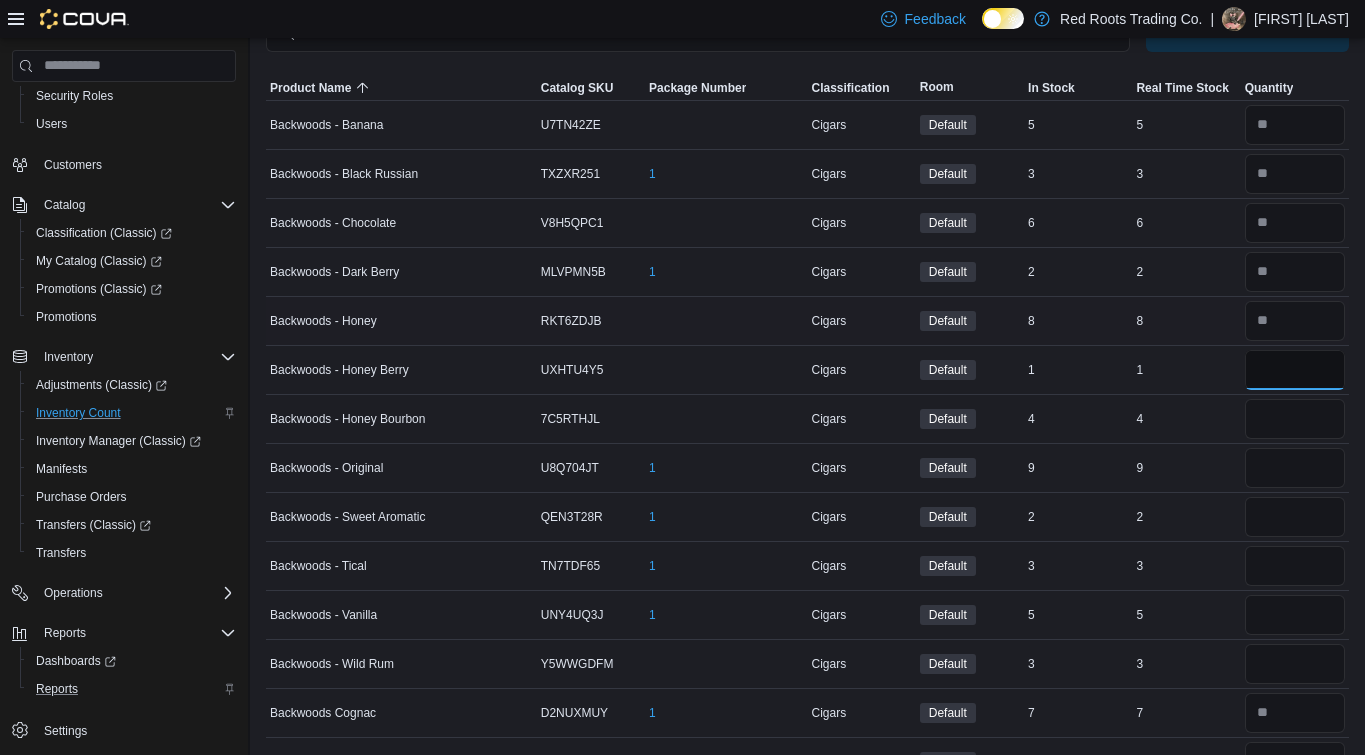 type on "*" 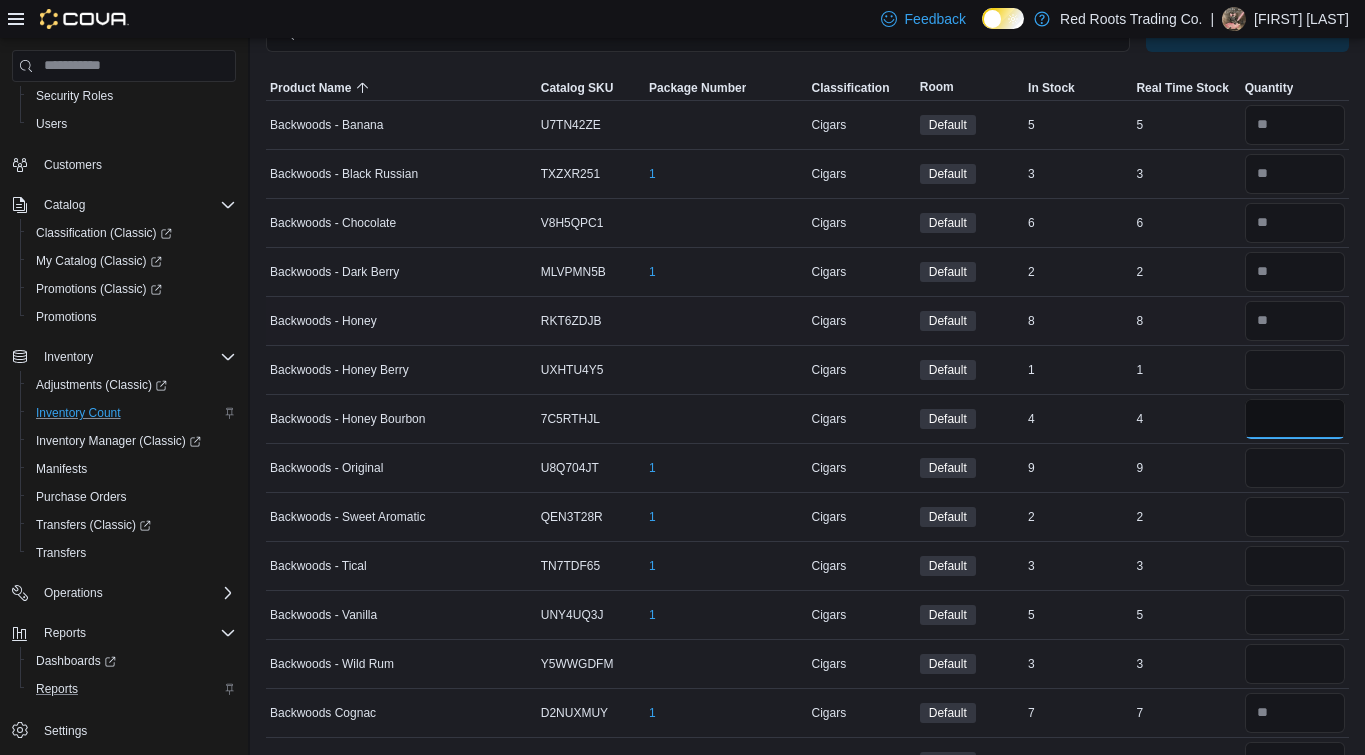 type 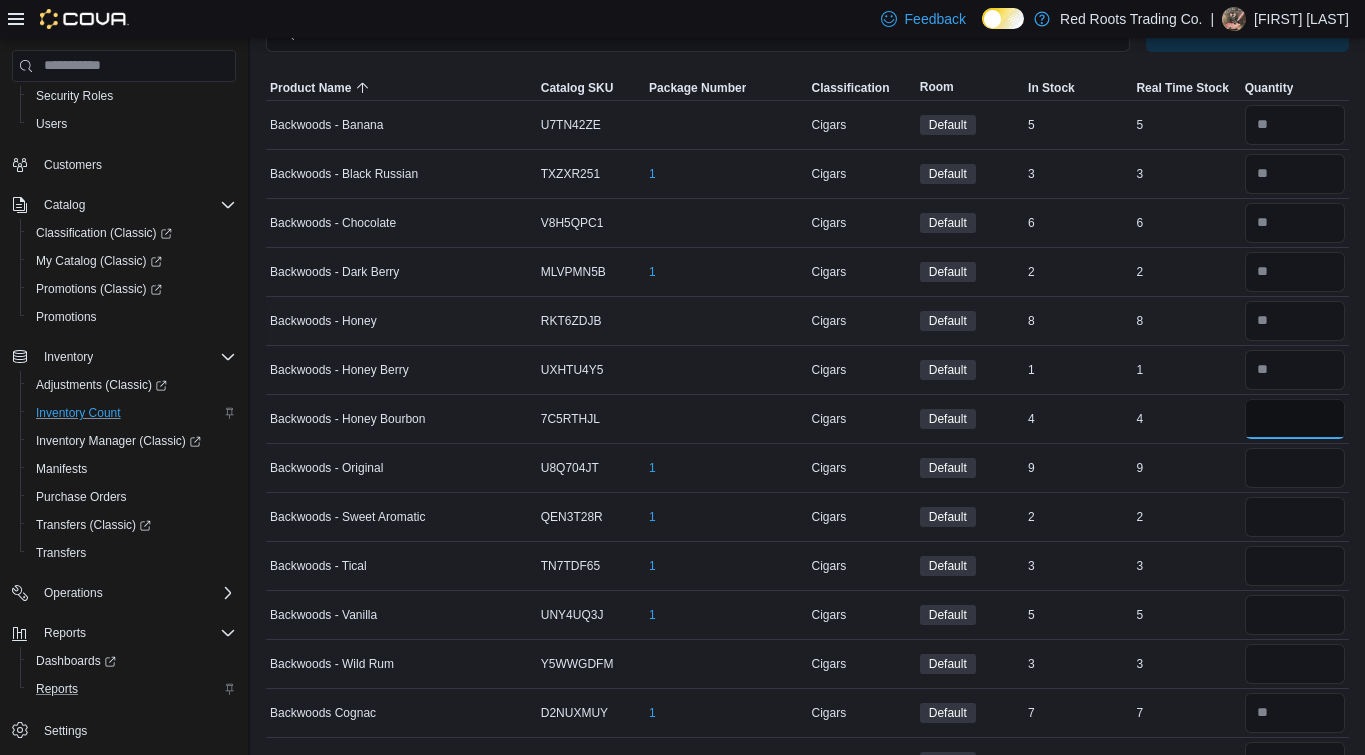 type on "*" 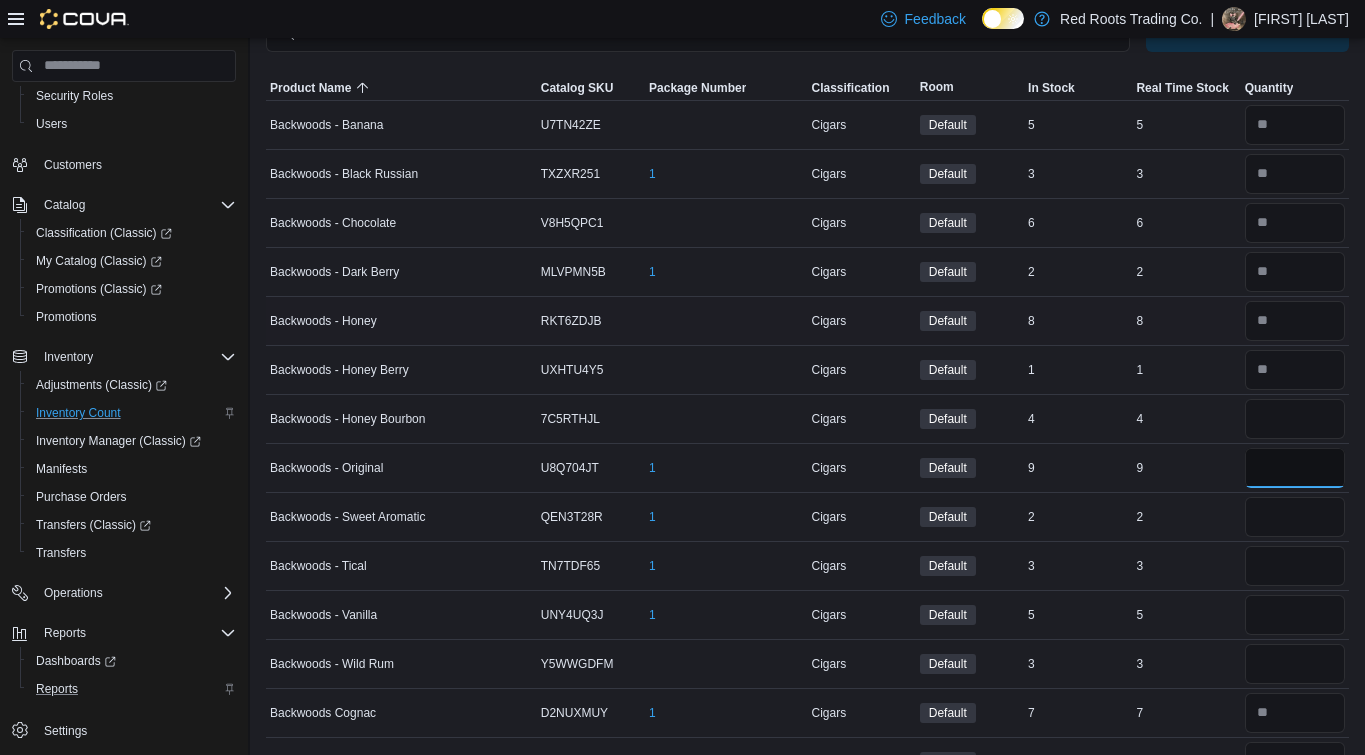 type 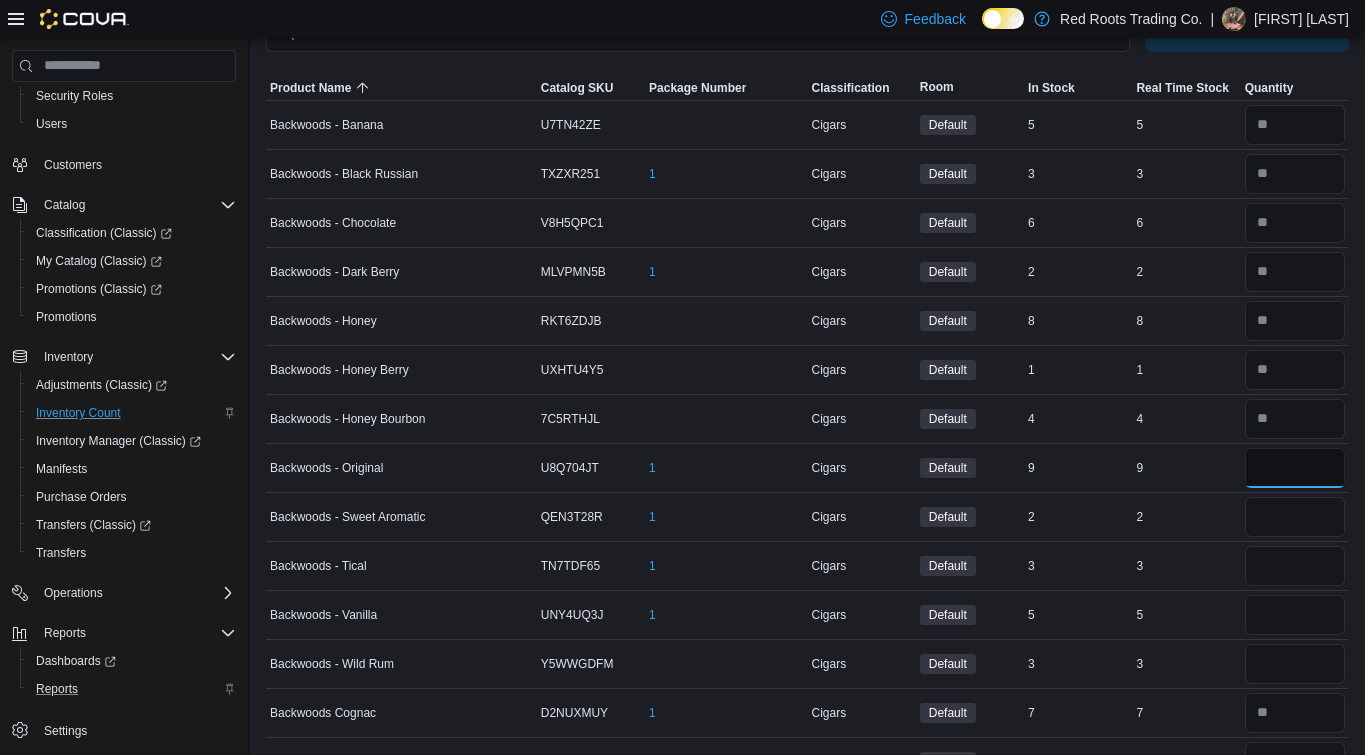 type on "*" 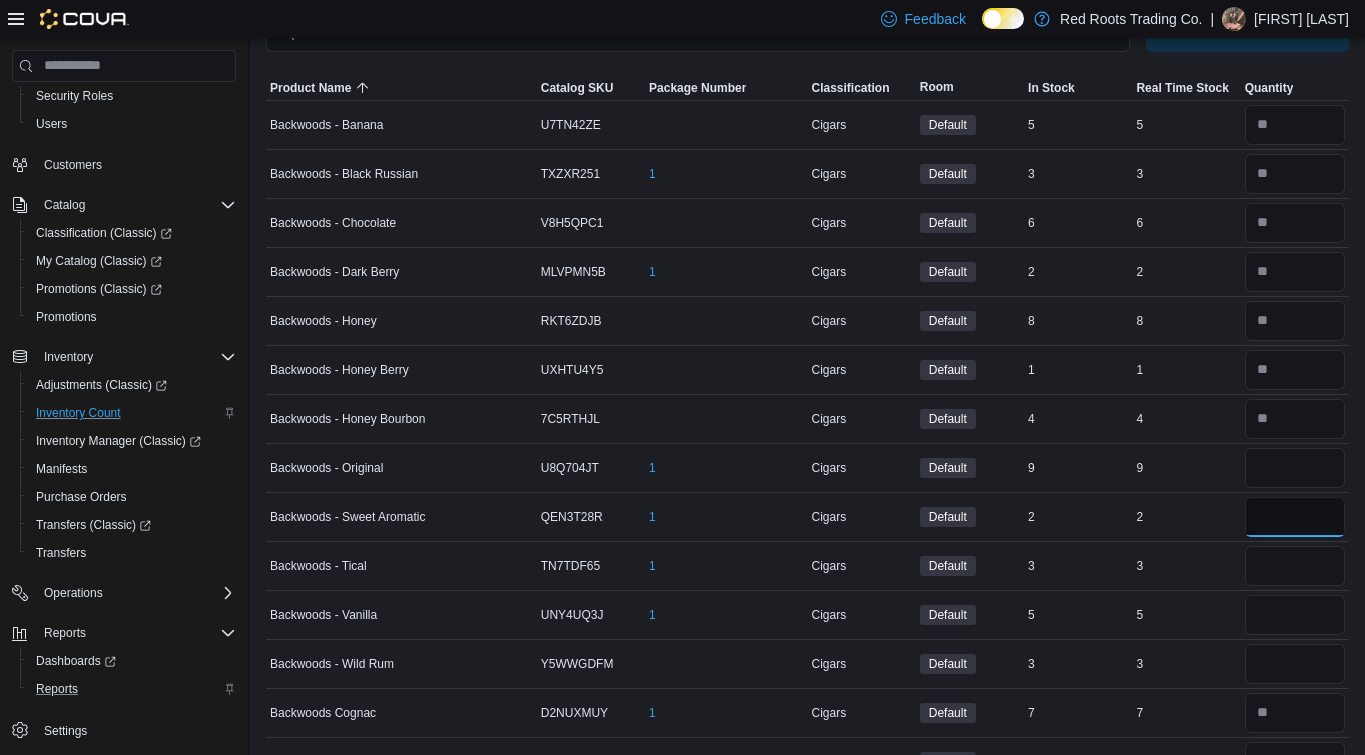 type 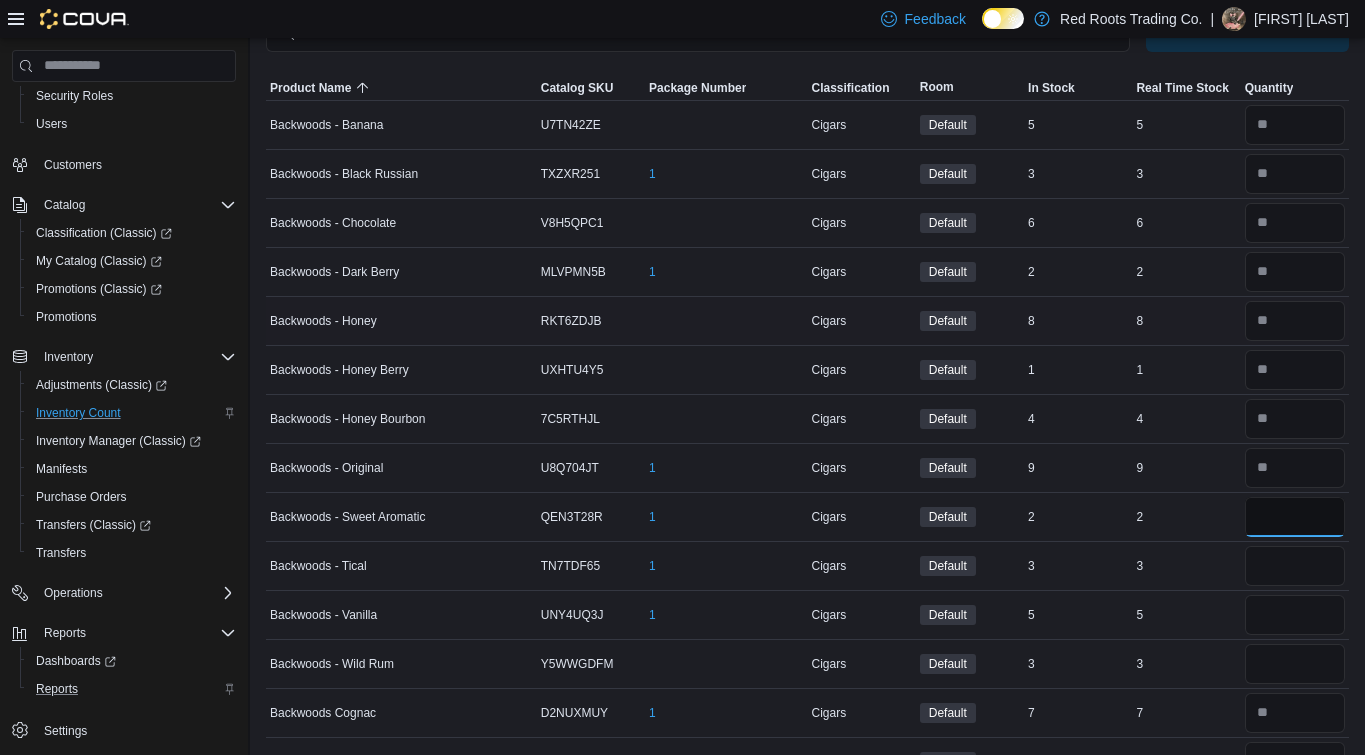 type on "*" 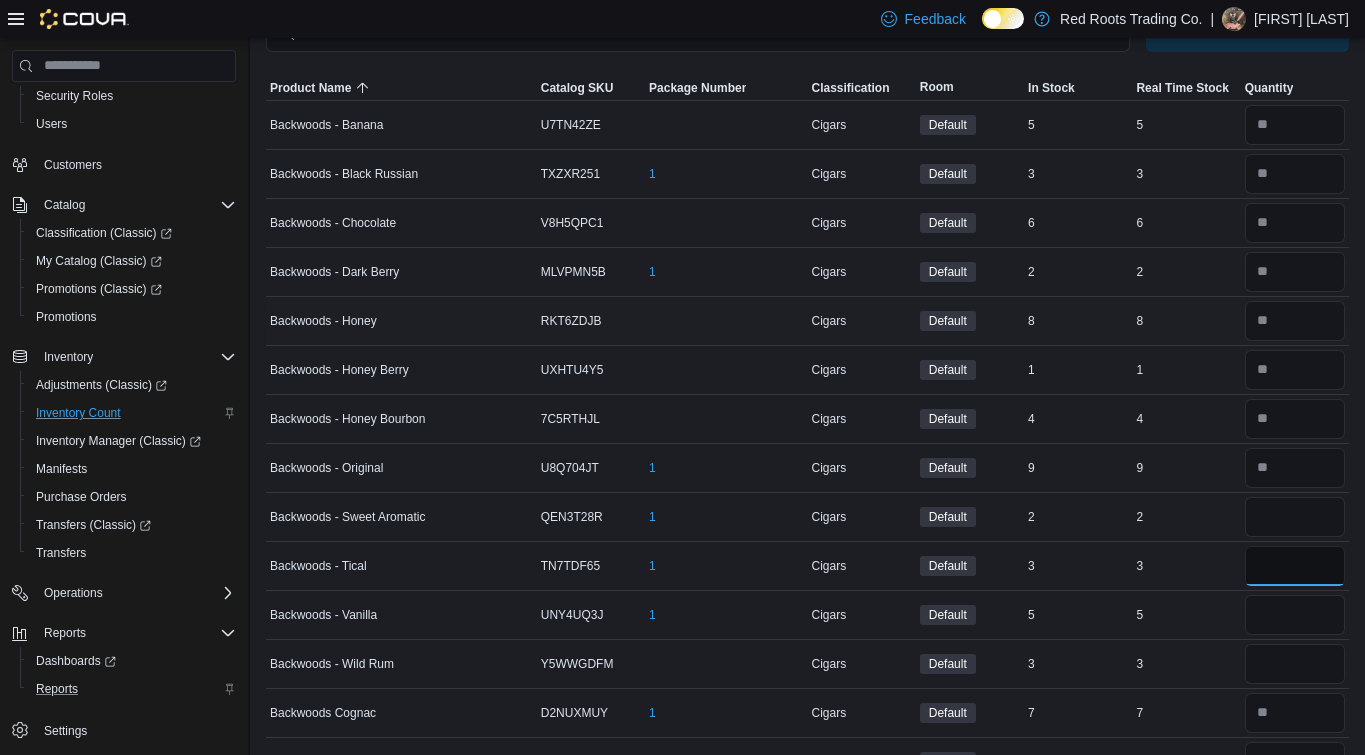 type 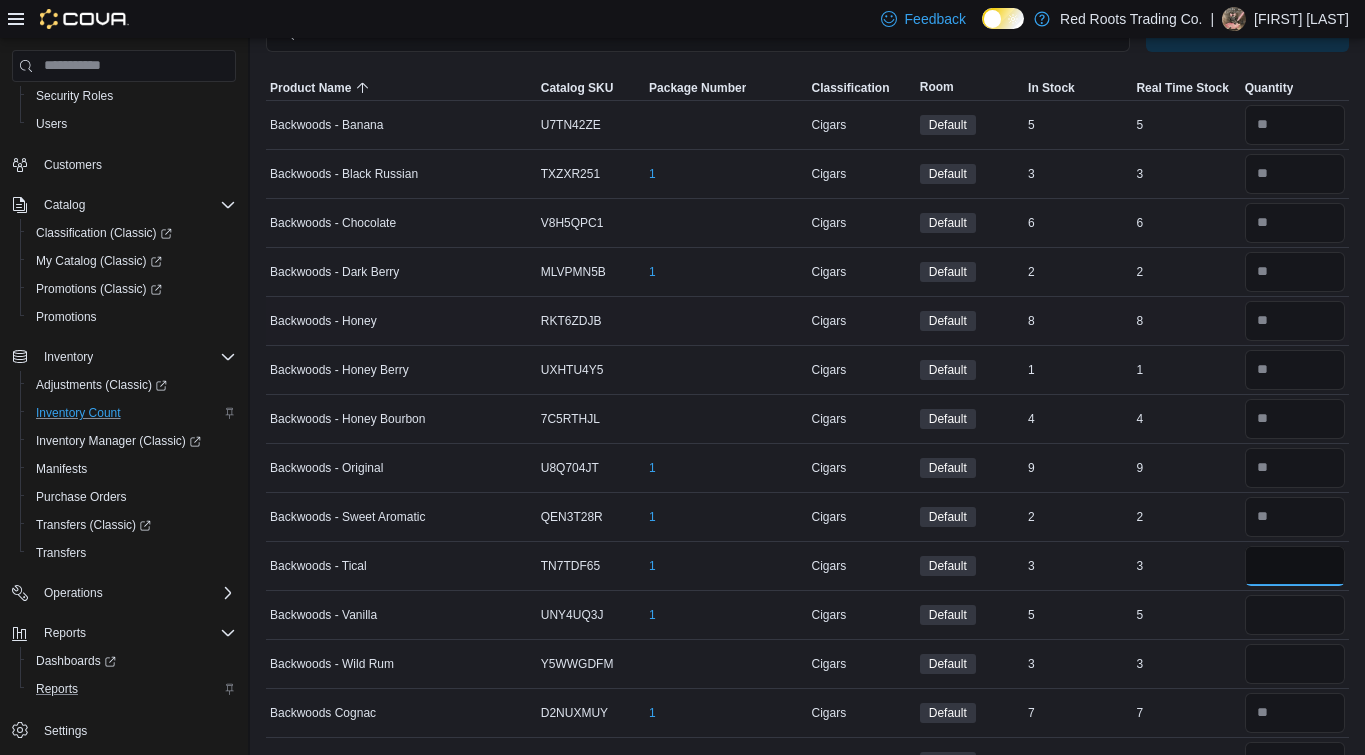 type on "*" 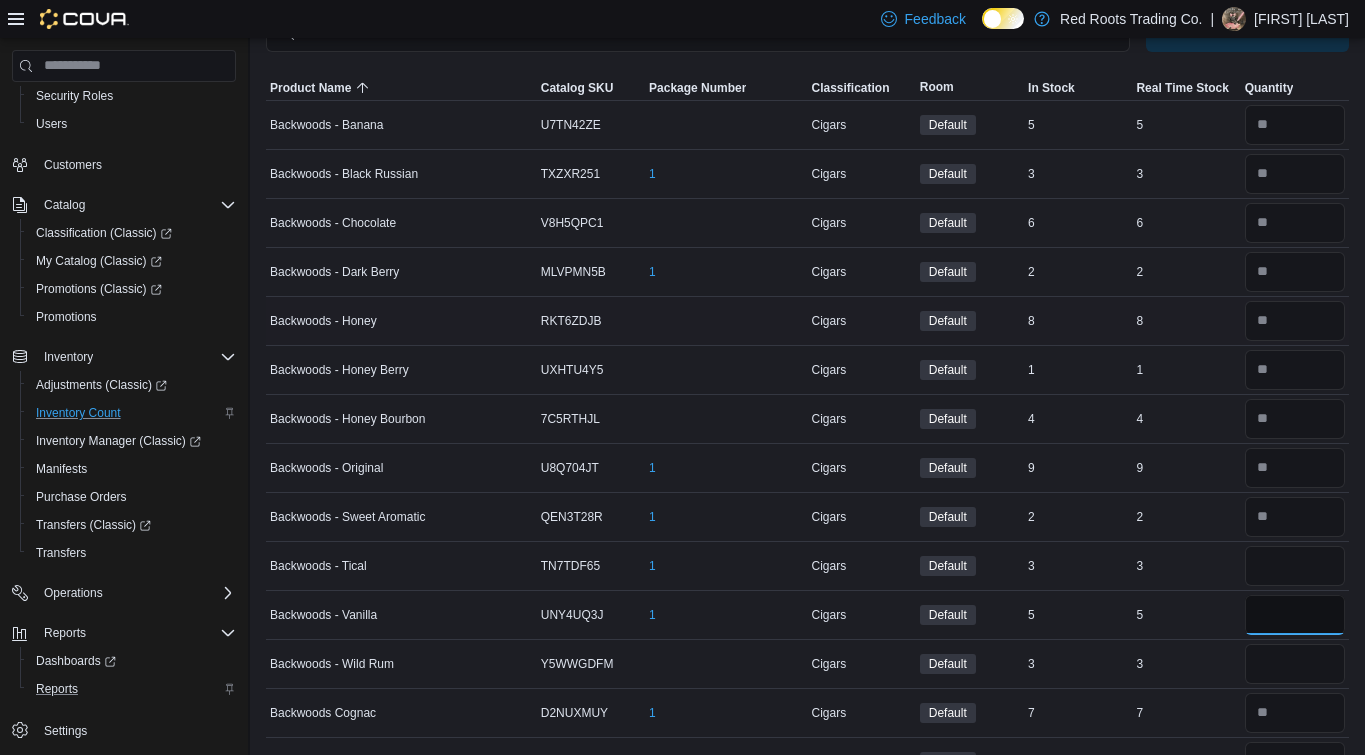 type 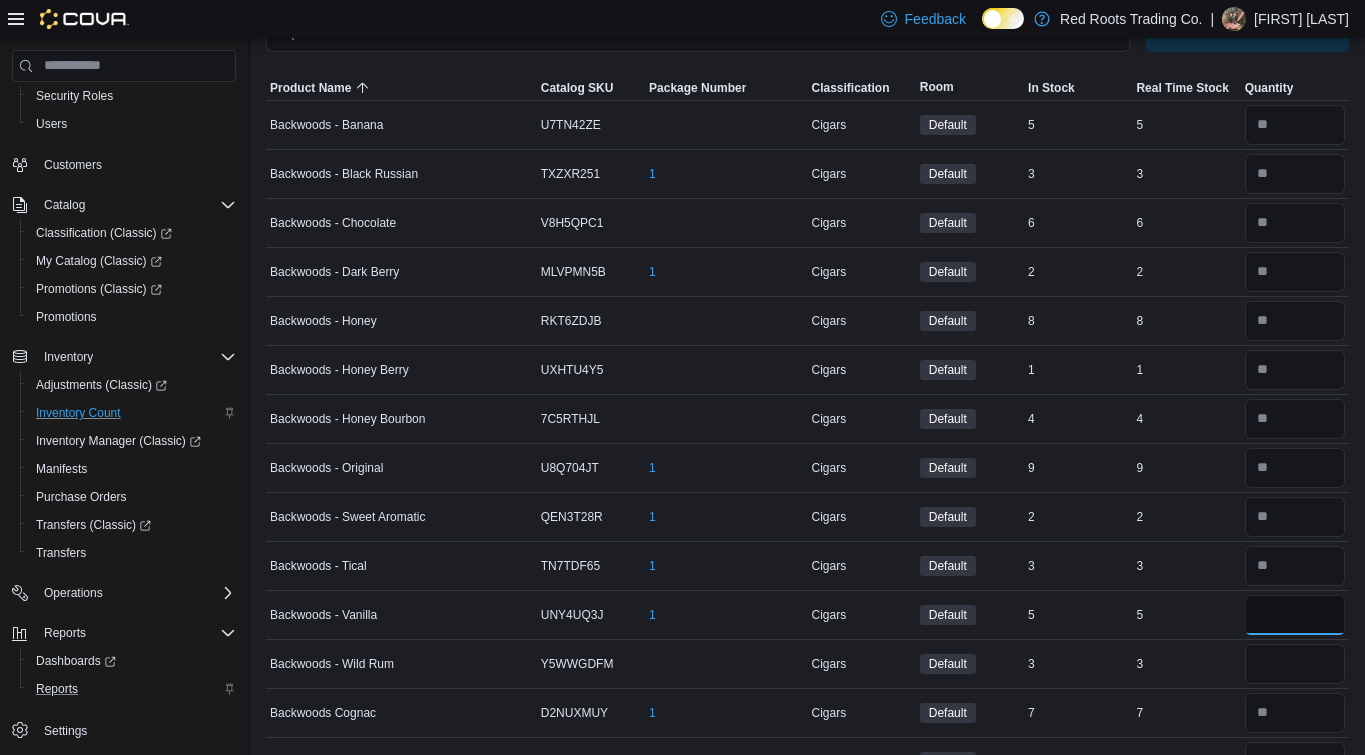 type on "*" 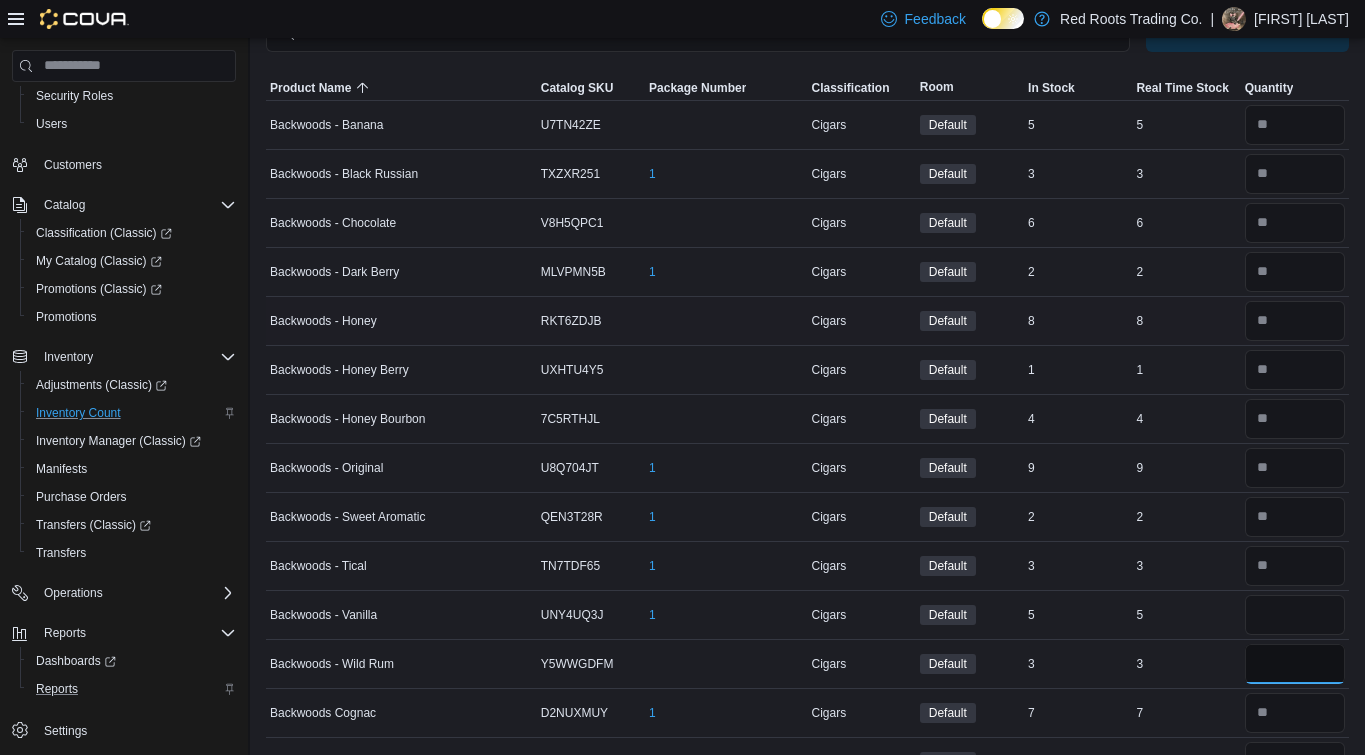 type 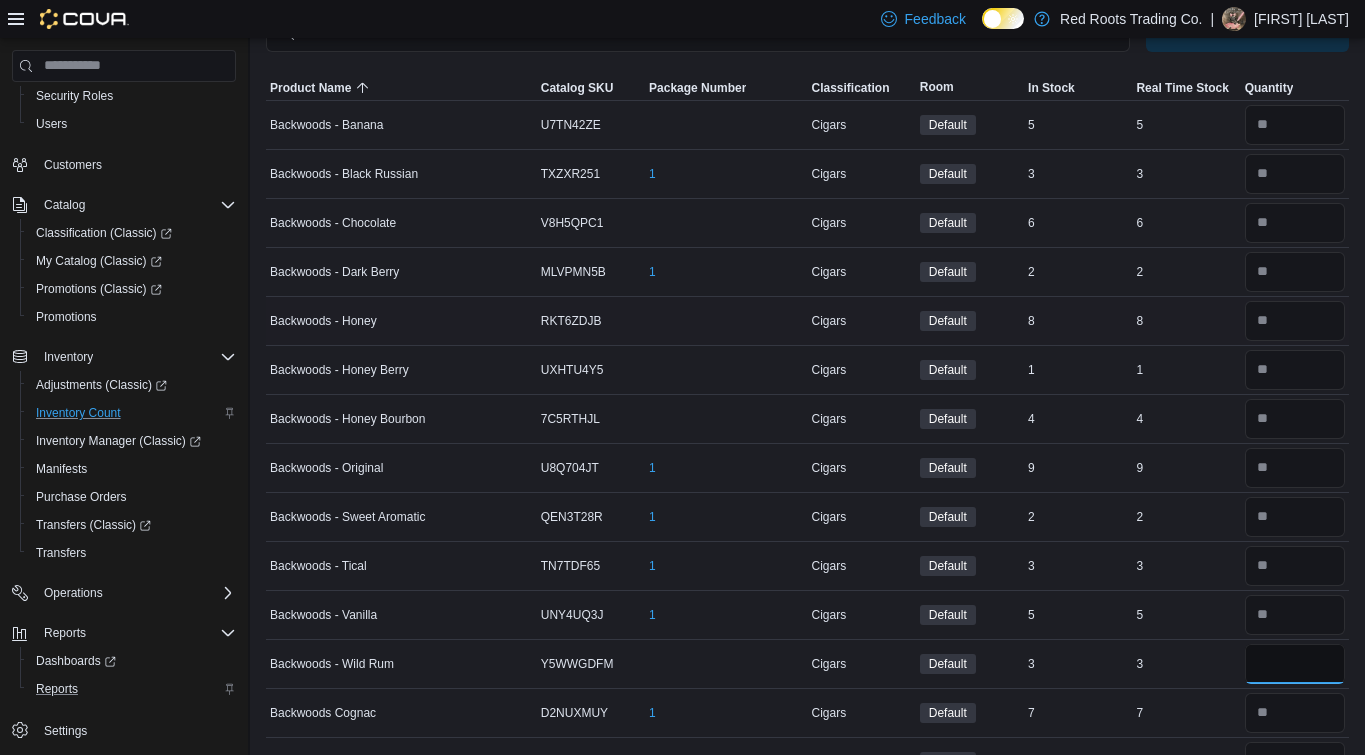 type on "*" 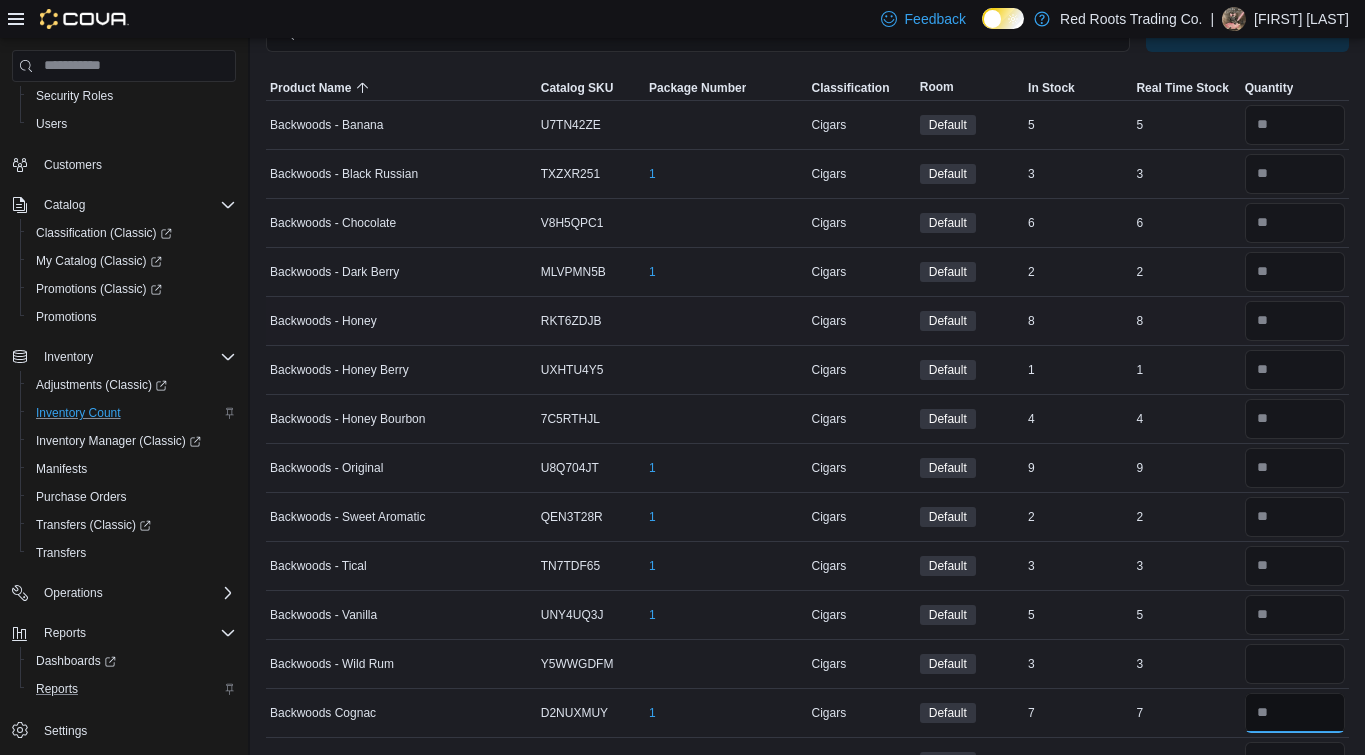 type 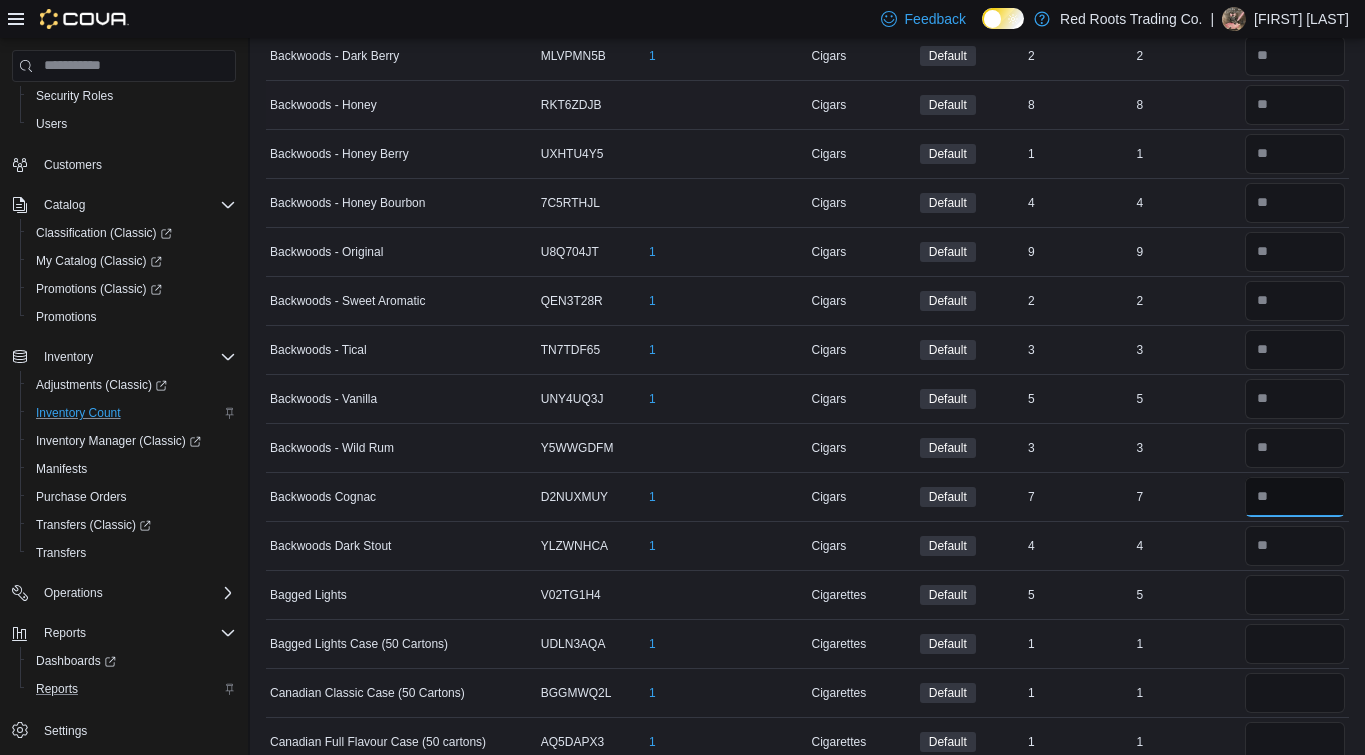 scroll, scrollTop: 371, scrollLeft: 0, axis: vertical 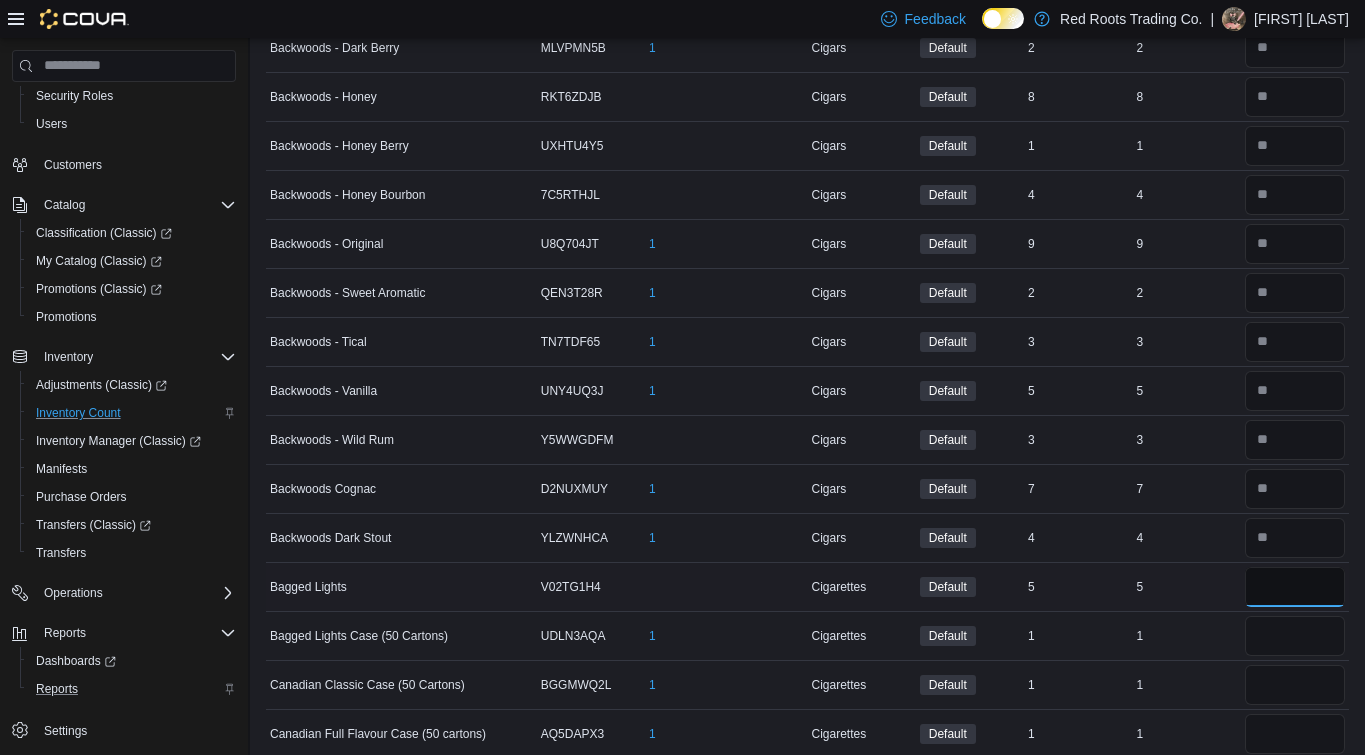 click at bounding box center [1295, 587] 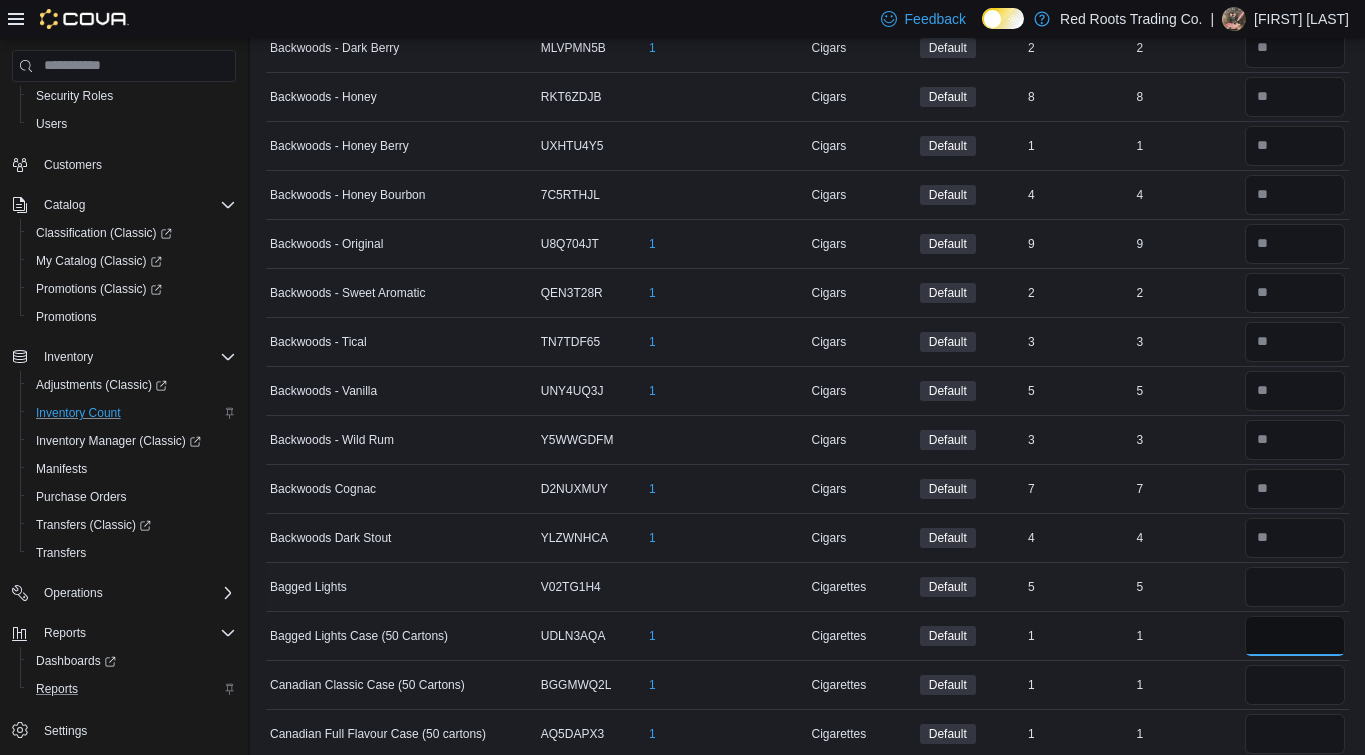 type 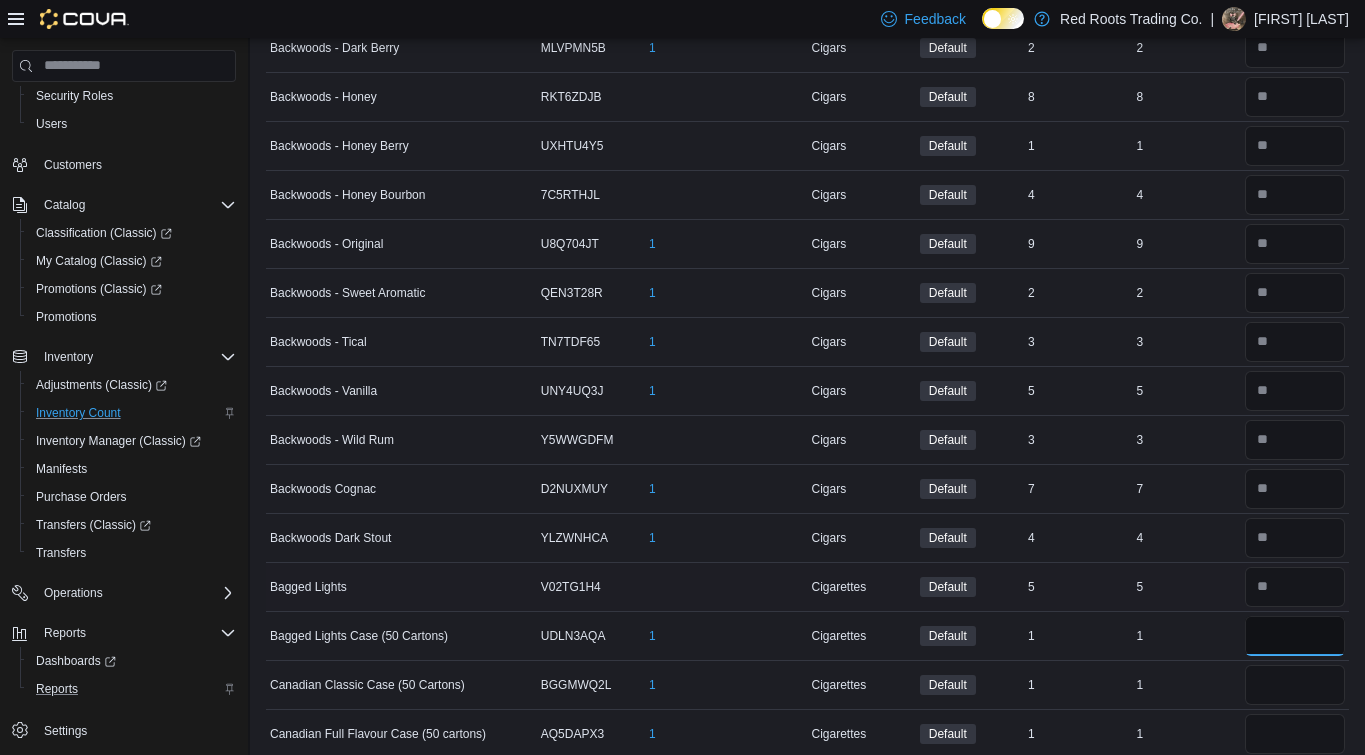 type on "*" 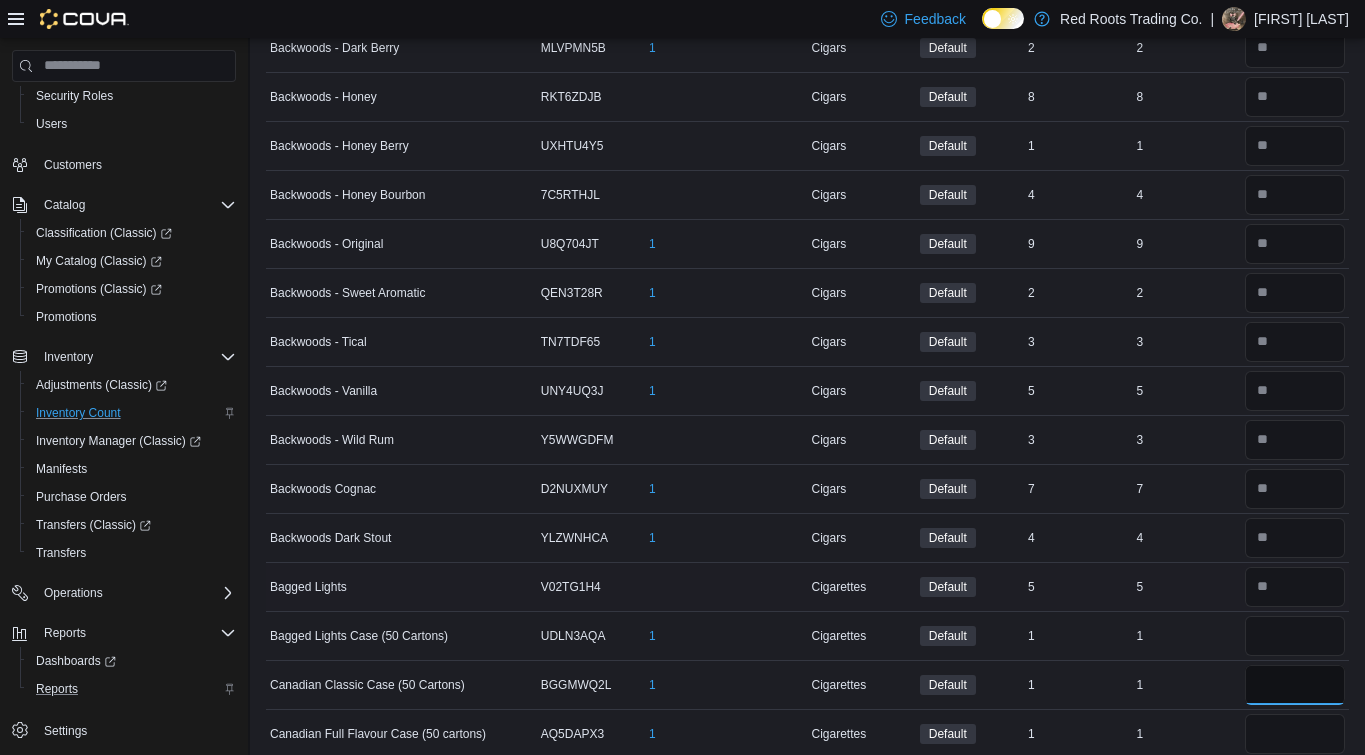 type 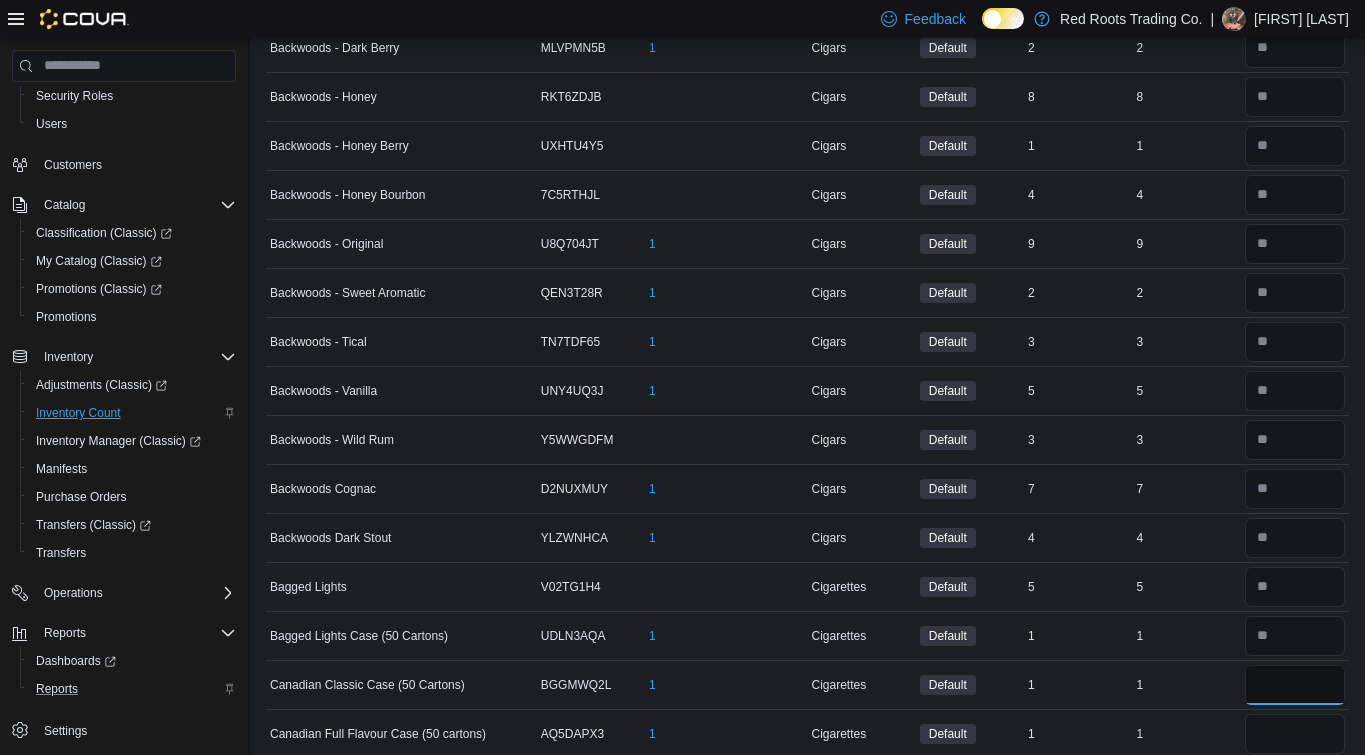type on "*" 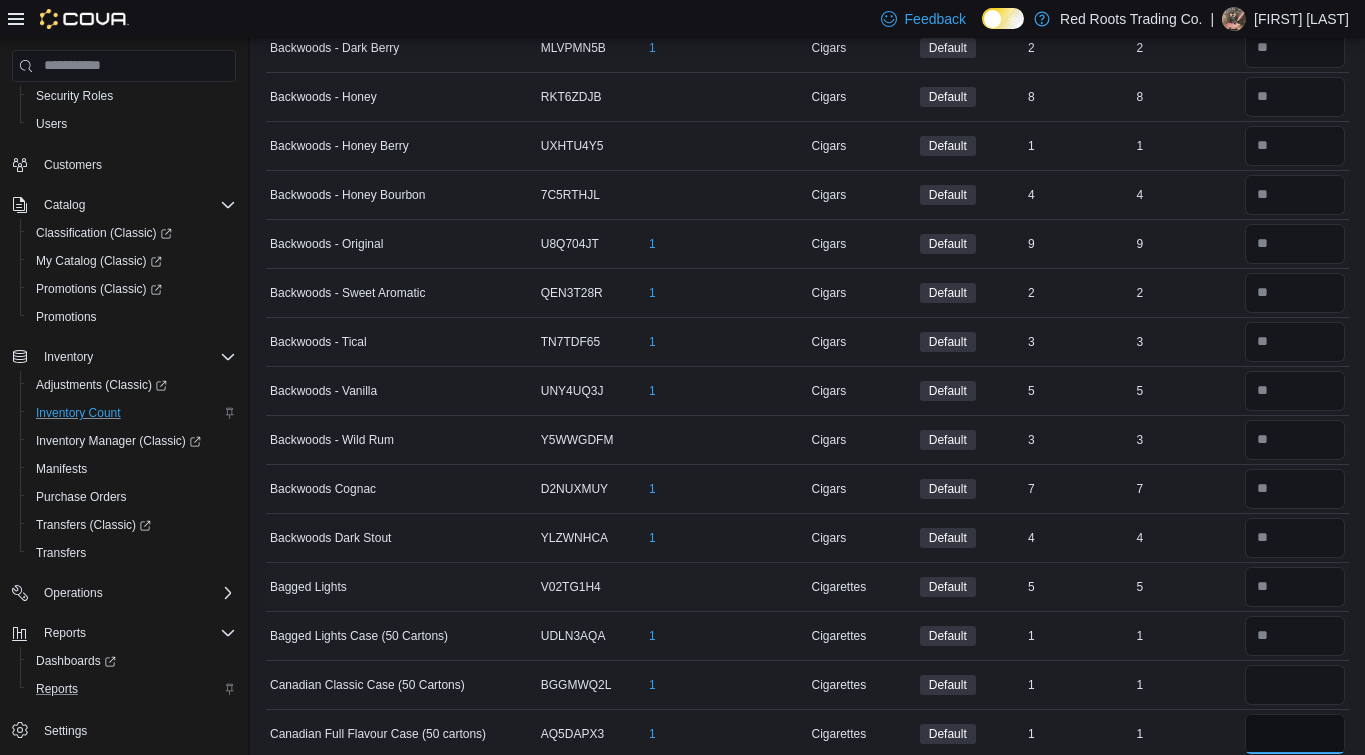 type 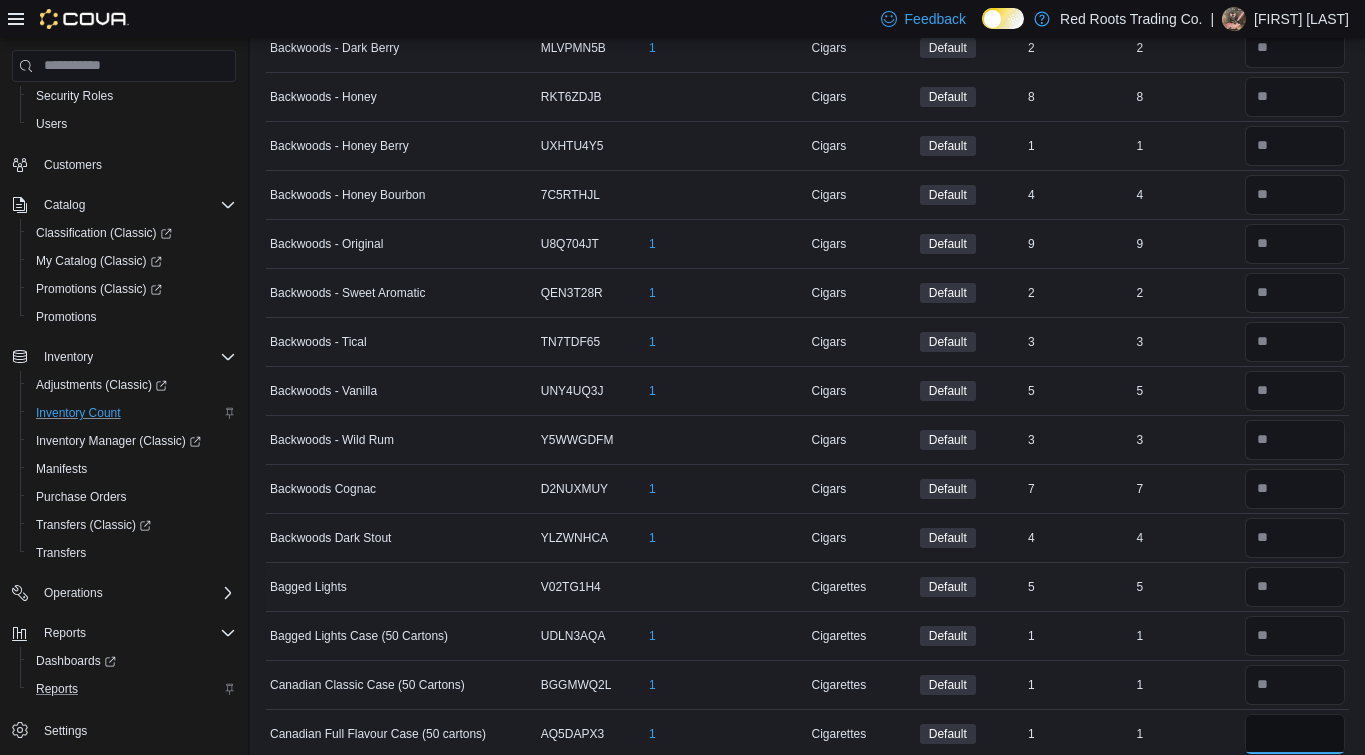 type on "*" 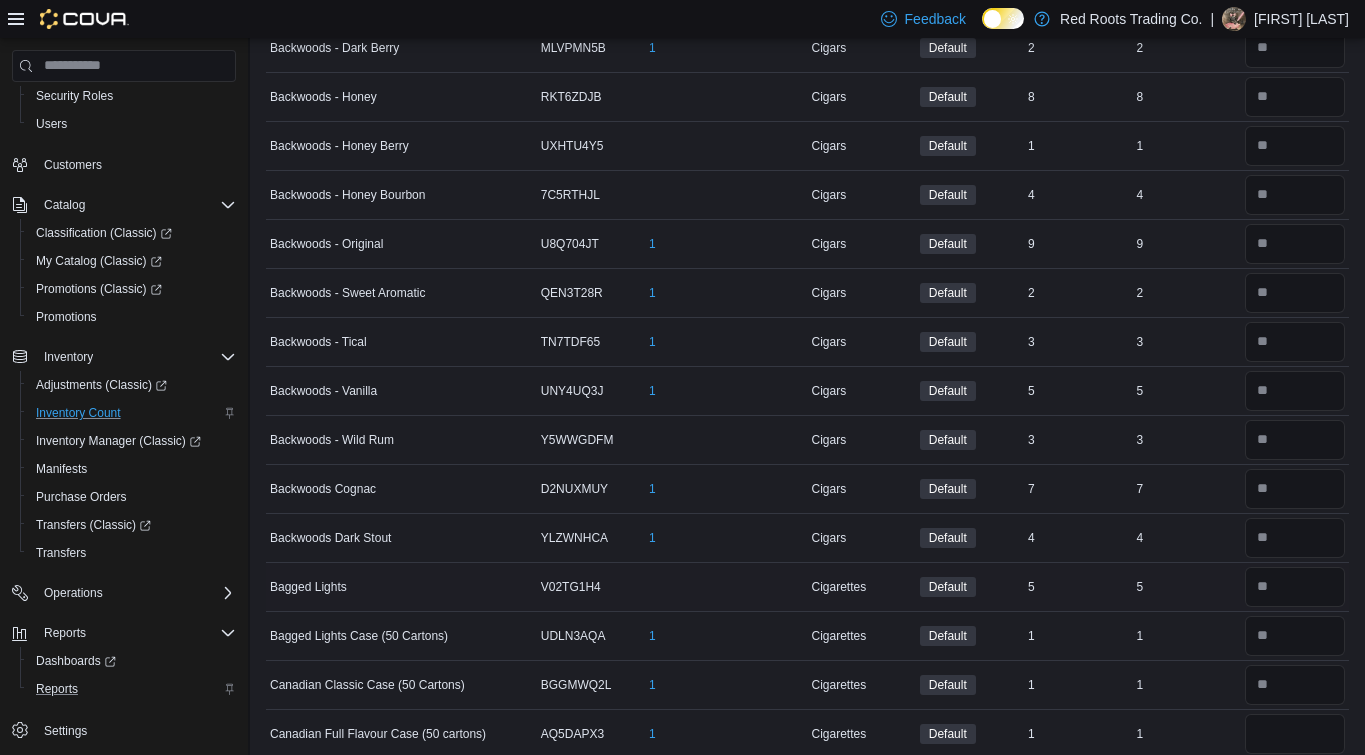 type 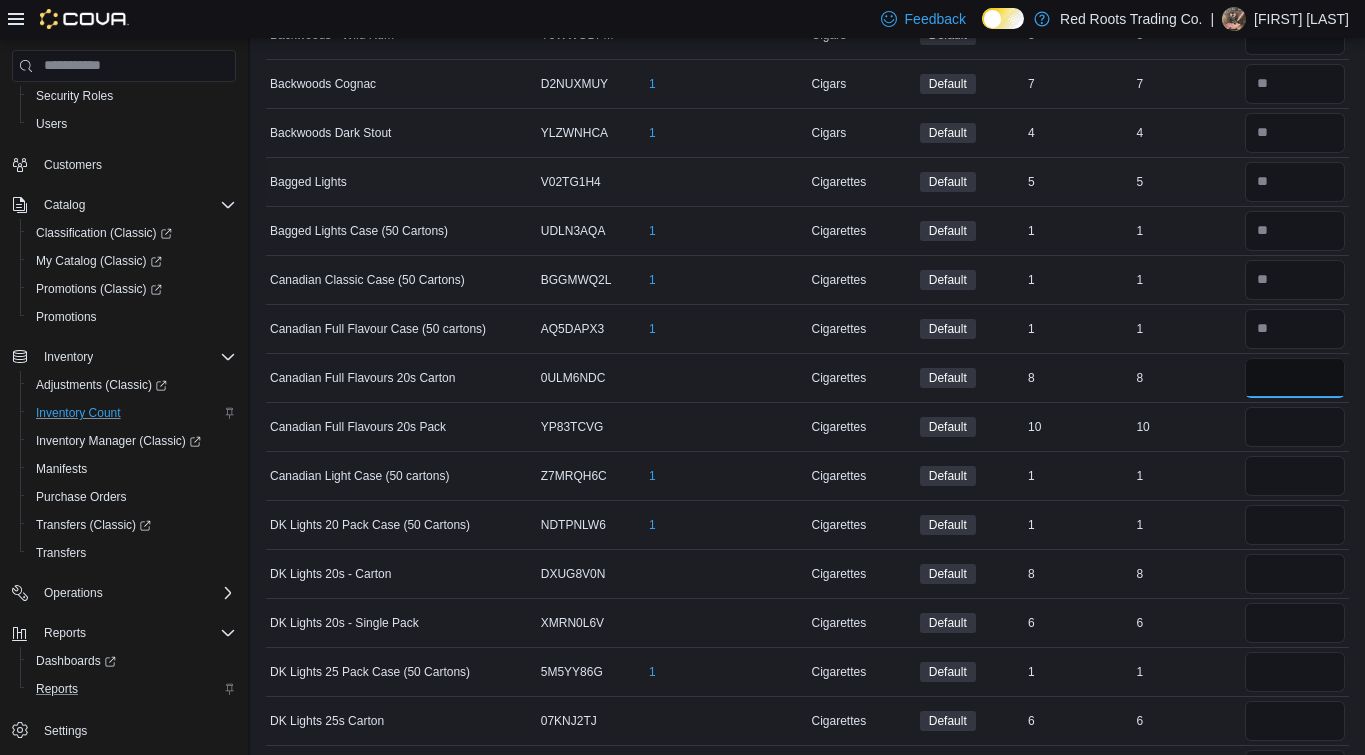 type on "*" 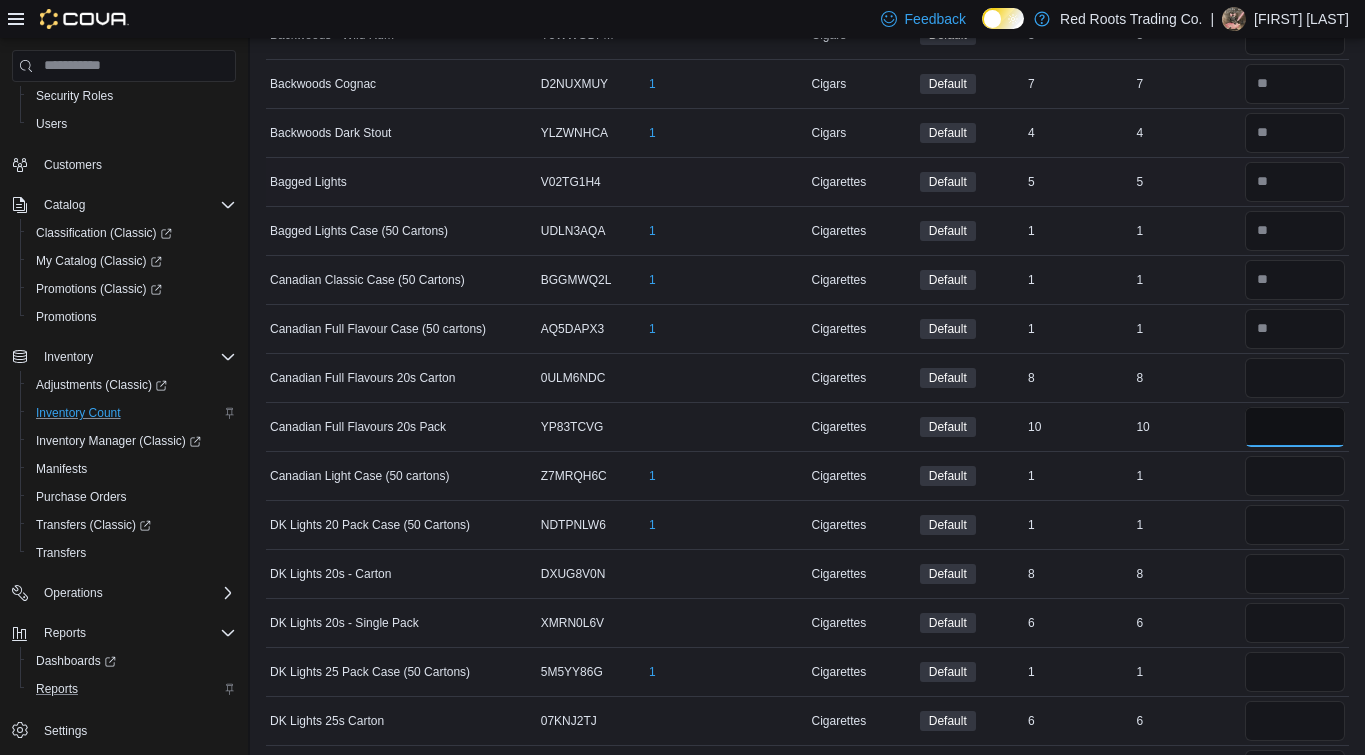 type 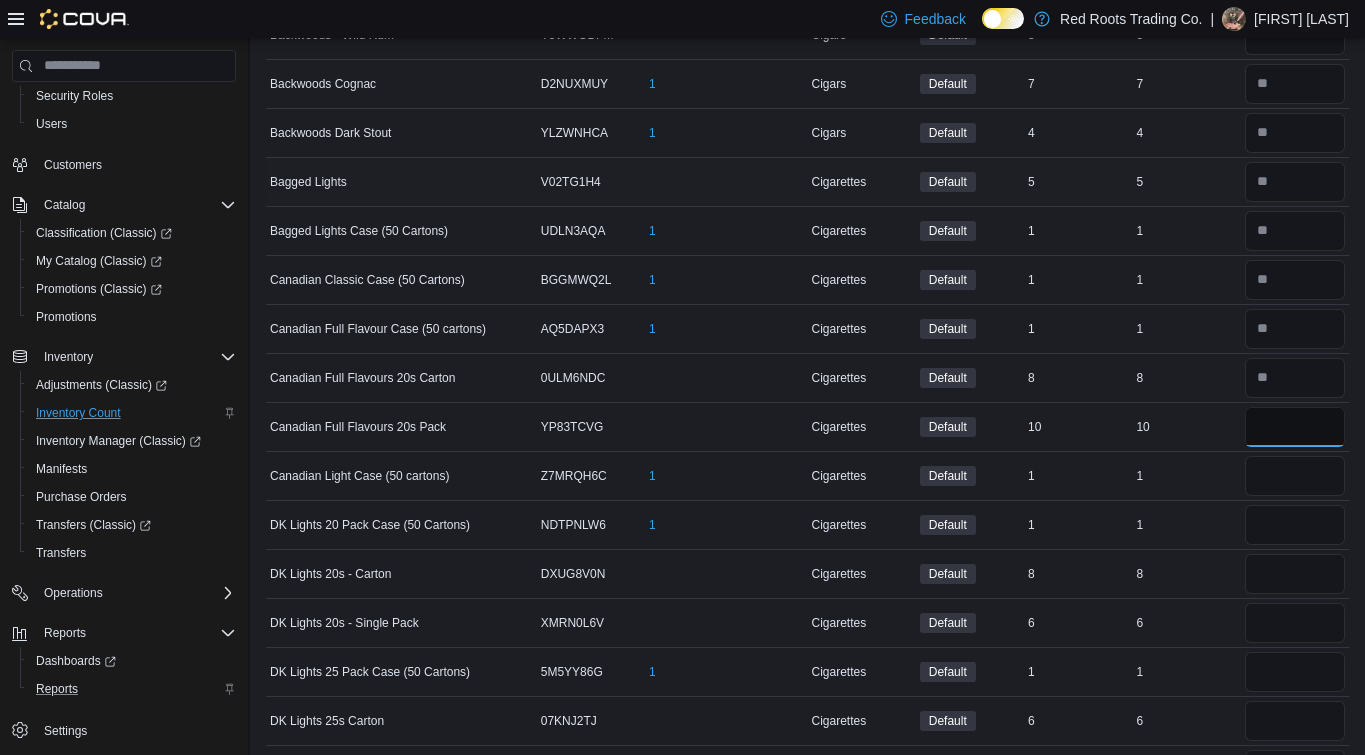 type on "**" 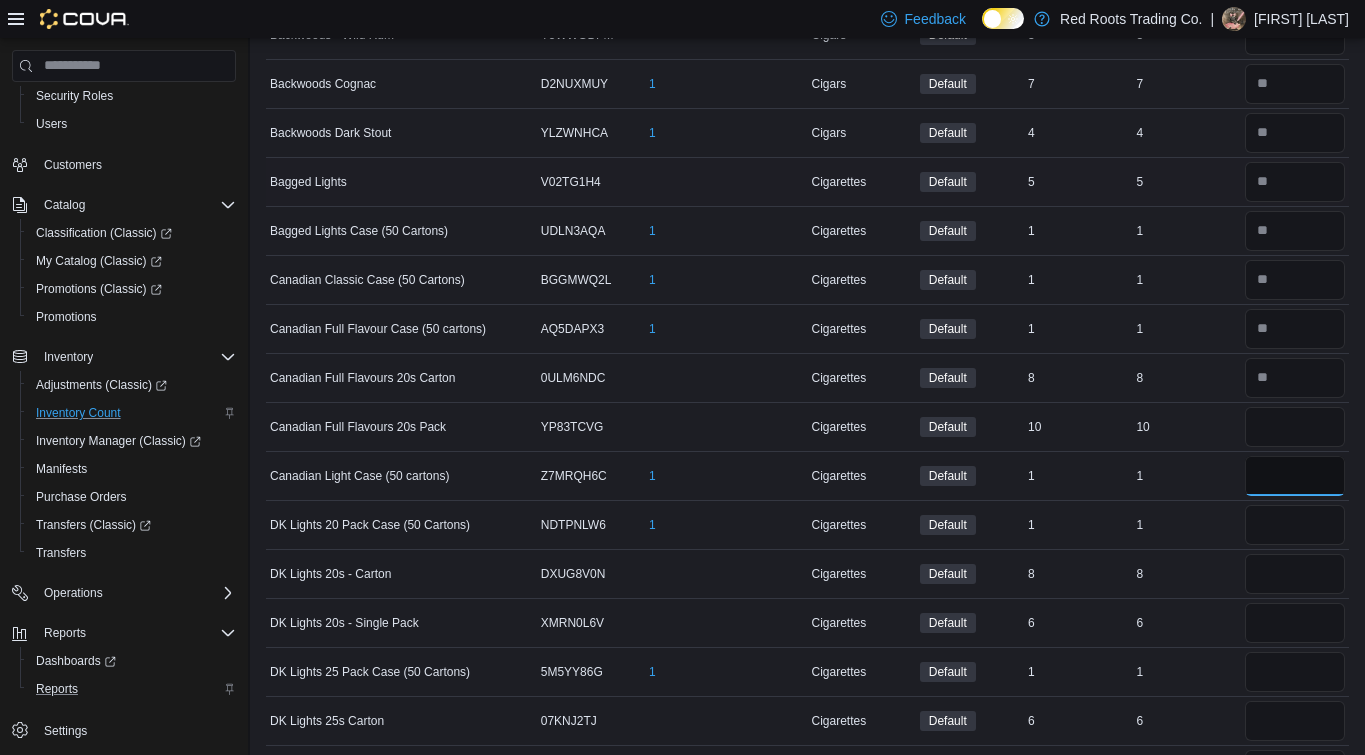 type 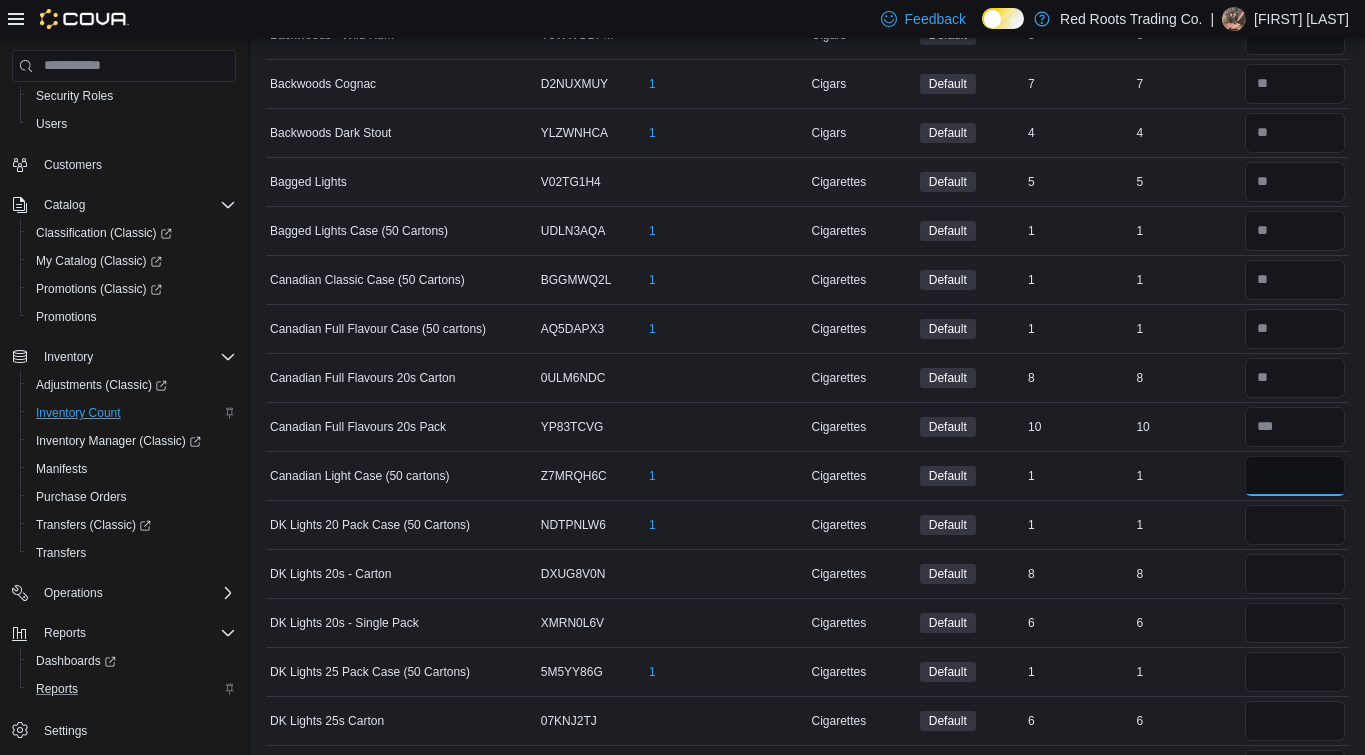 type on "*" 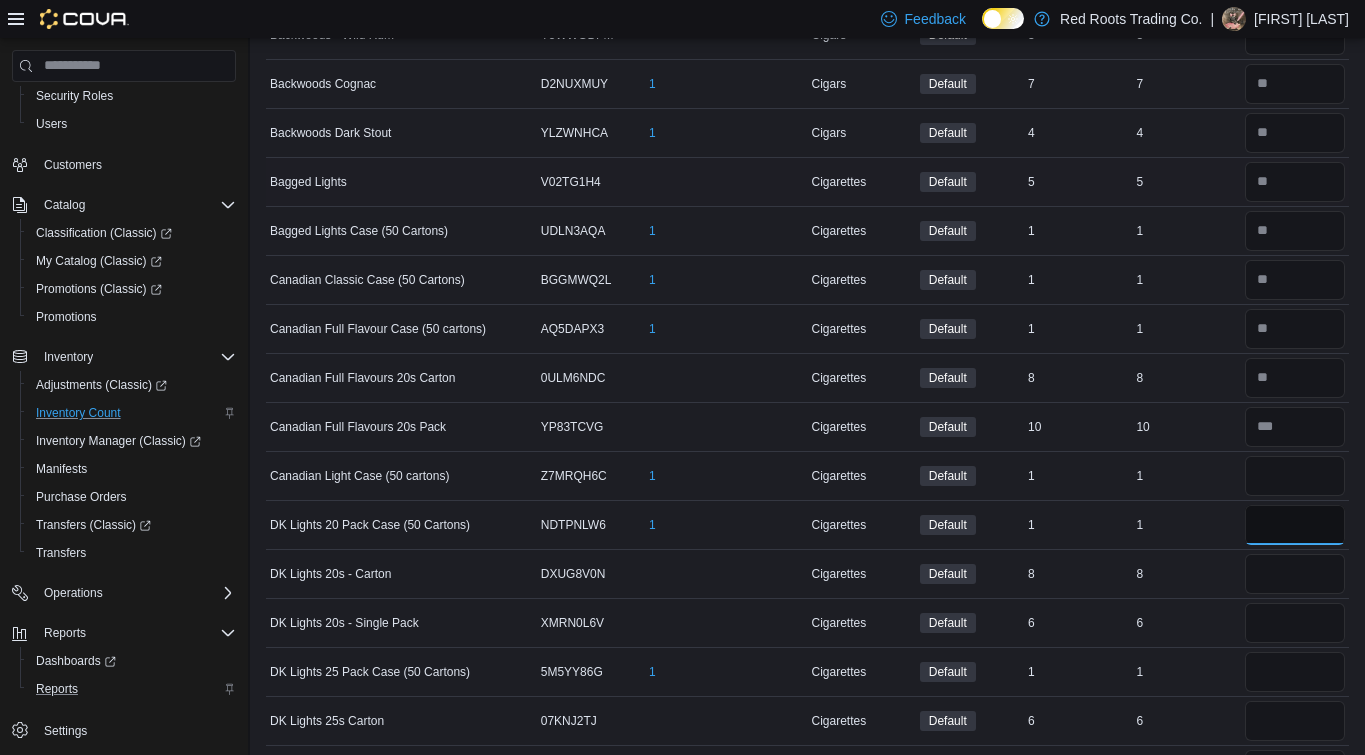 type 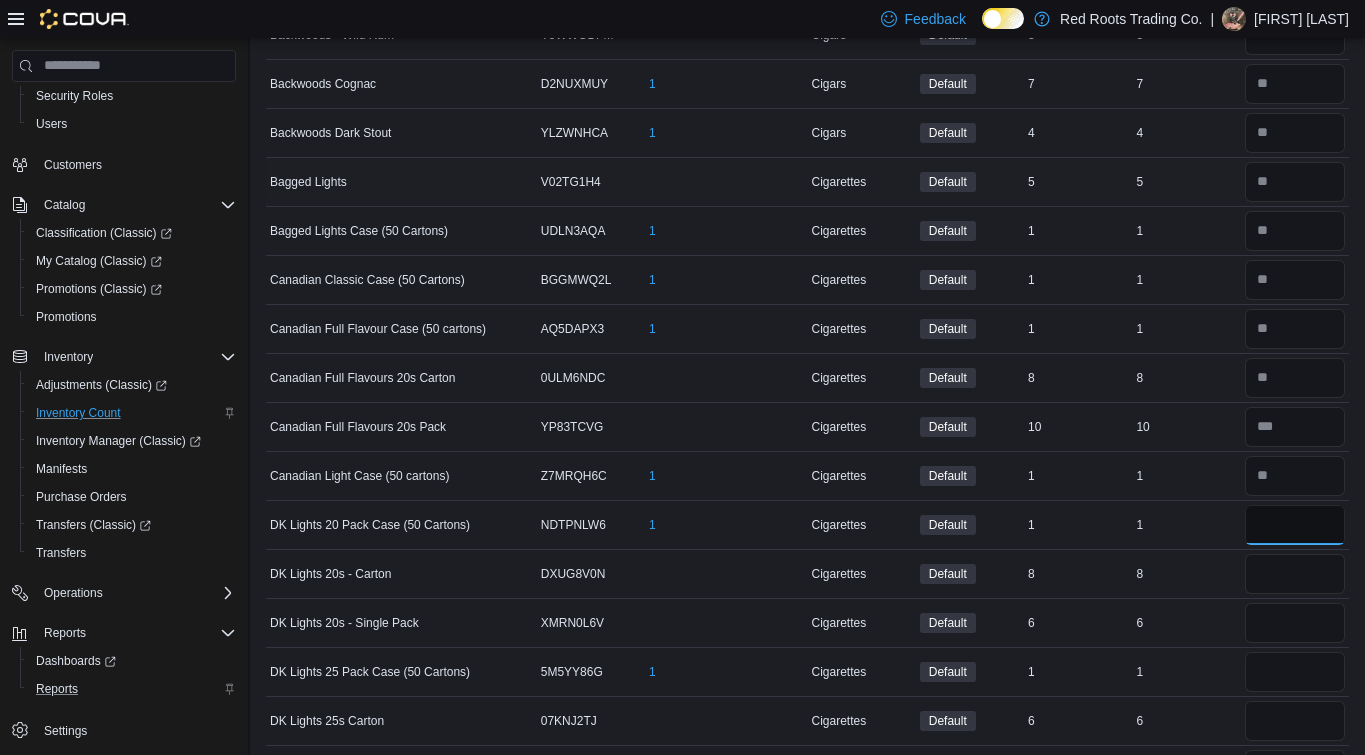 type on "*" 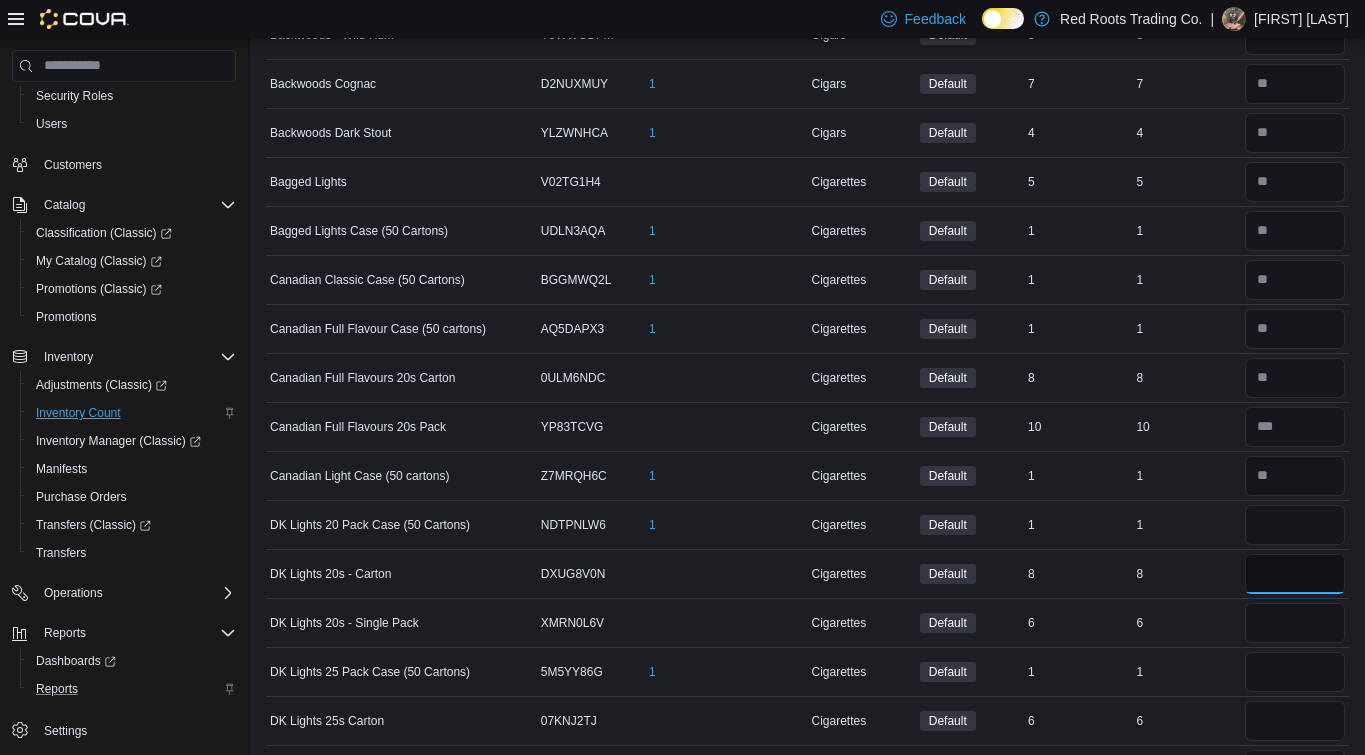 type 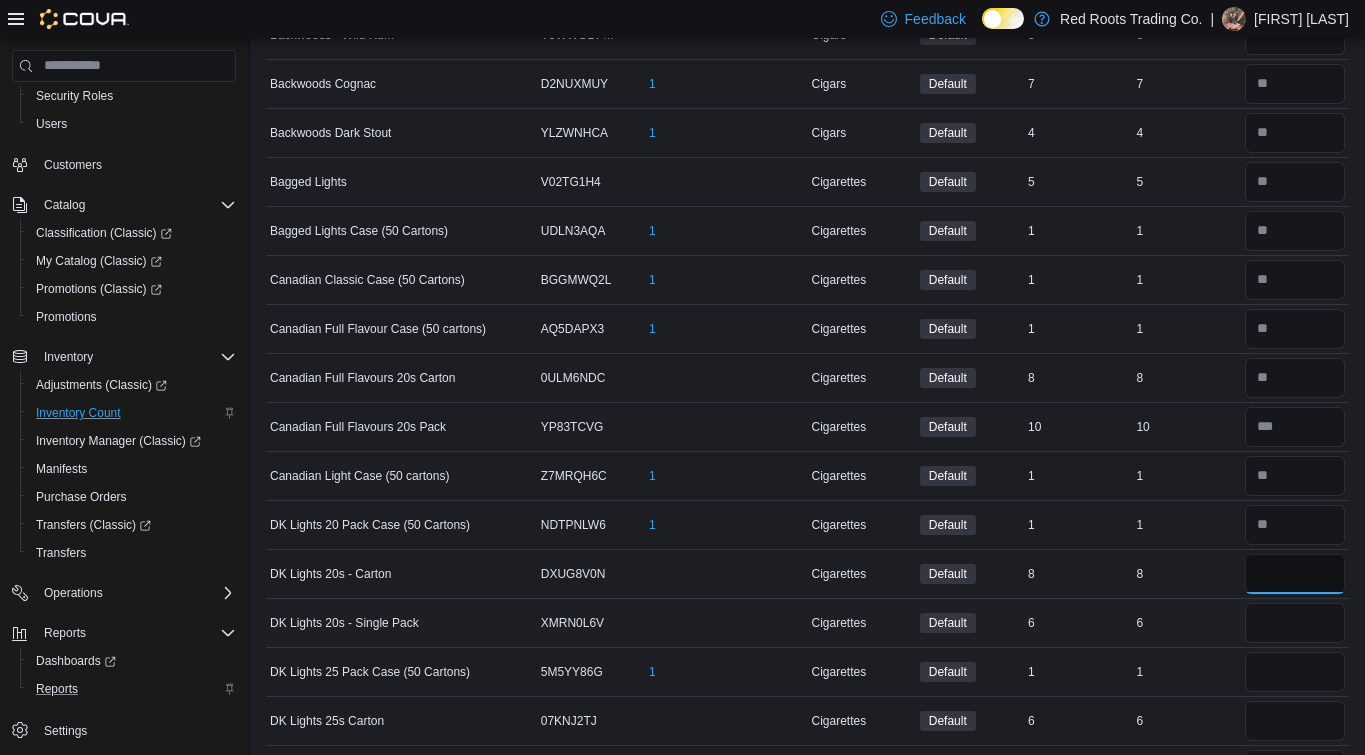 type on "*" 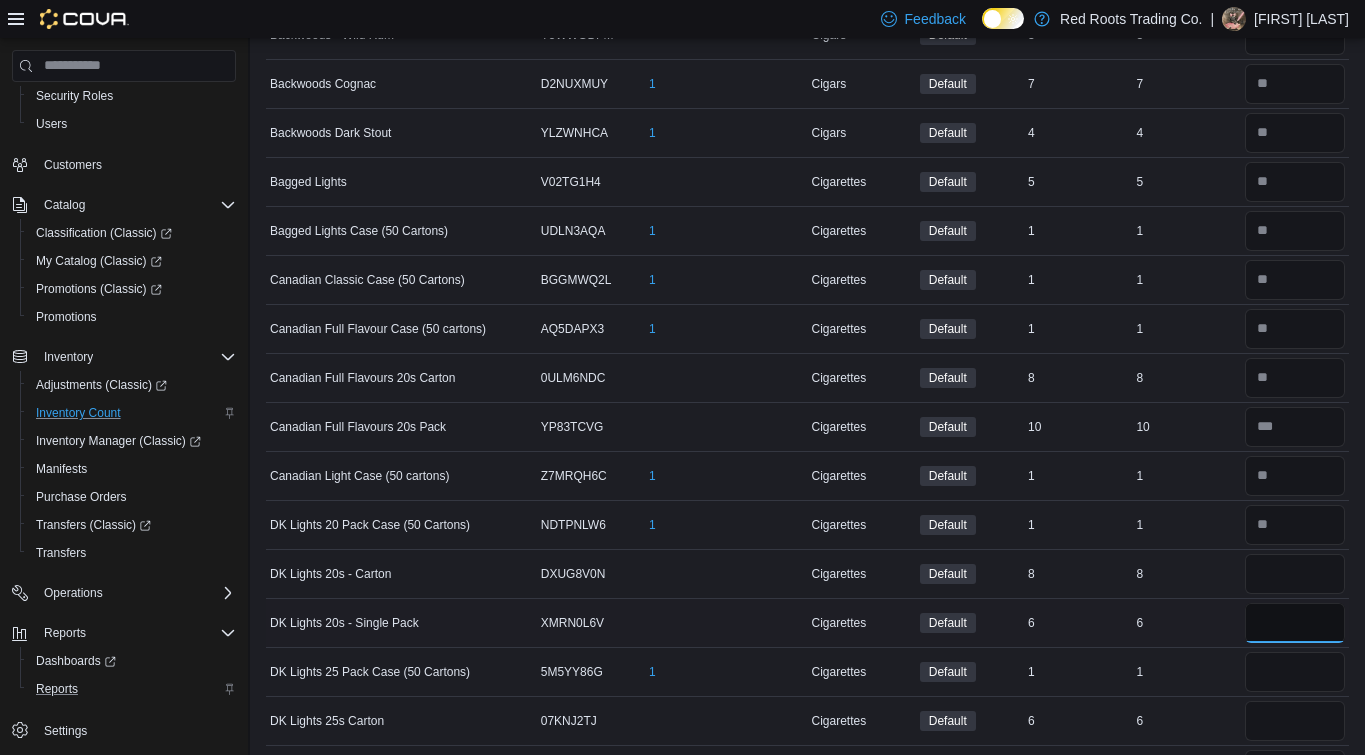 type 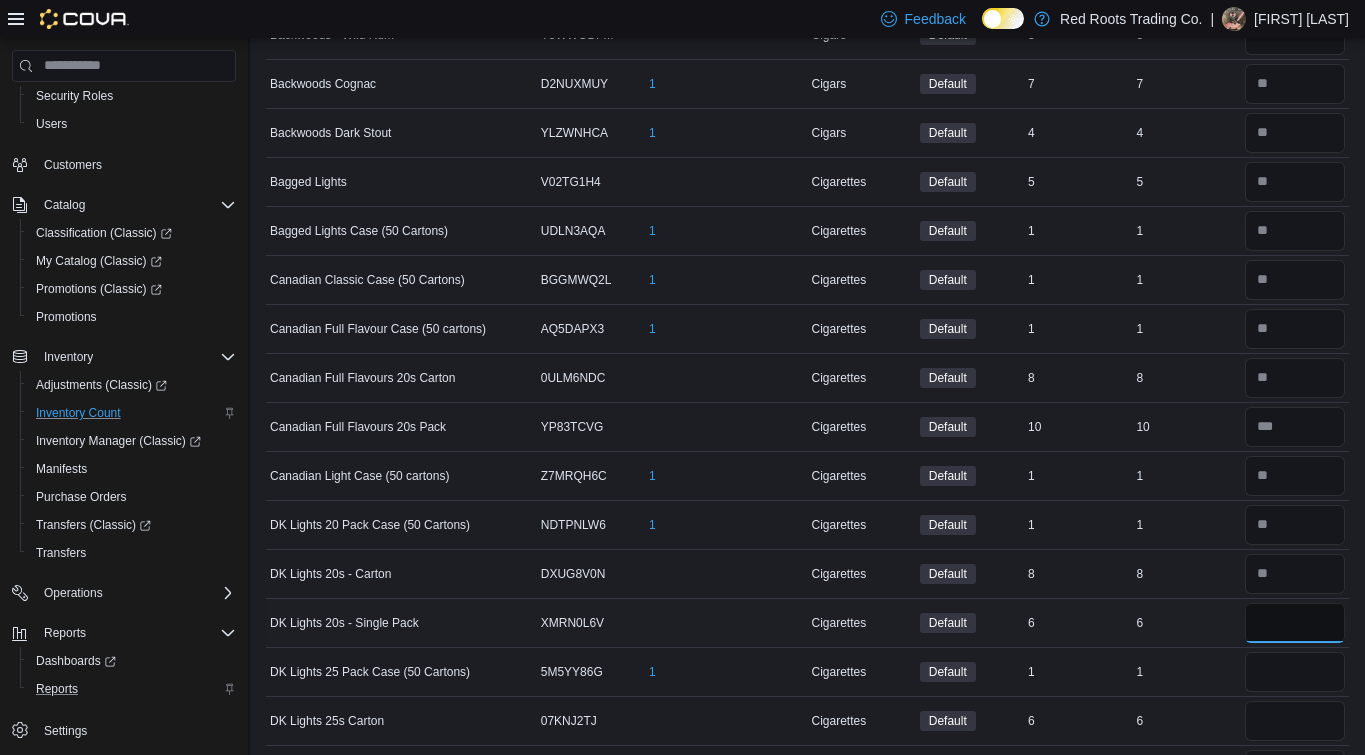 click at bounding box center (1295, 623) 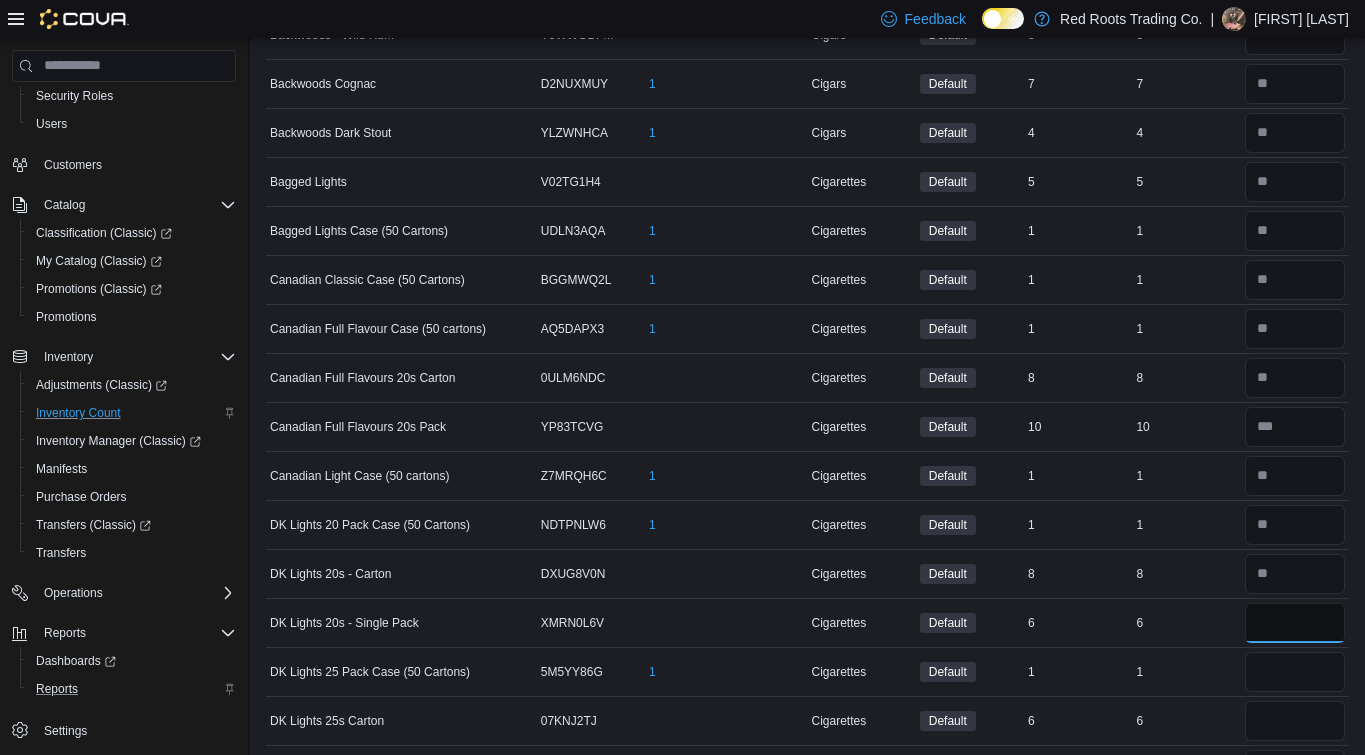type on "**" 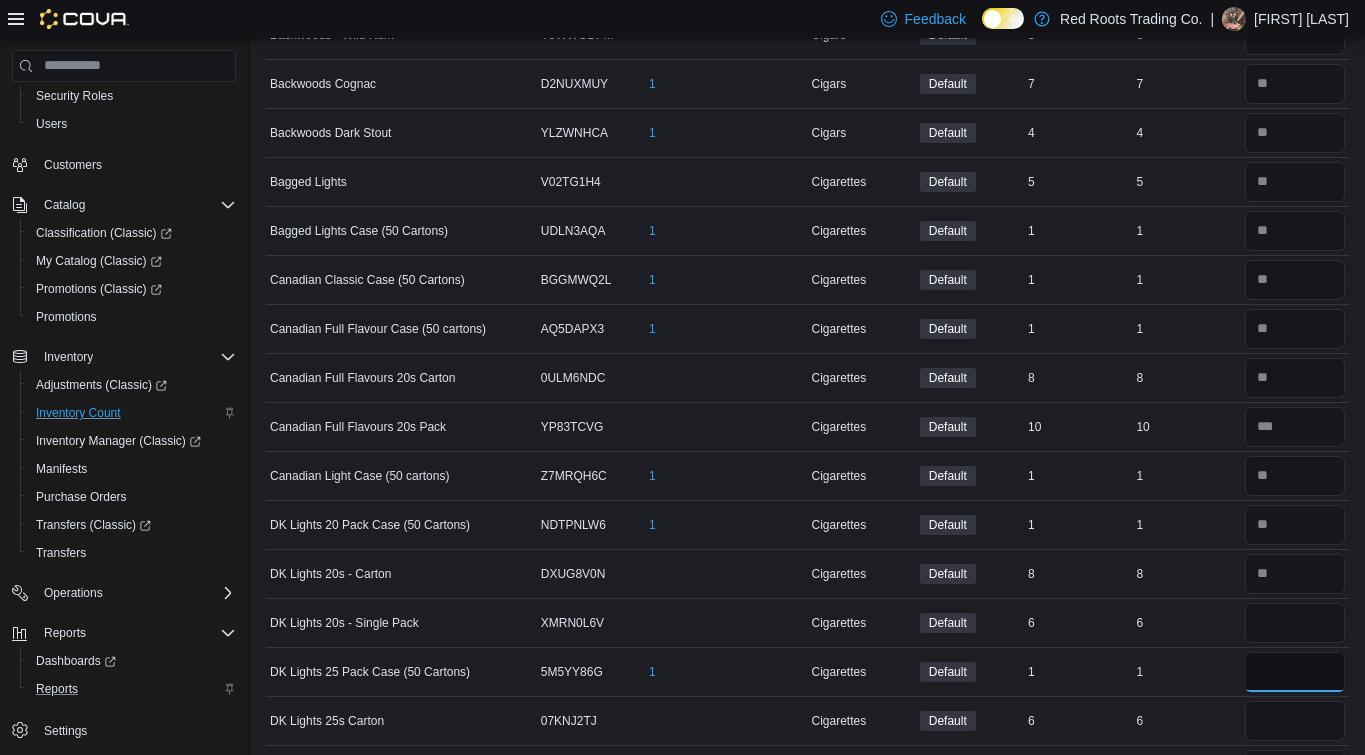 type 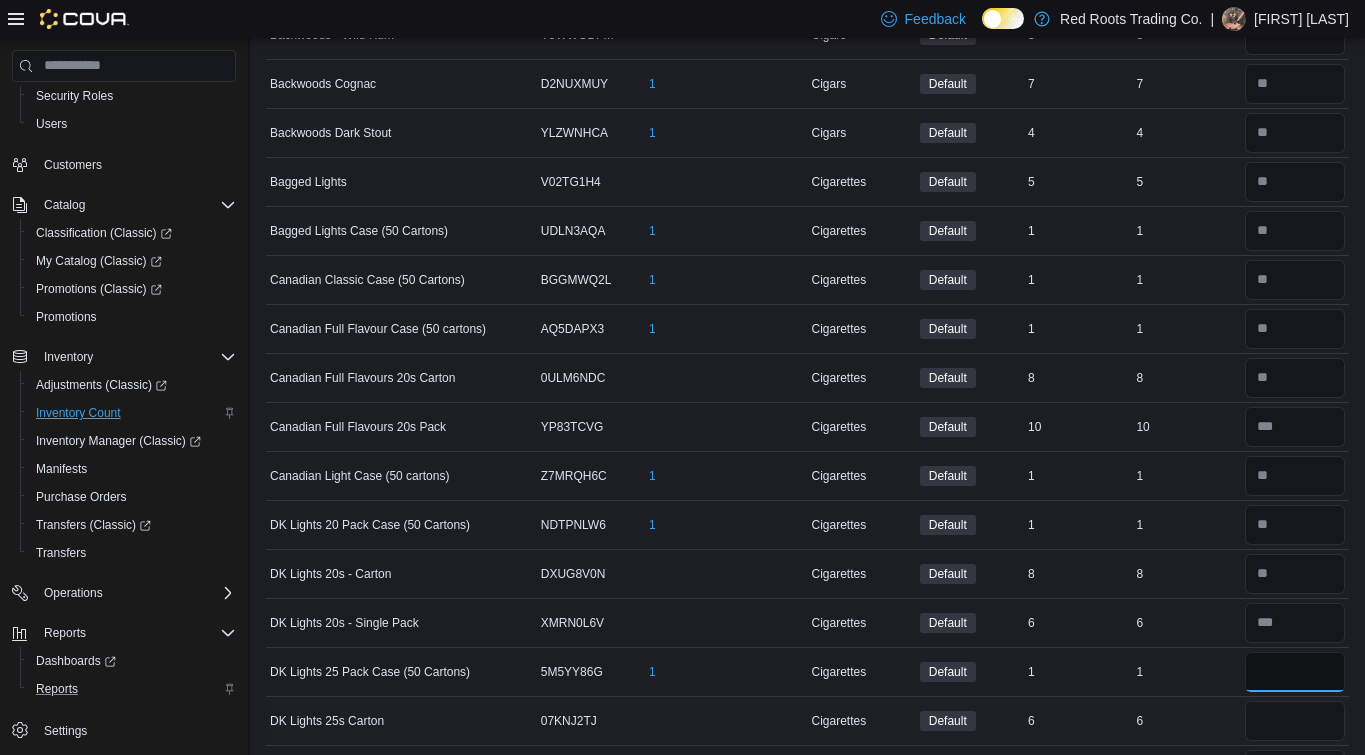 type on "*" 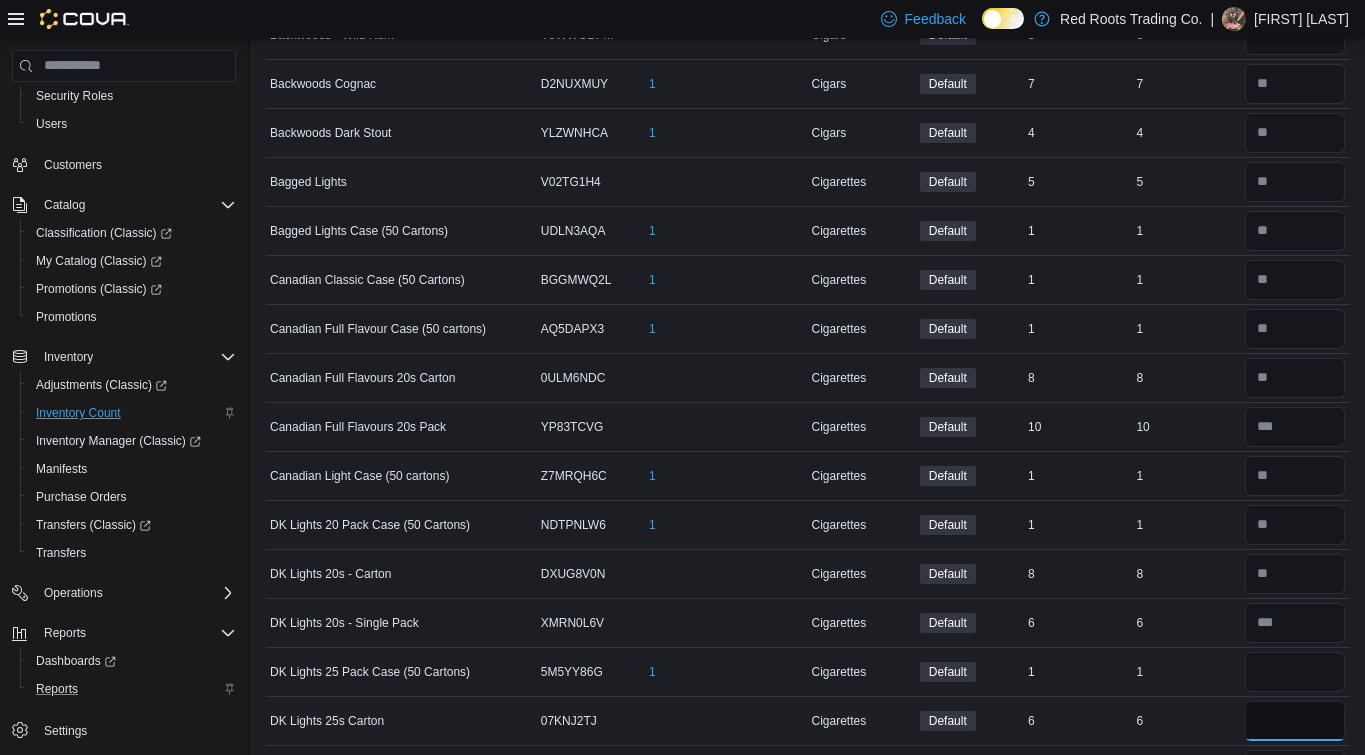 type 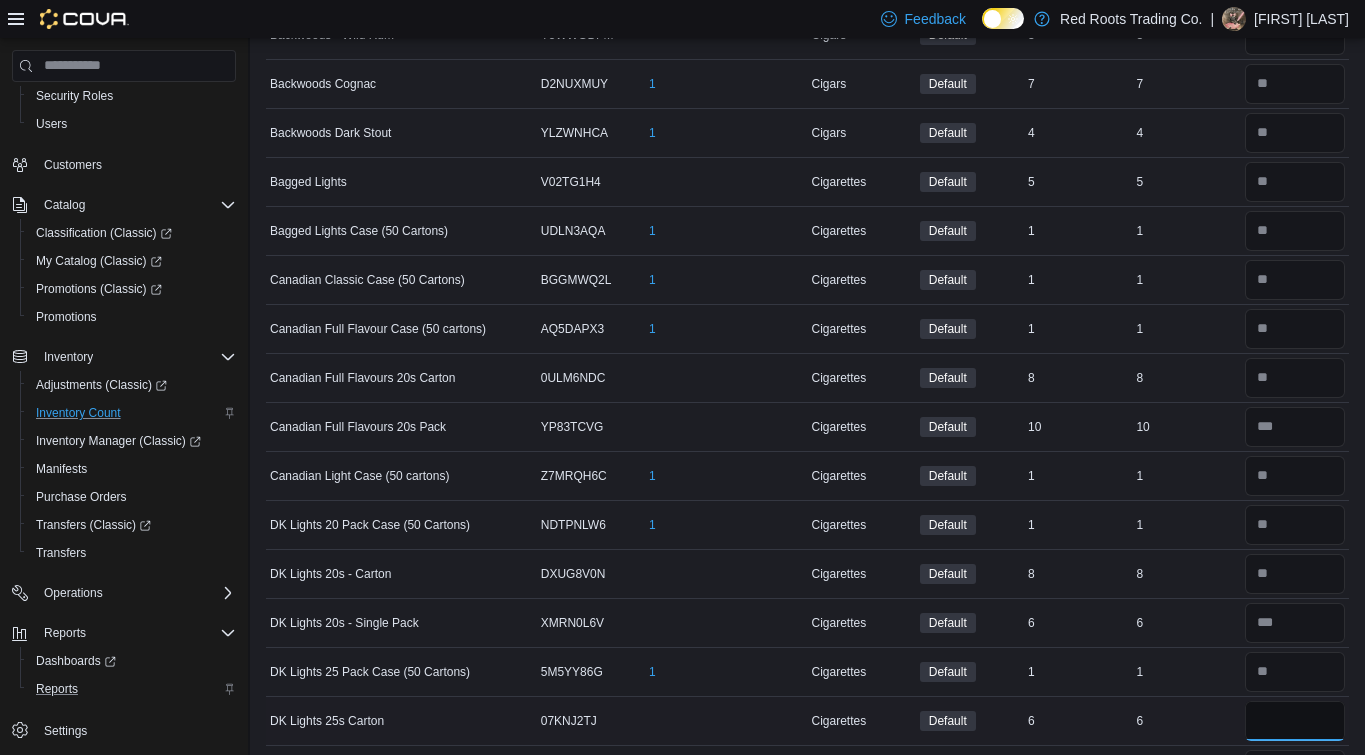 type on "*" 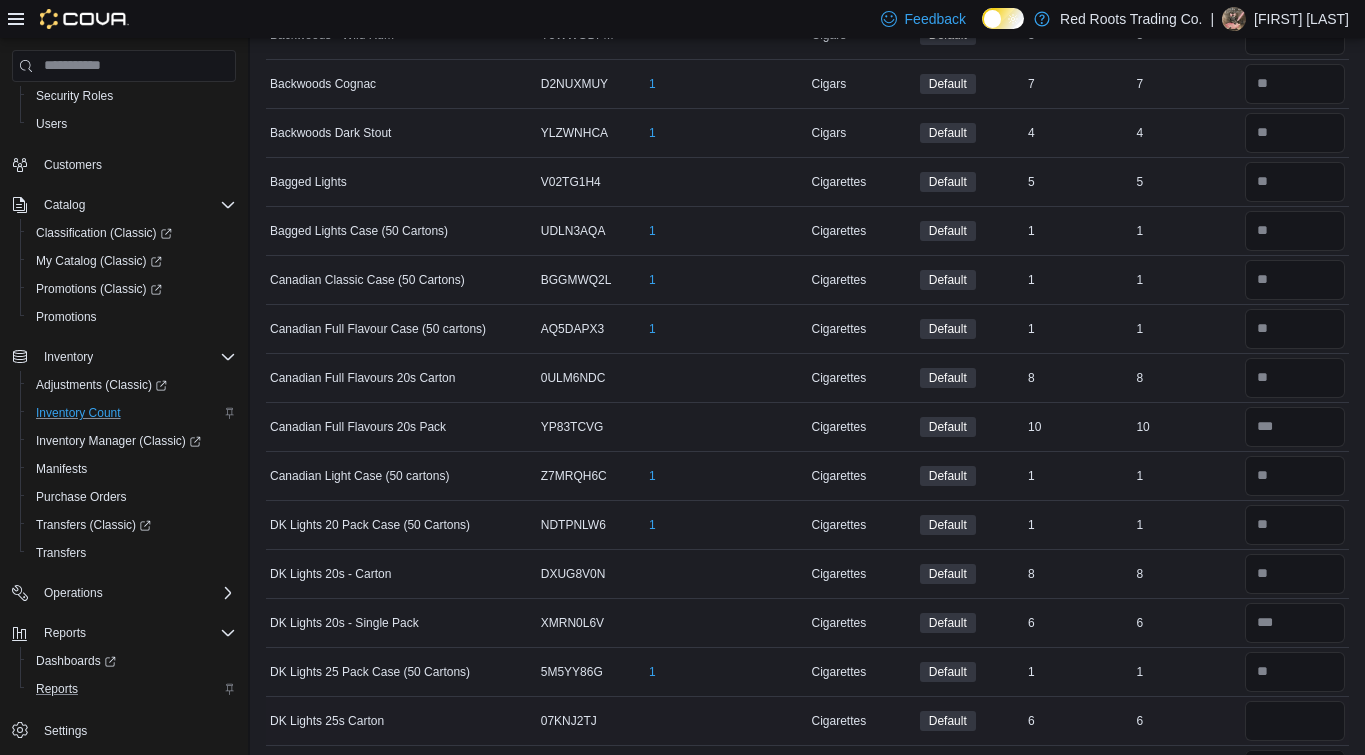 type 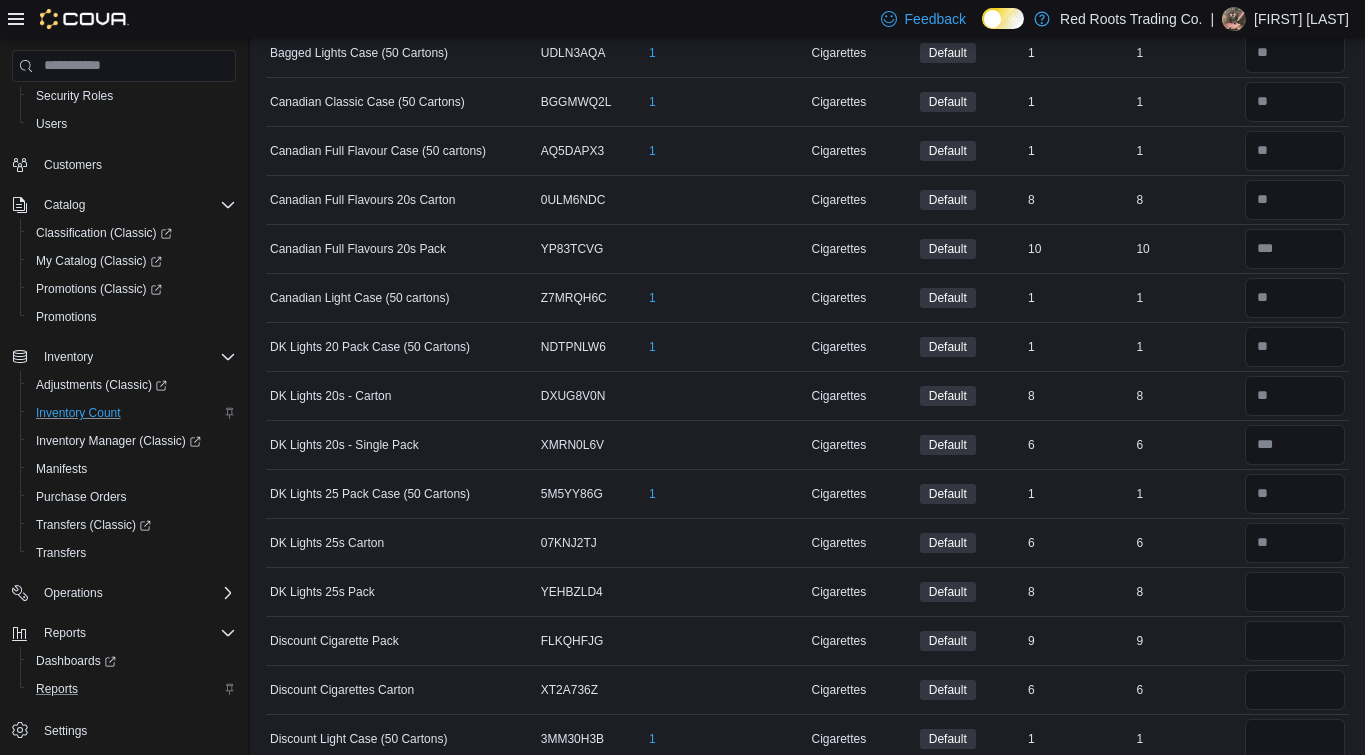scroll, scrollTop: 960, scrollLeft: 0, axis: vertical 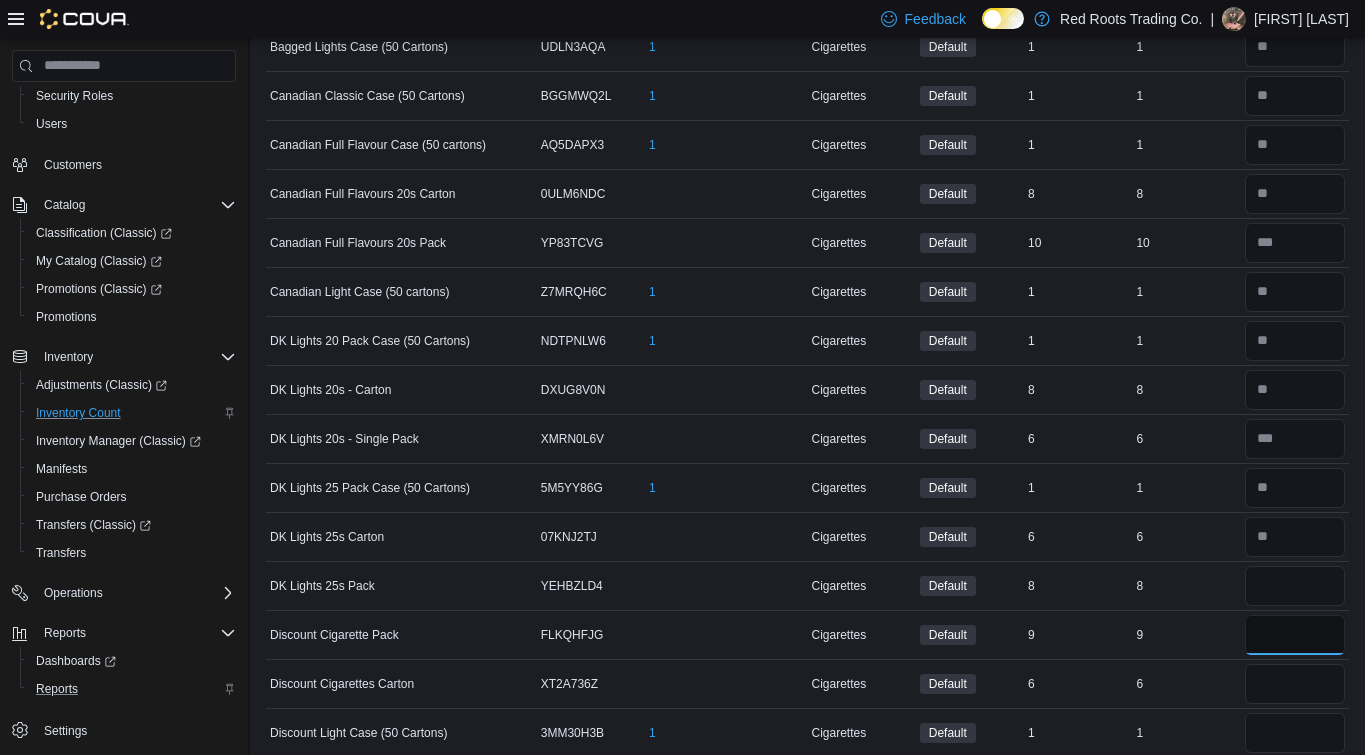 type on "*" 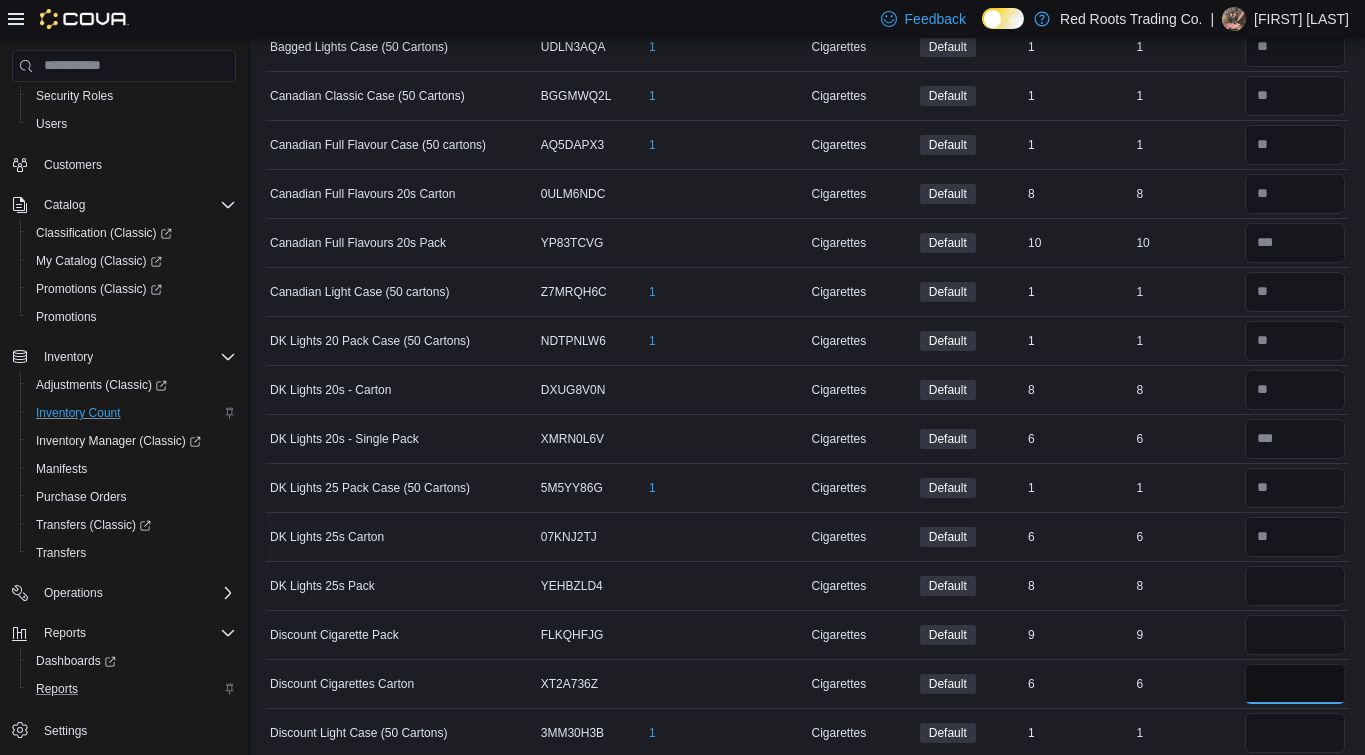 type 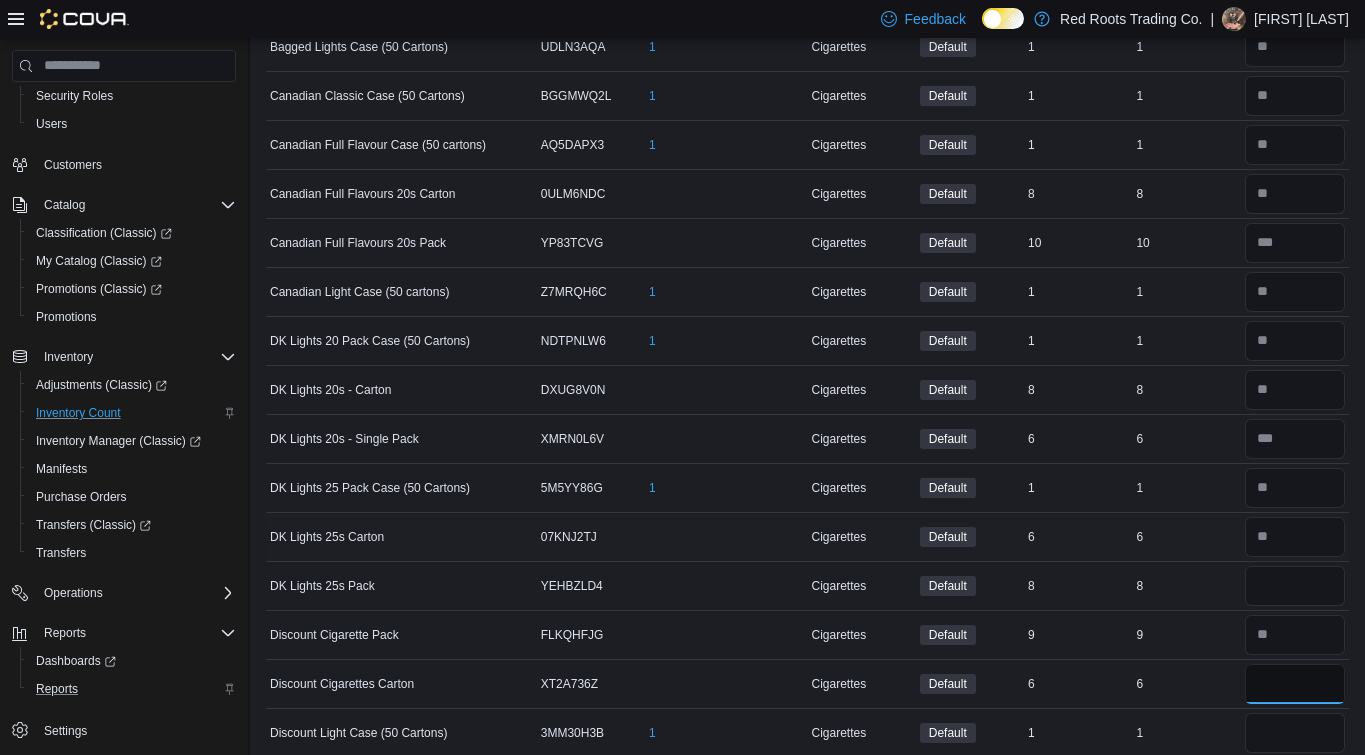 type on "**" 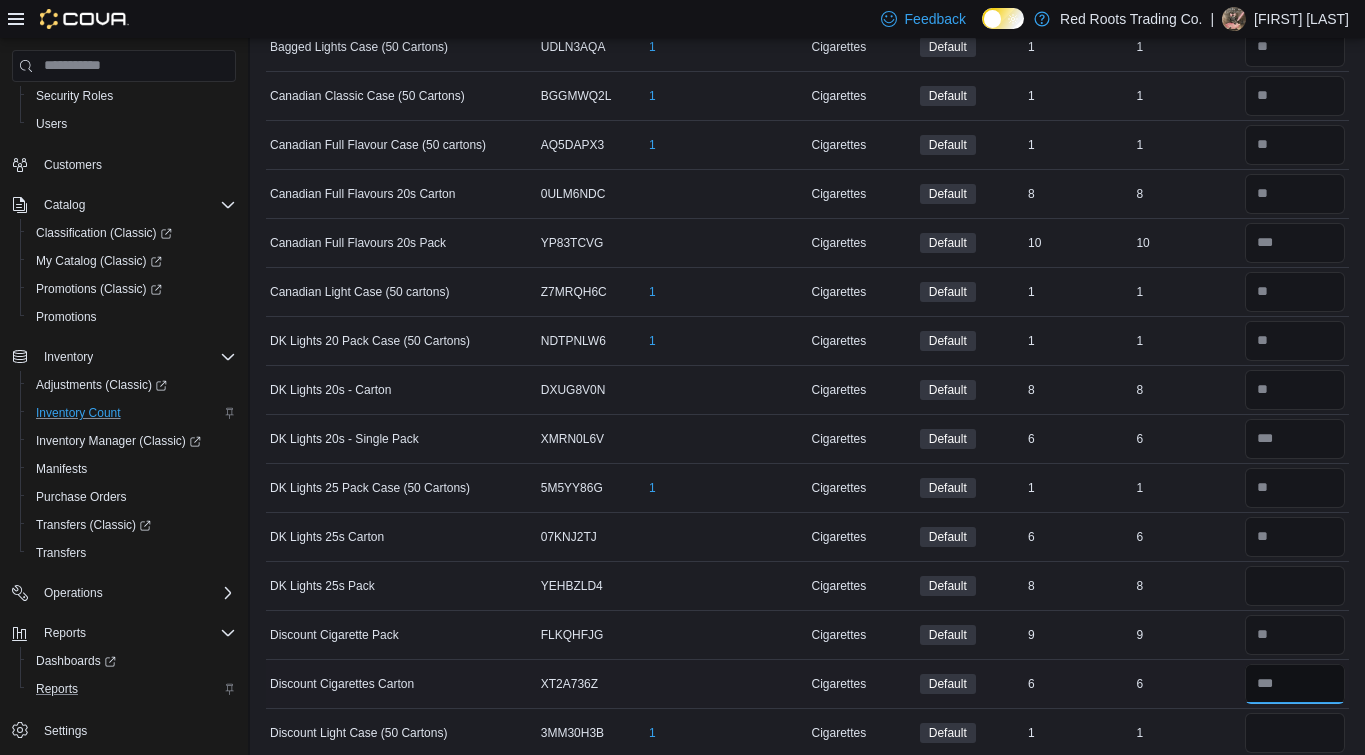 click at bounding box center [1295, 684] 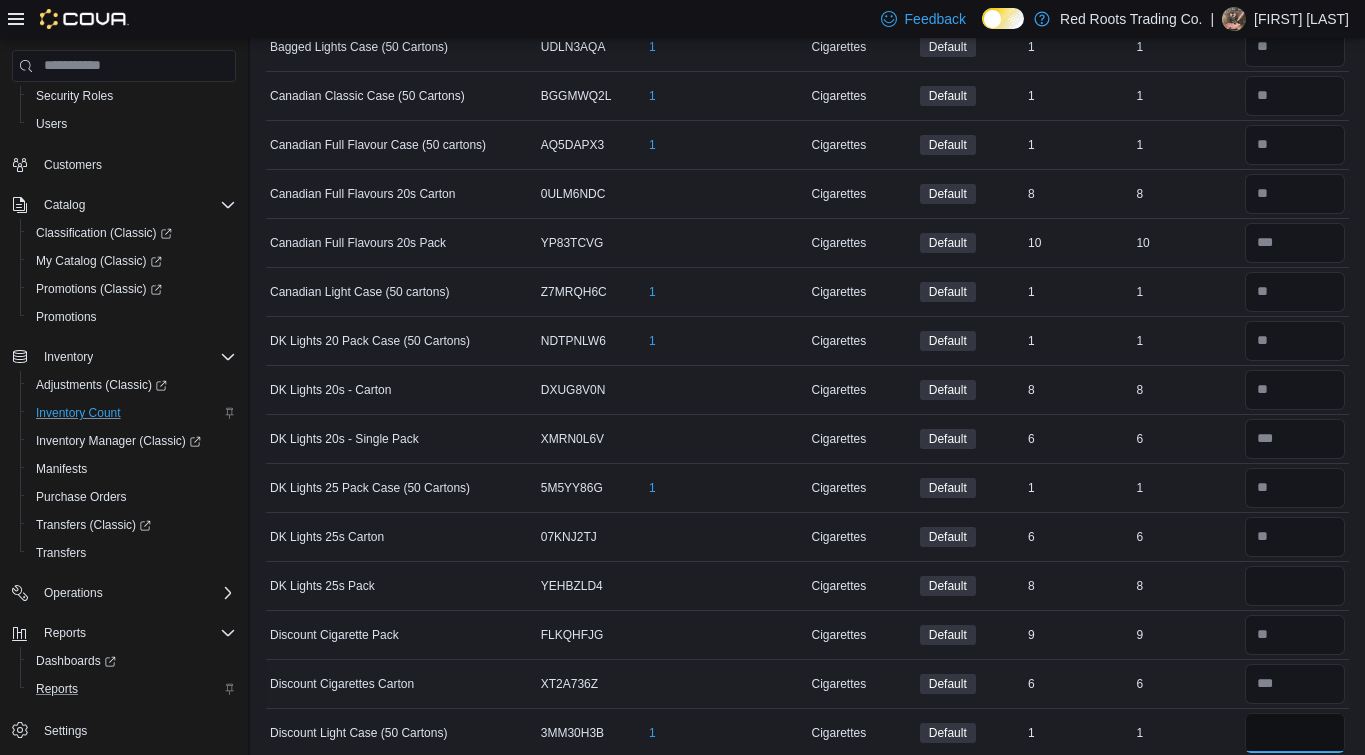 type 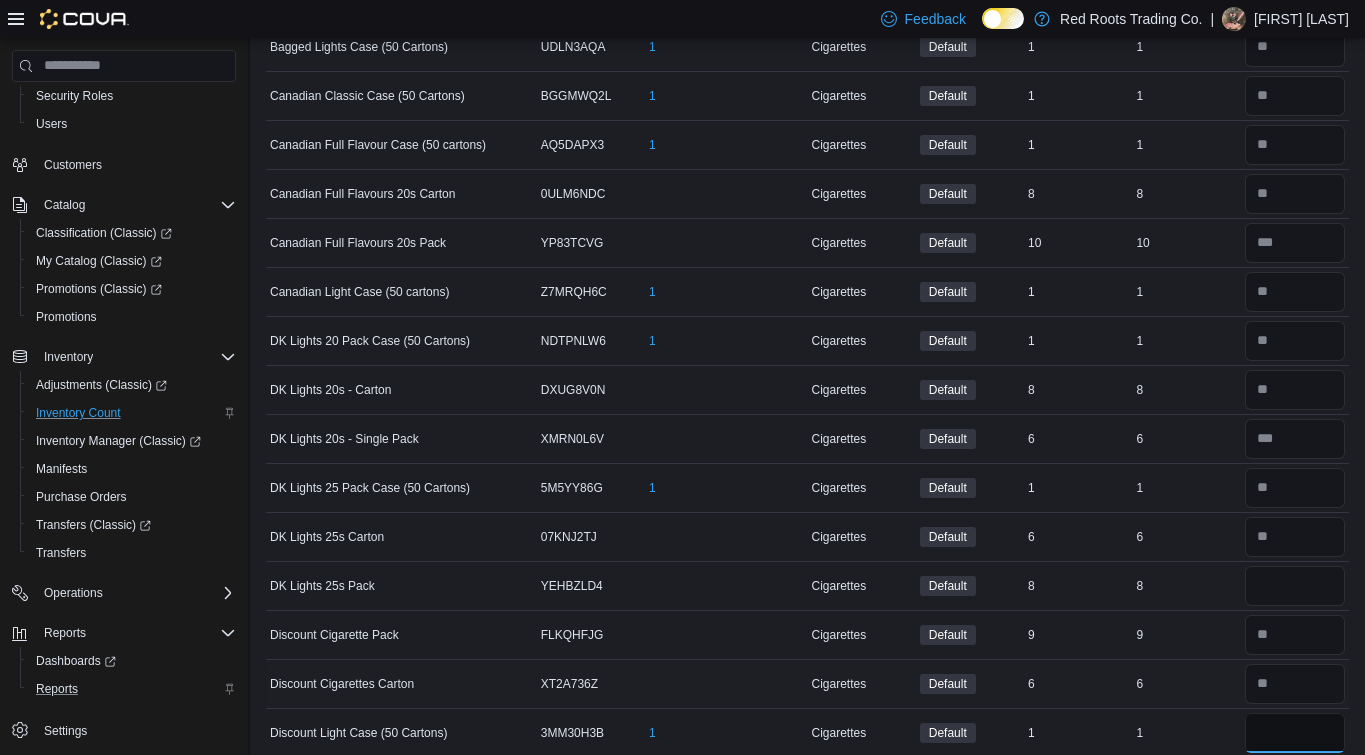 type on "*" 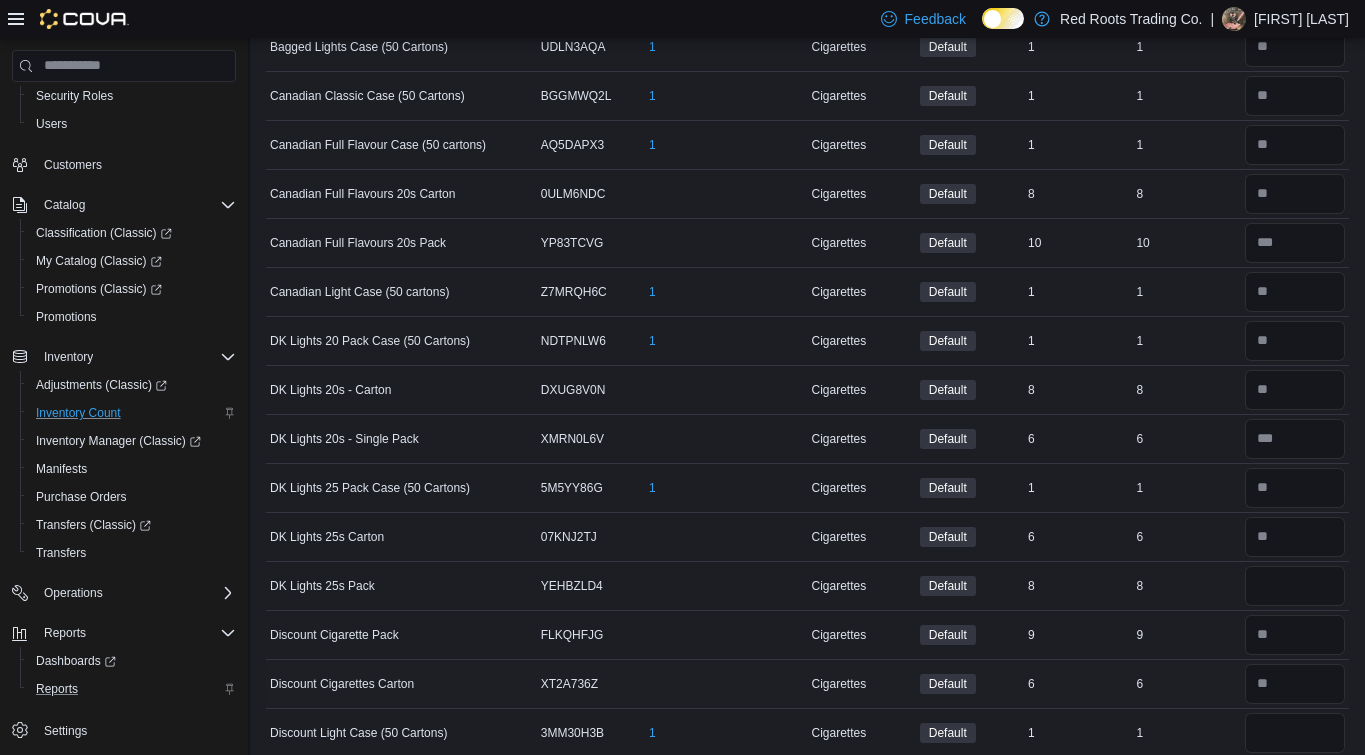 type 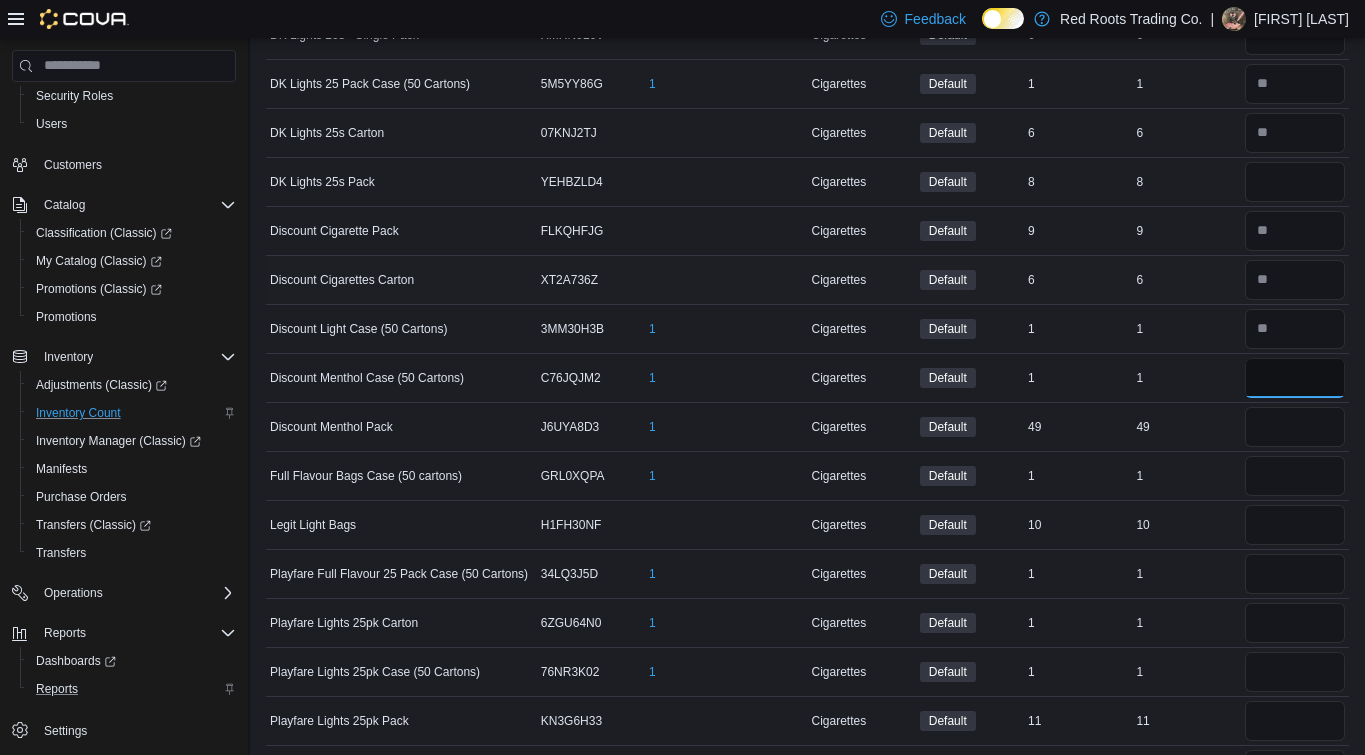 type on "*" 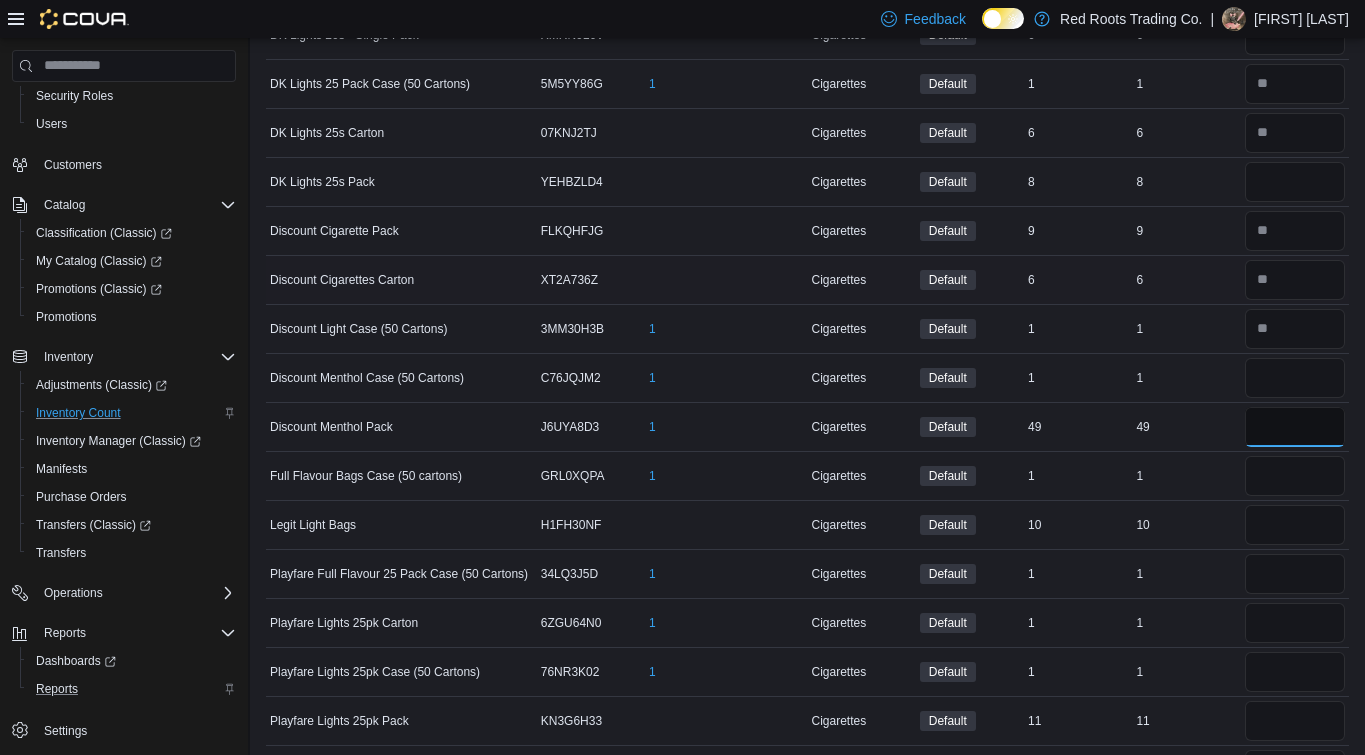 type 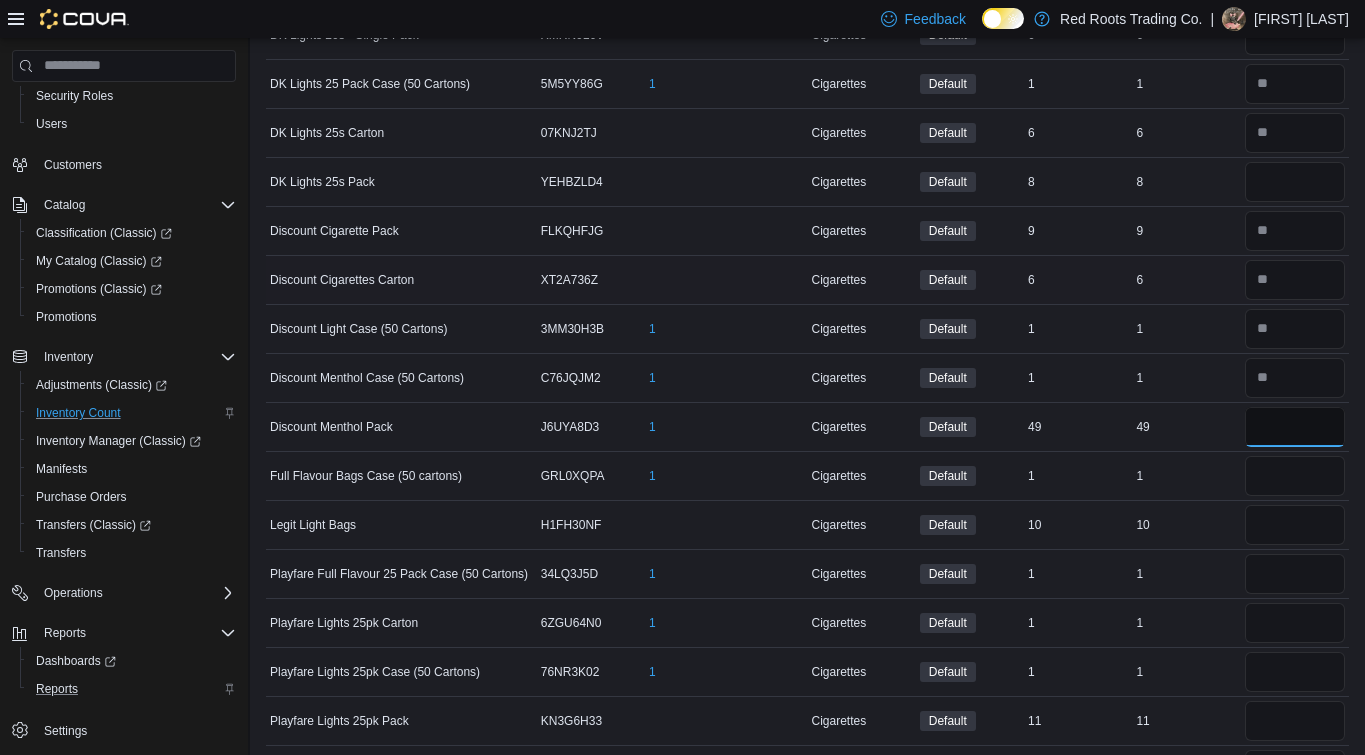 type on "**" 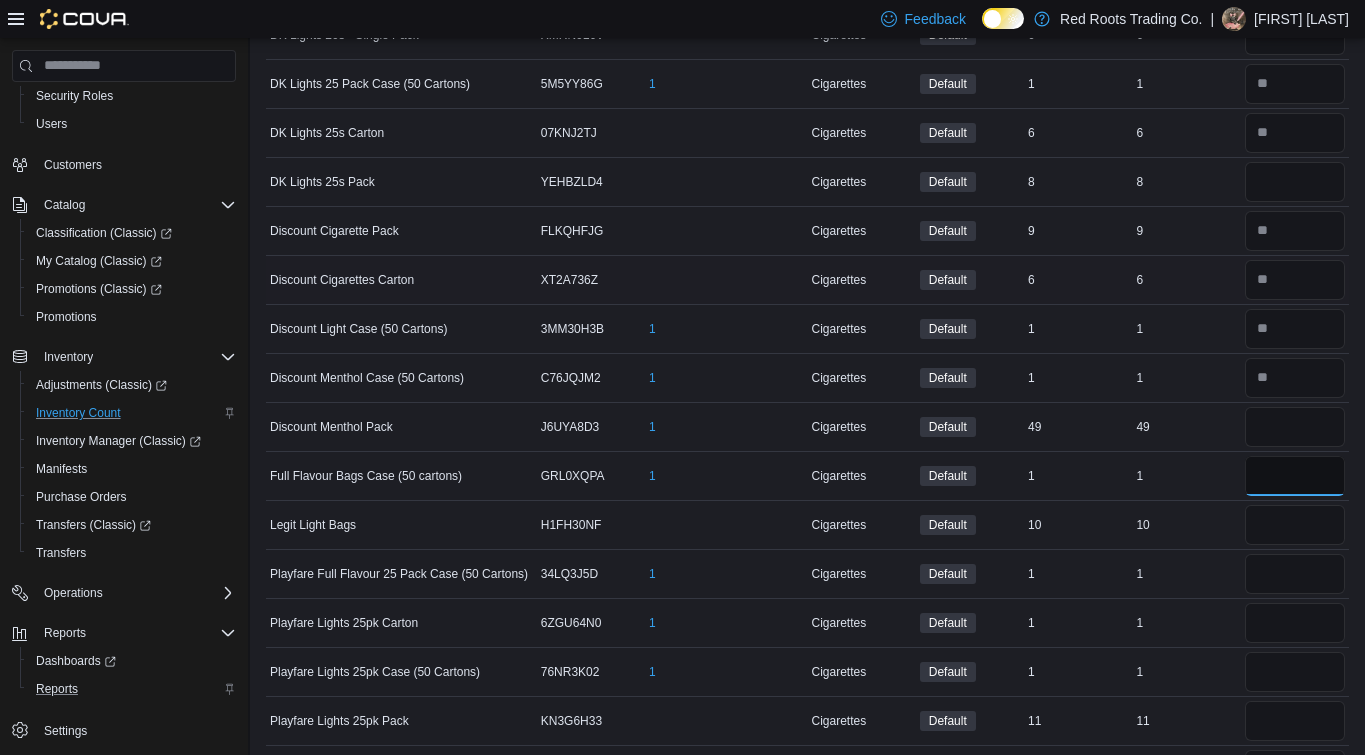 type 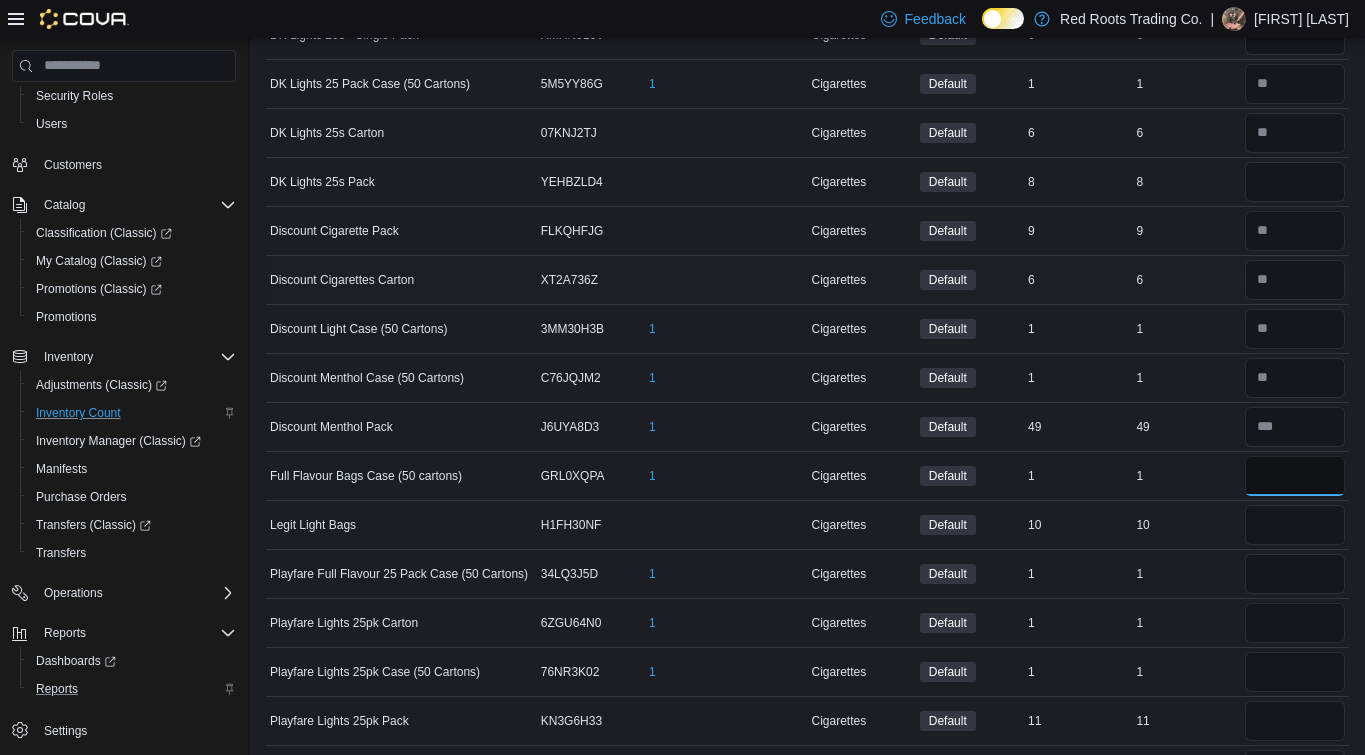 type on "*" 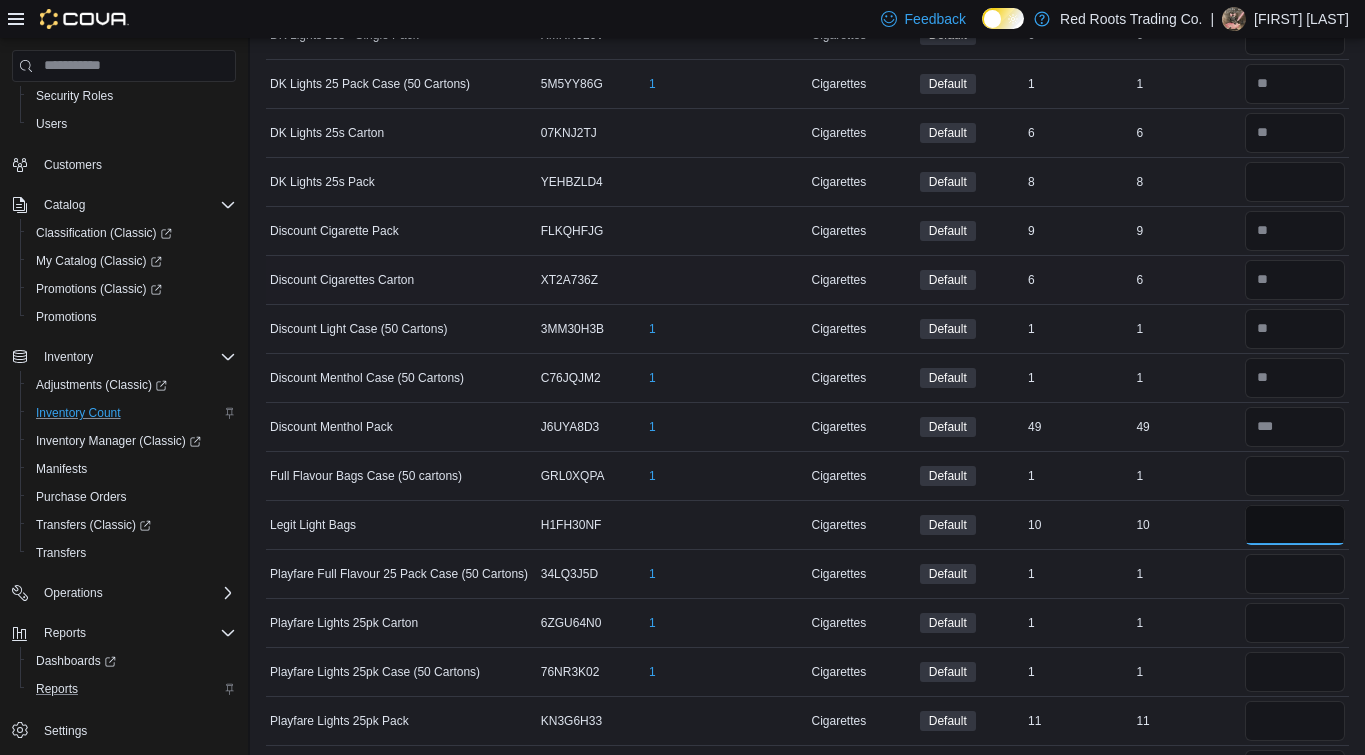 type 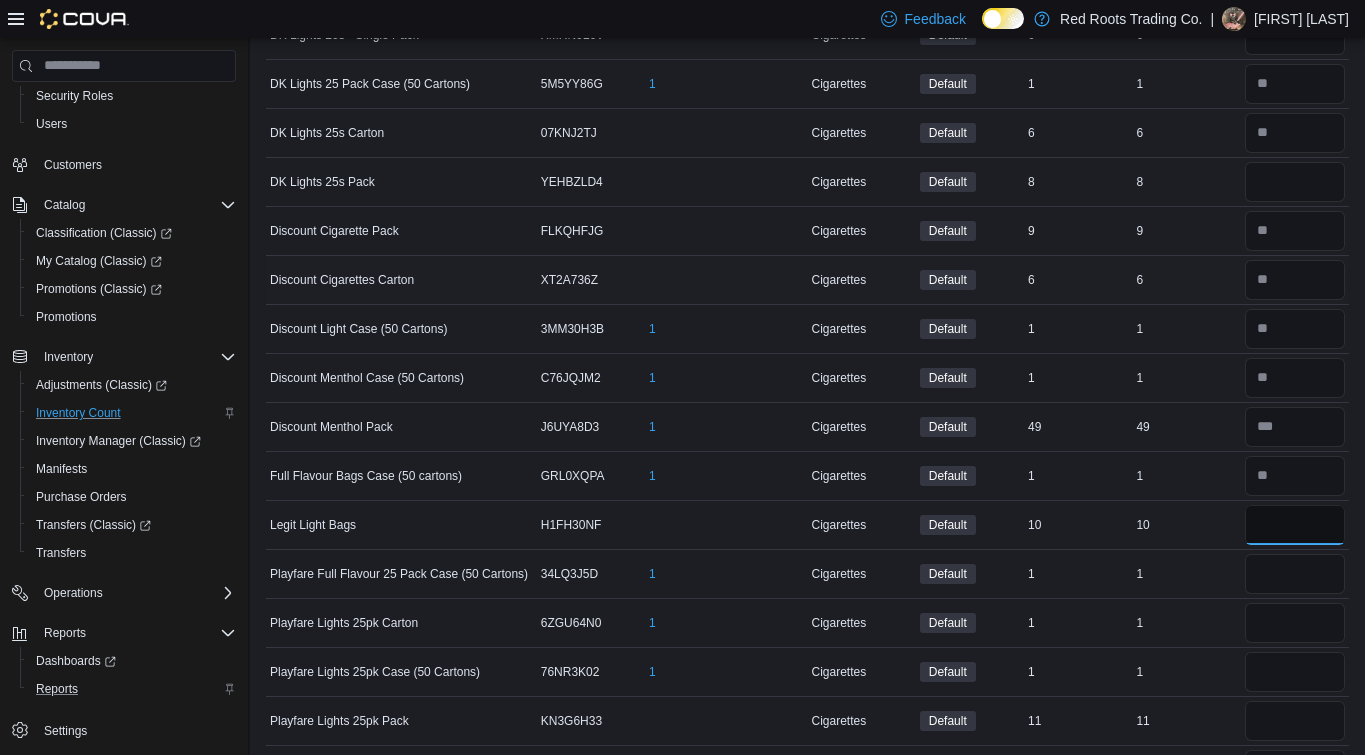 type on "**" 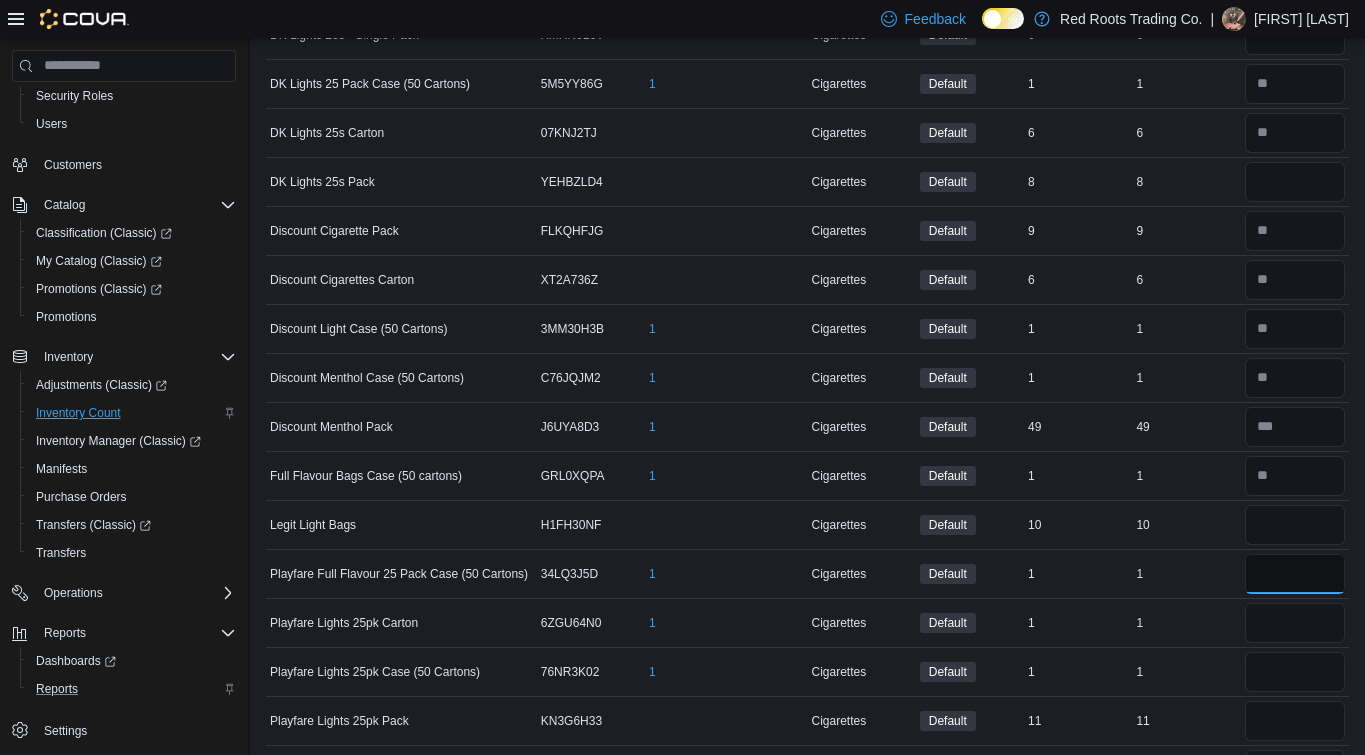 type 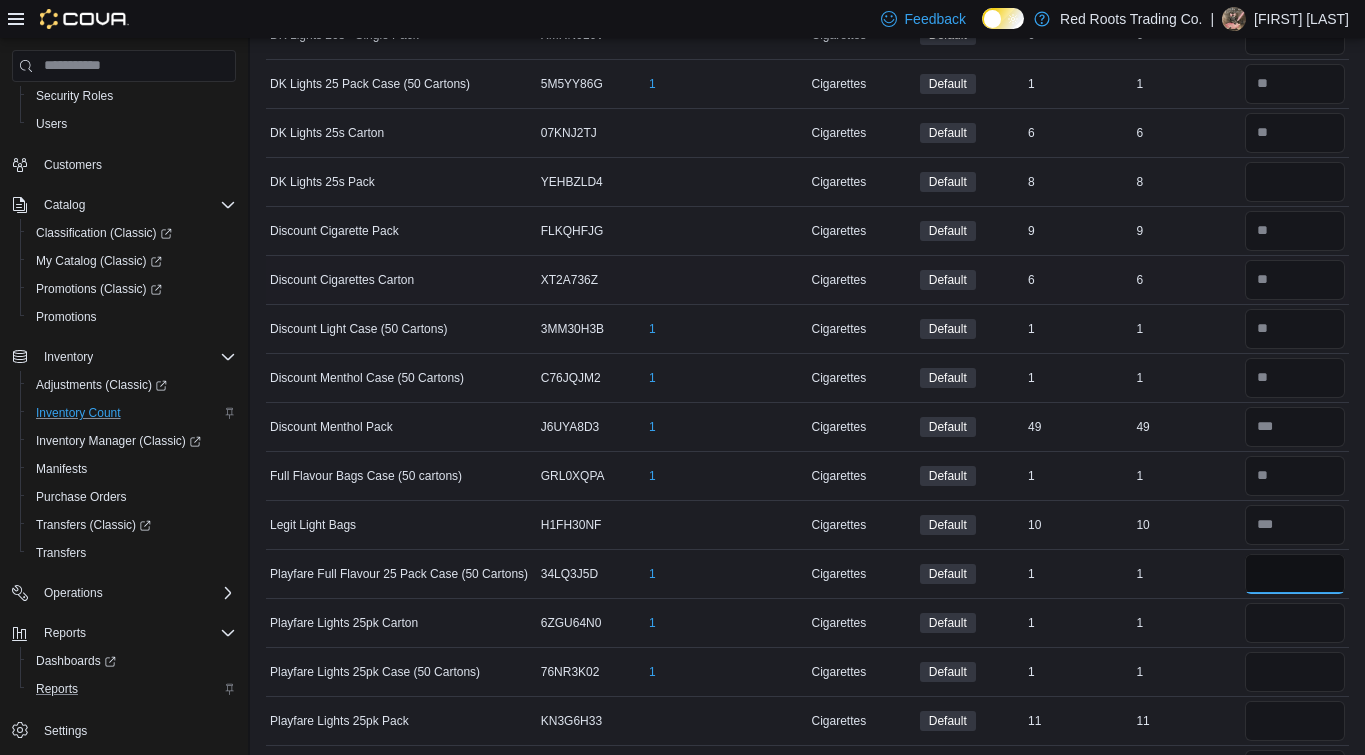 type on "*" 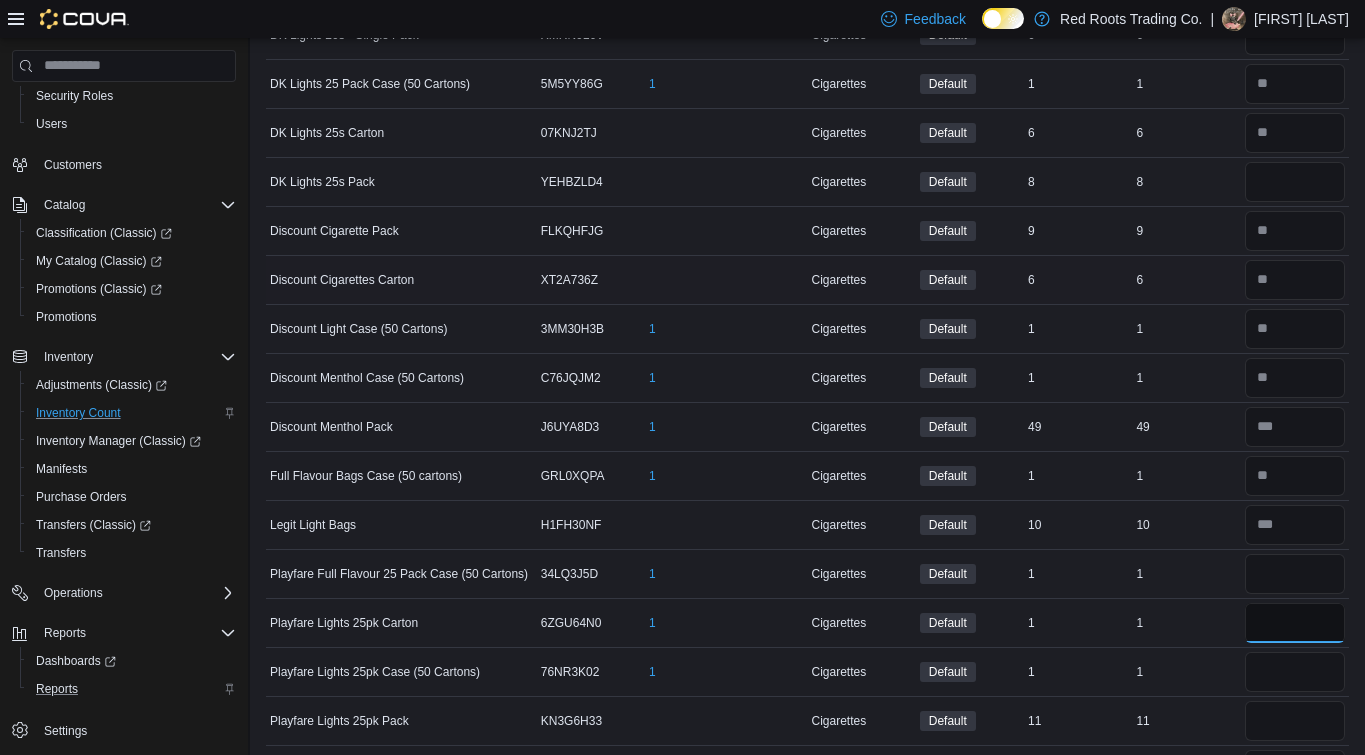type 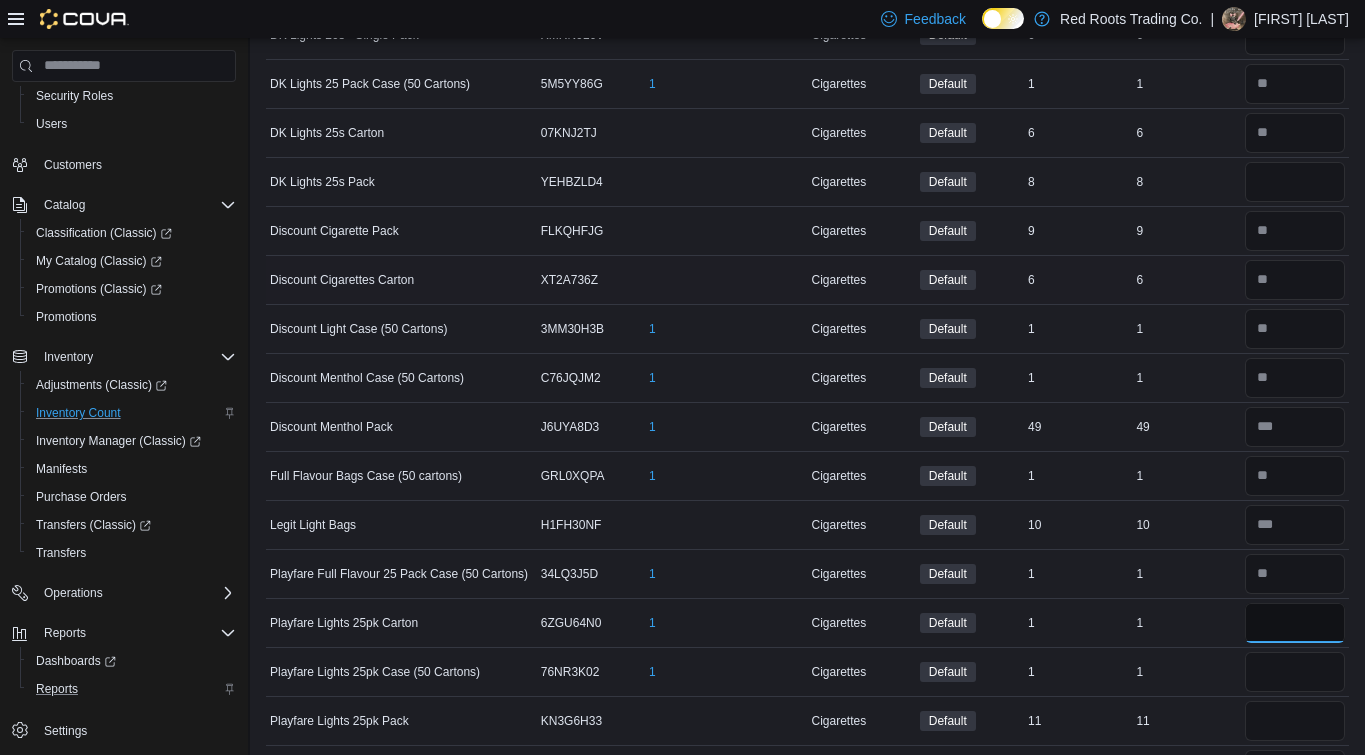 type on "*" 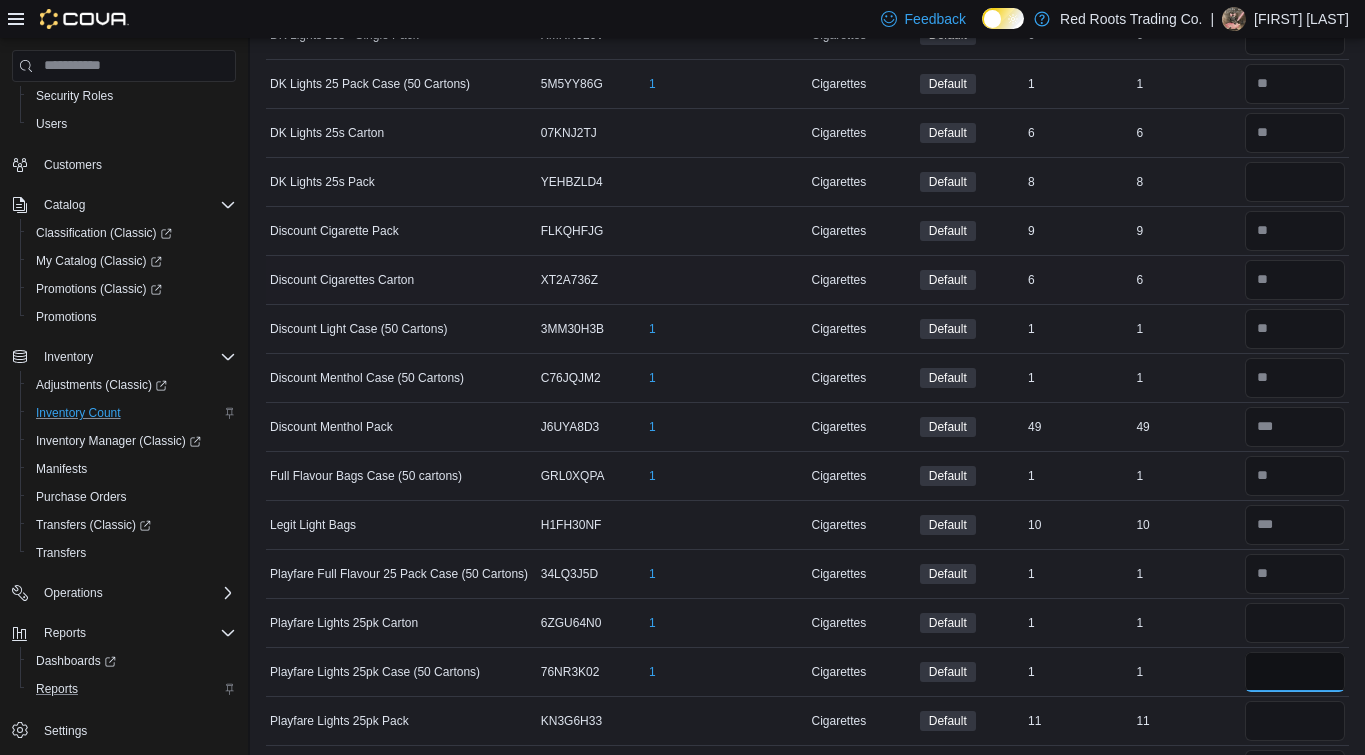 type 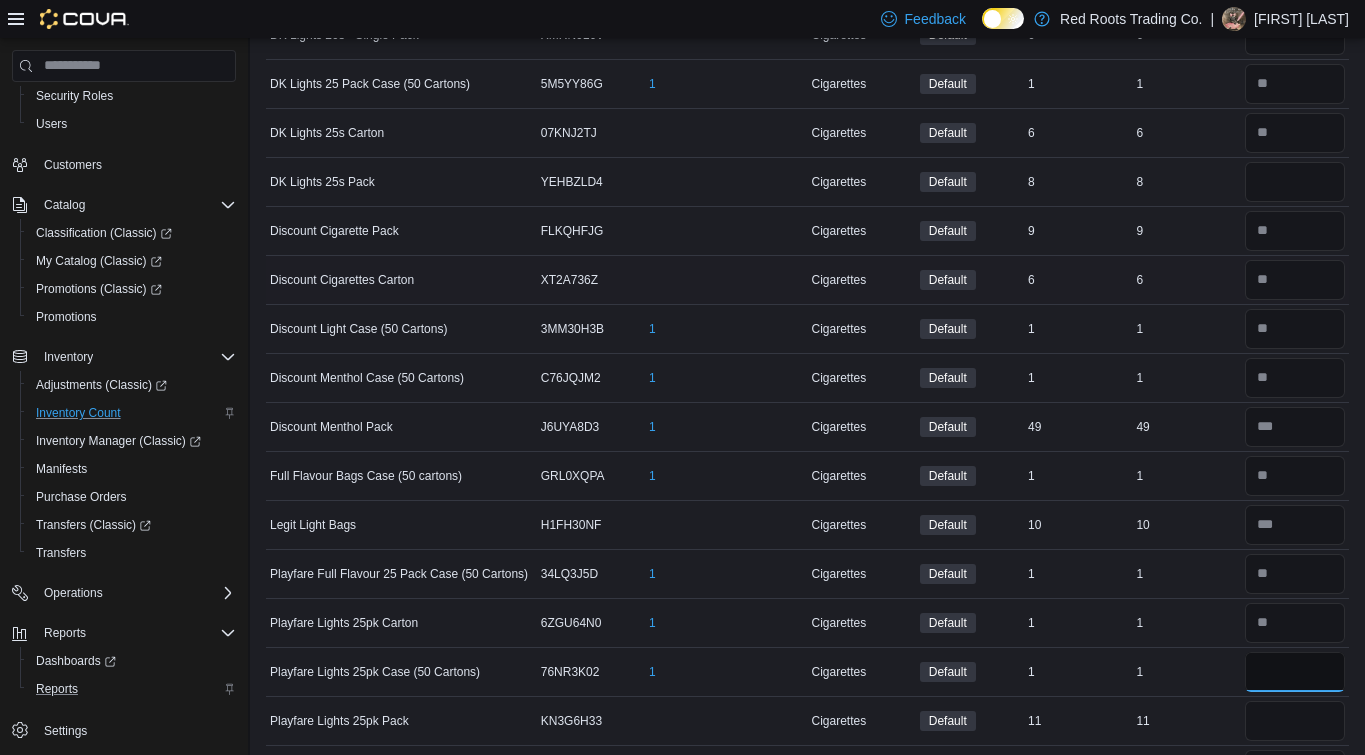 type on "*" 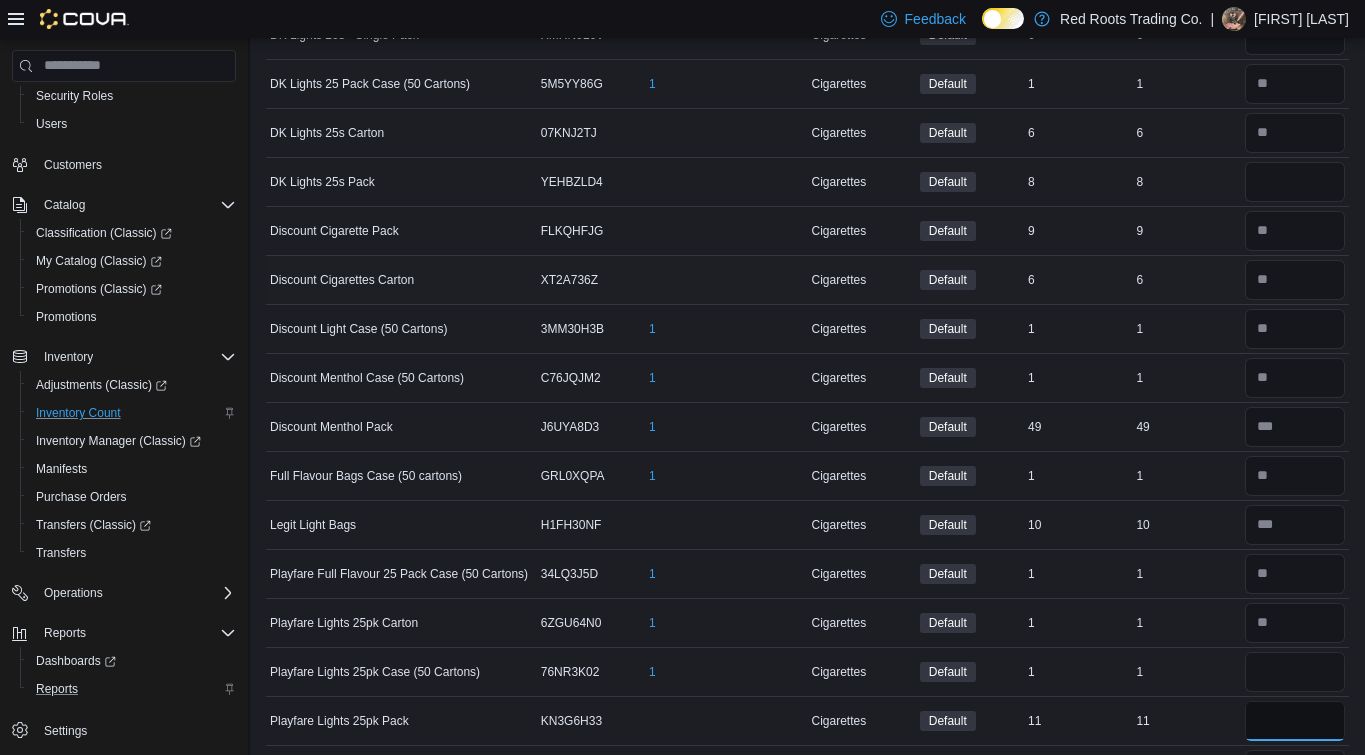 type 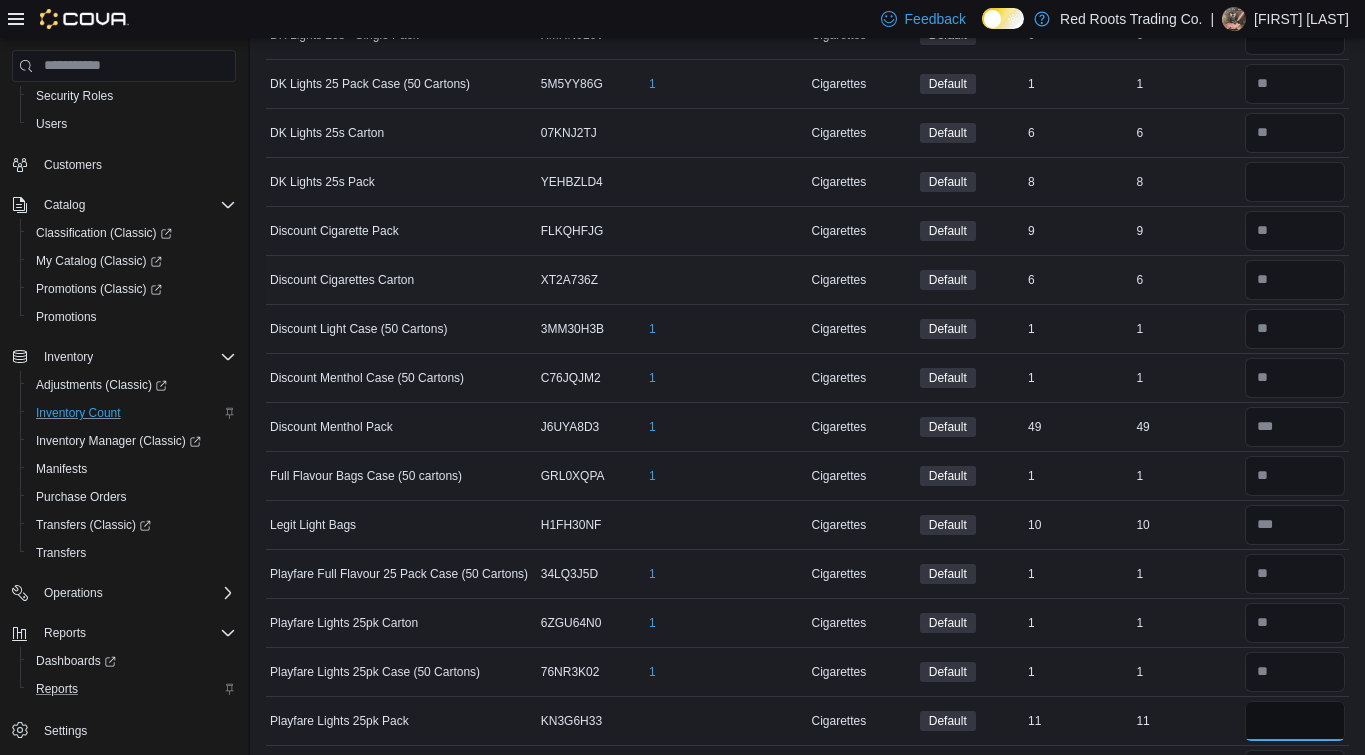 type on "**" 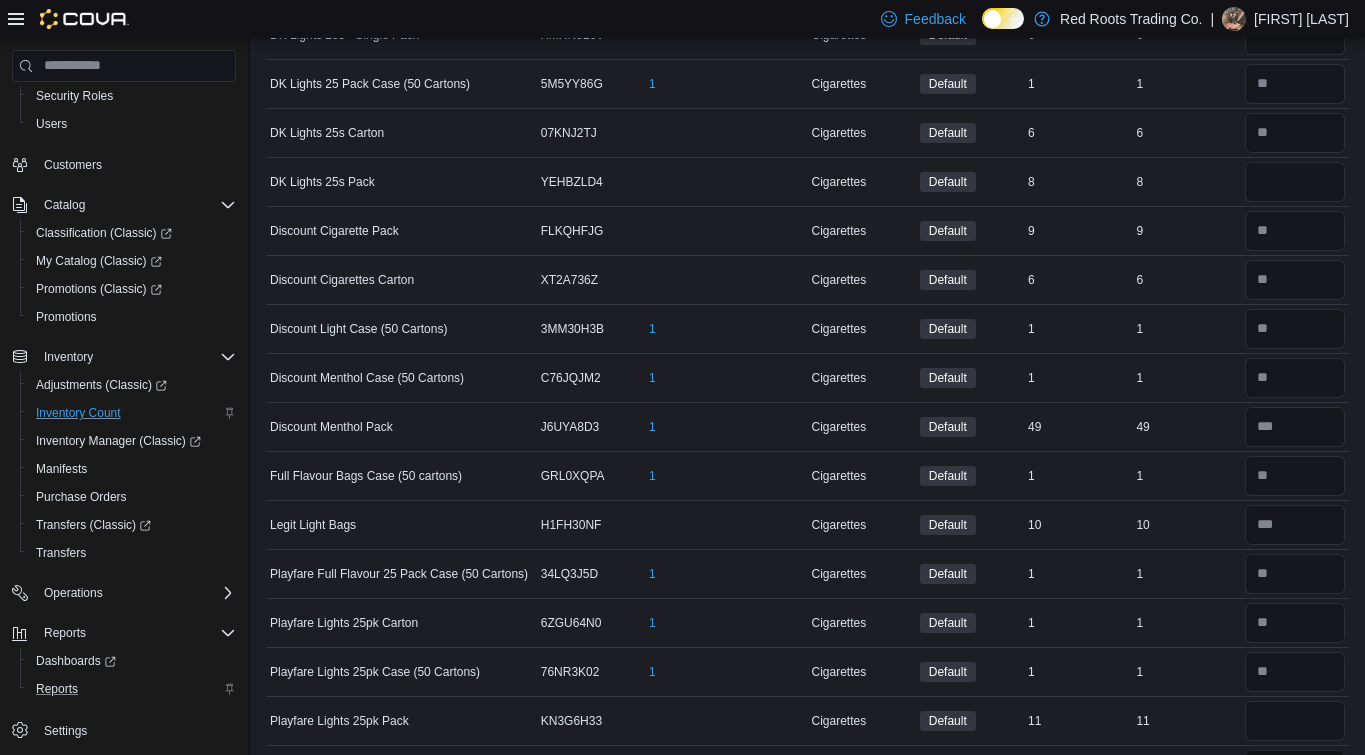 type 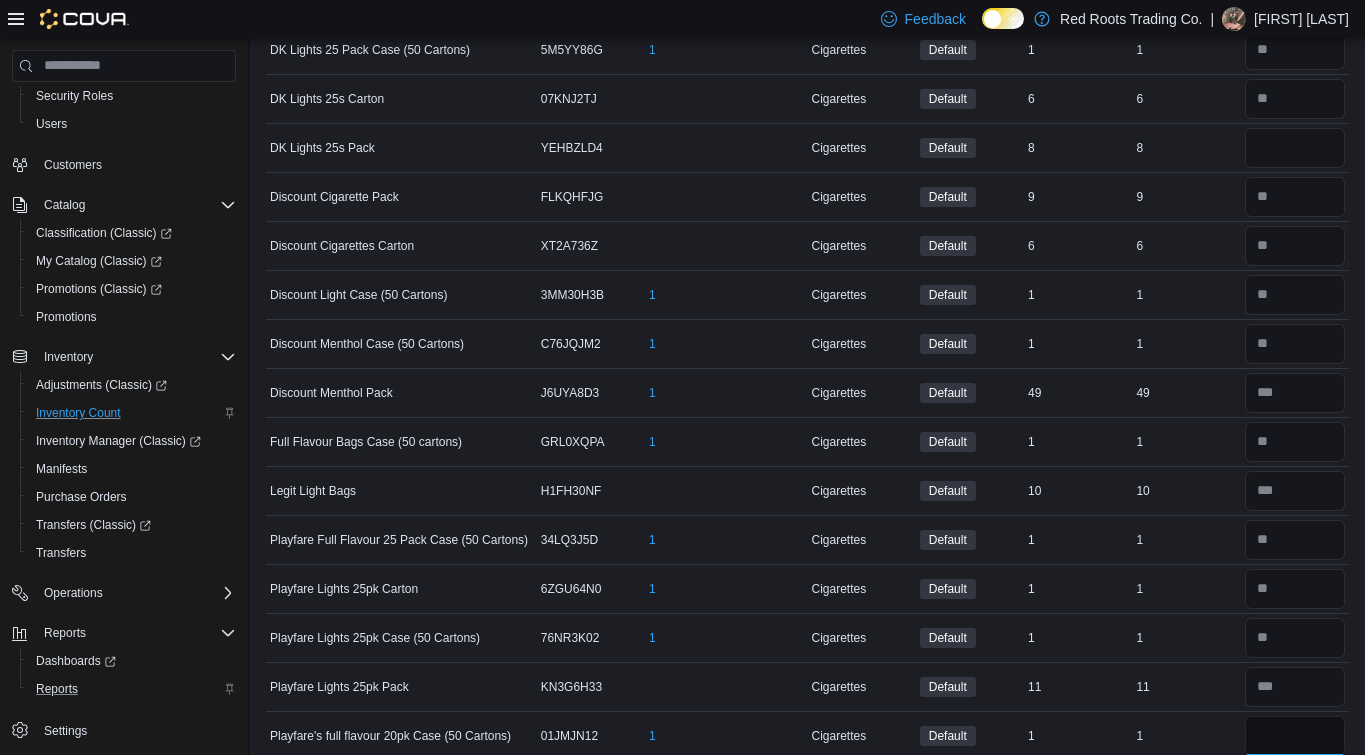type on "*" 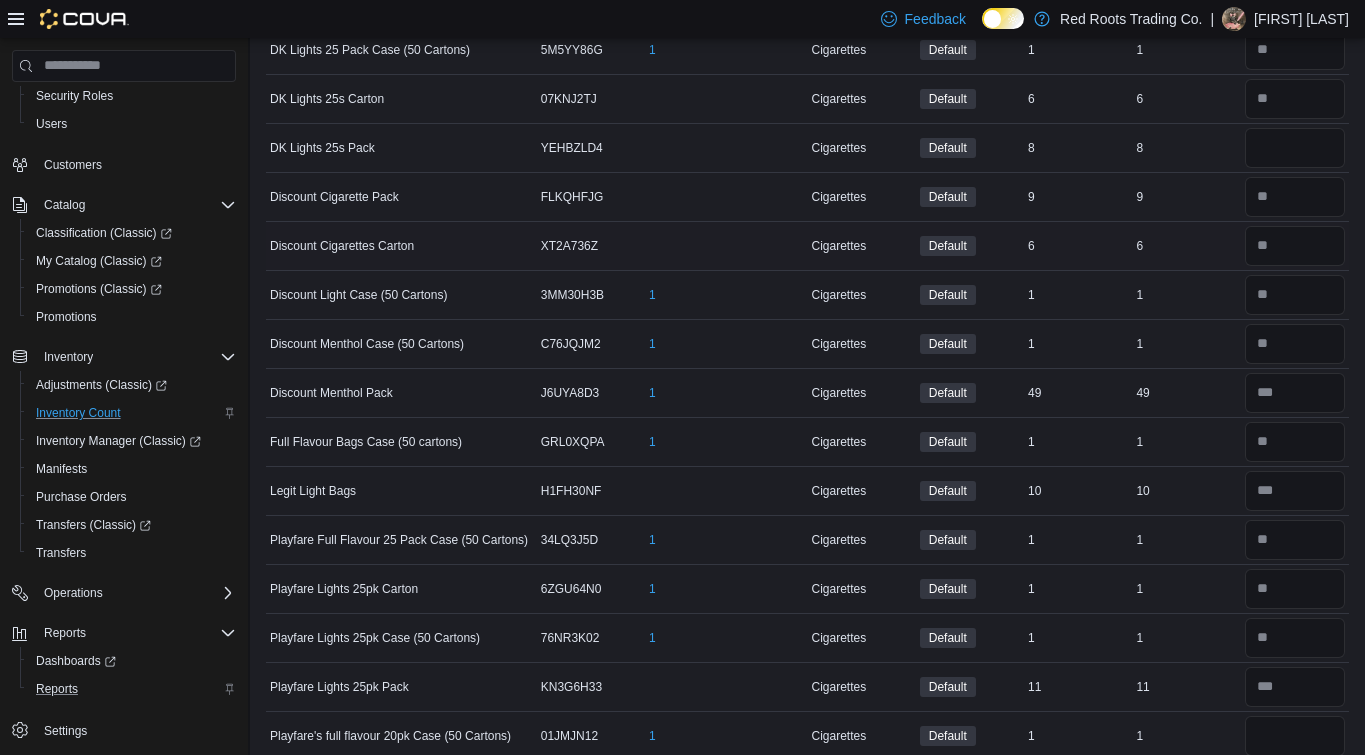 type 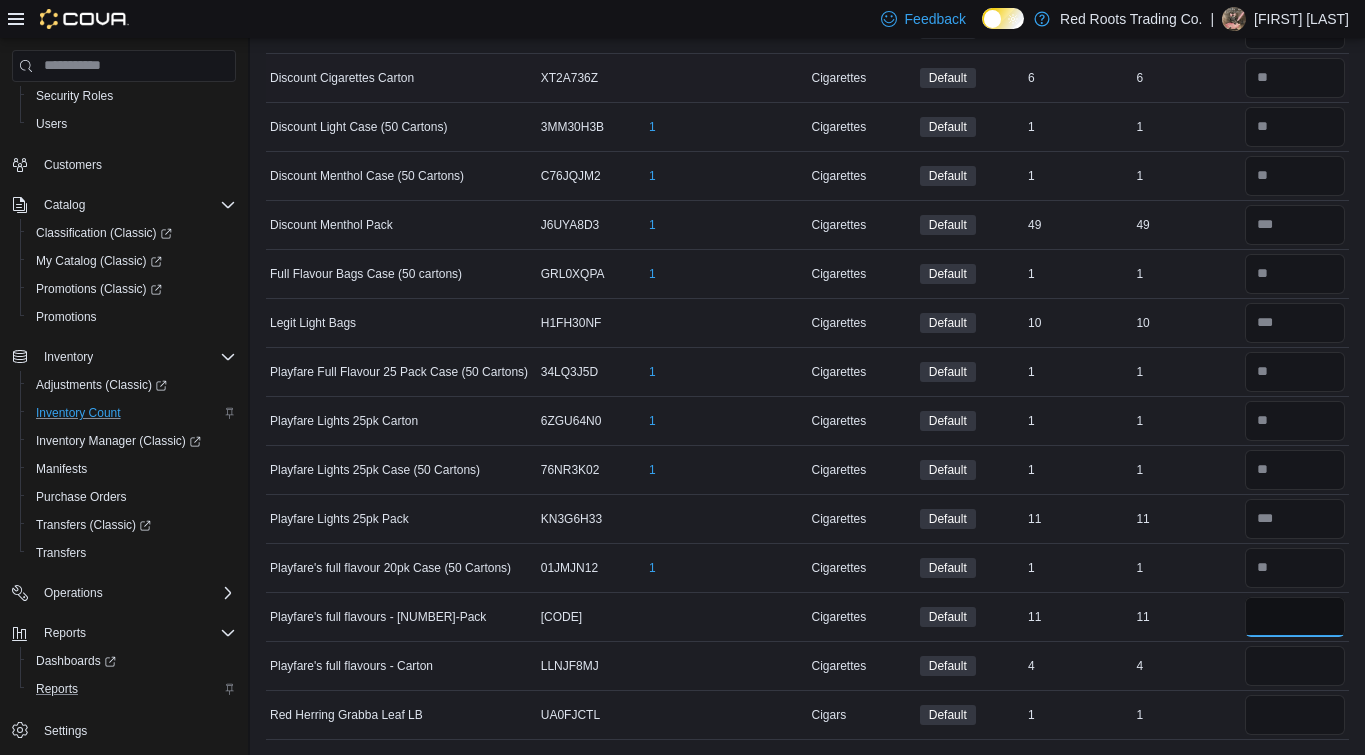 type on "**" 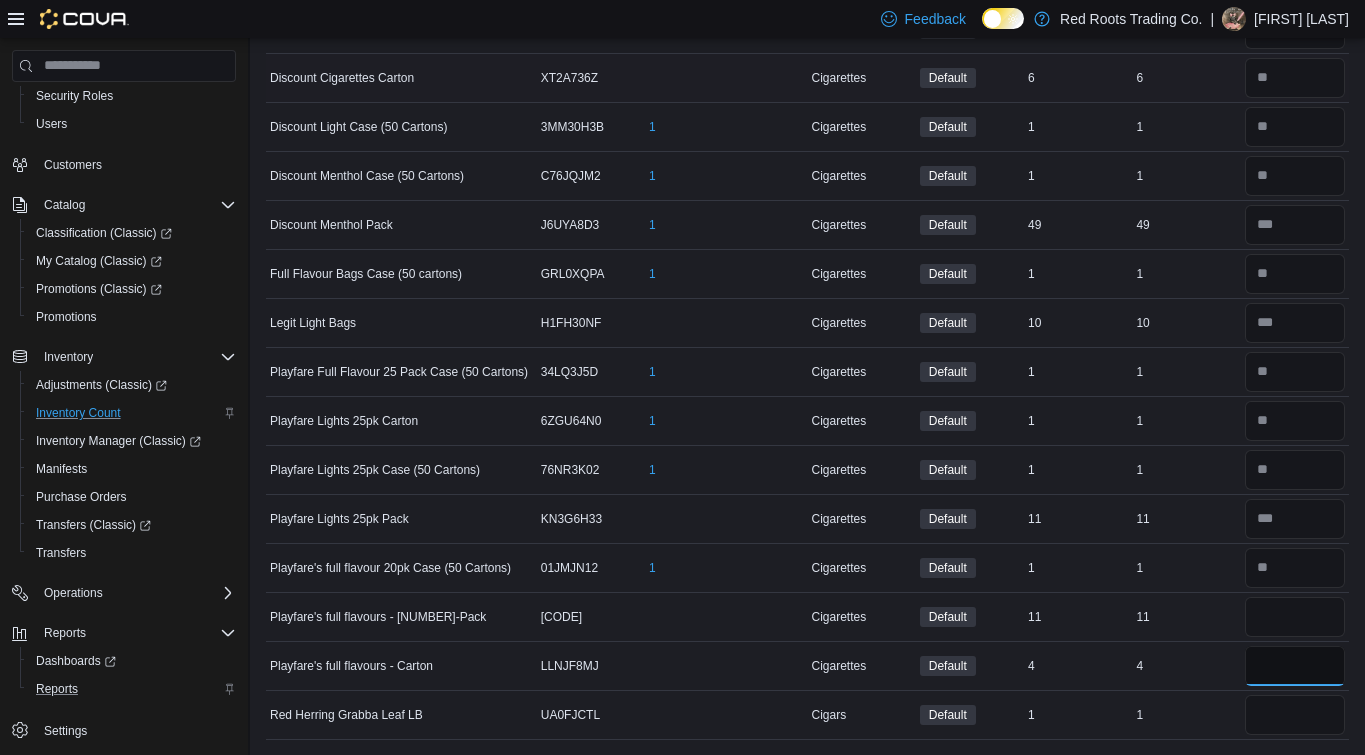 type 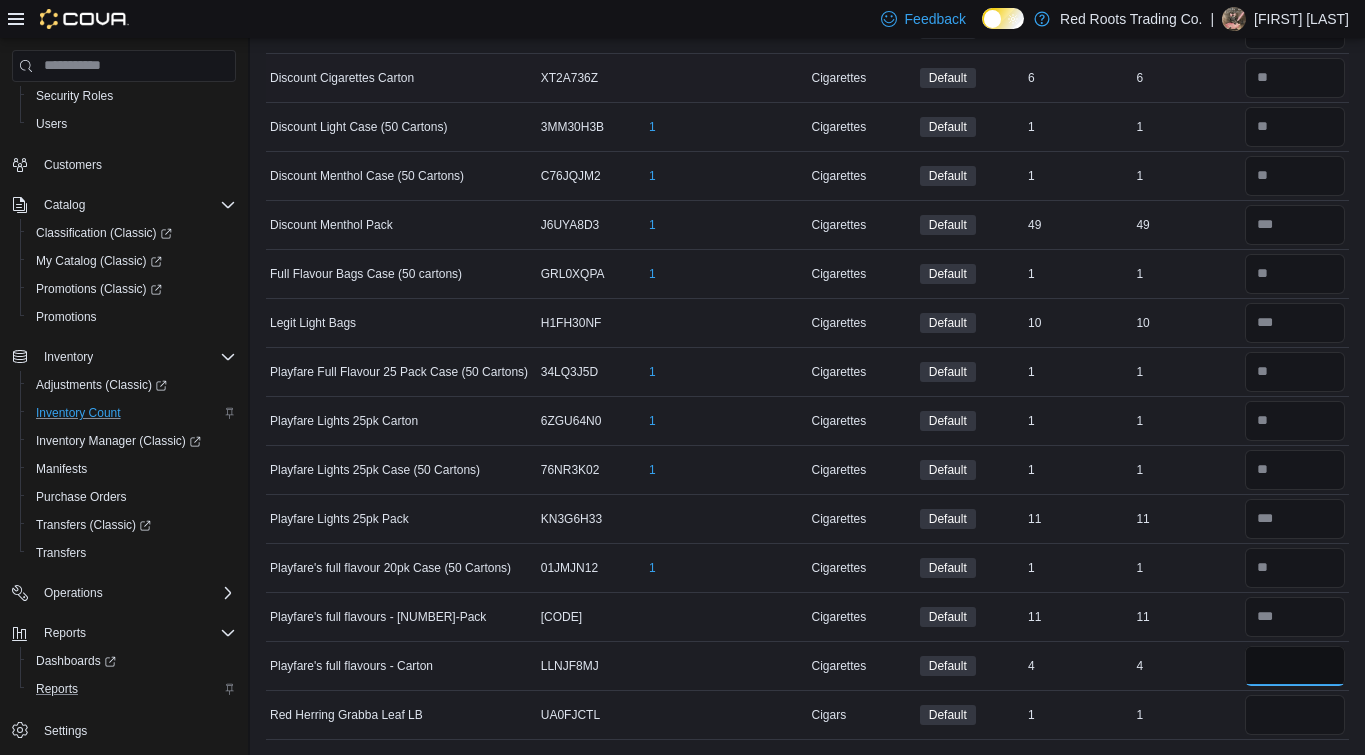 type on "*" 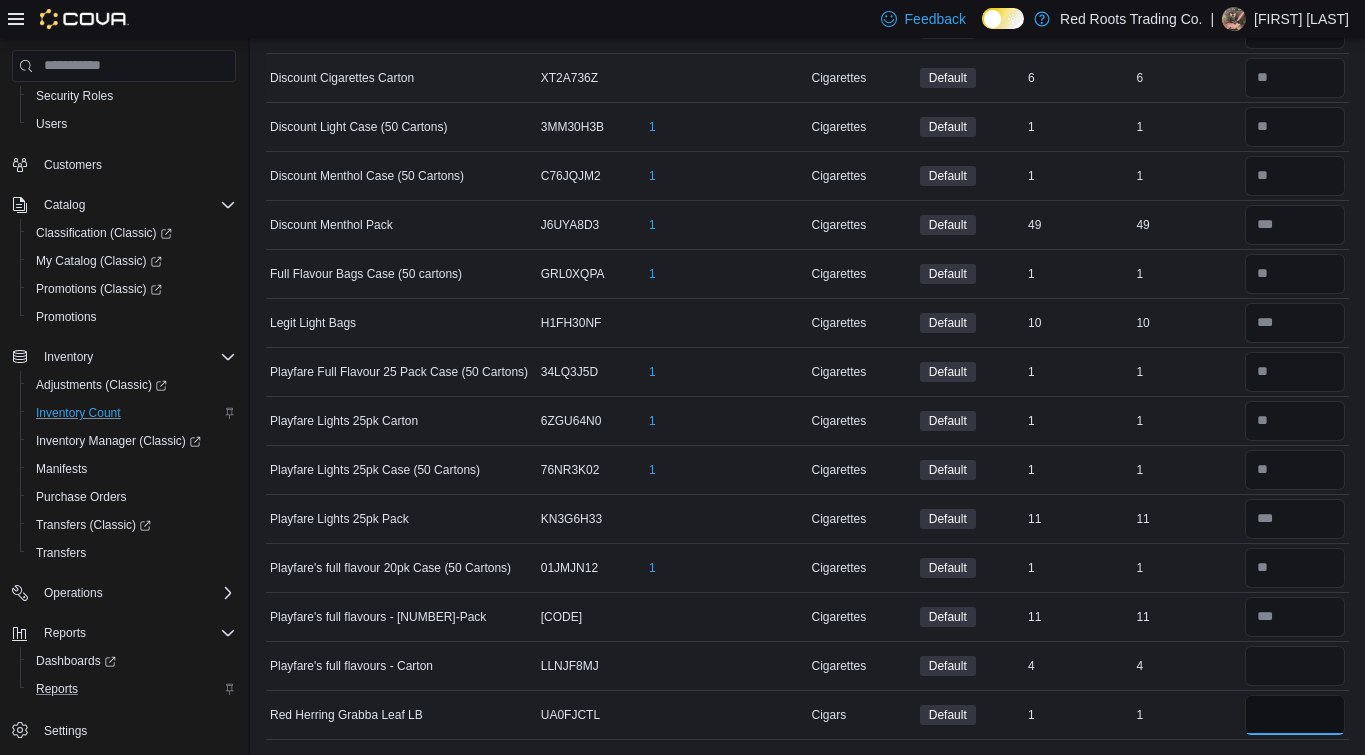 type 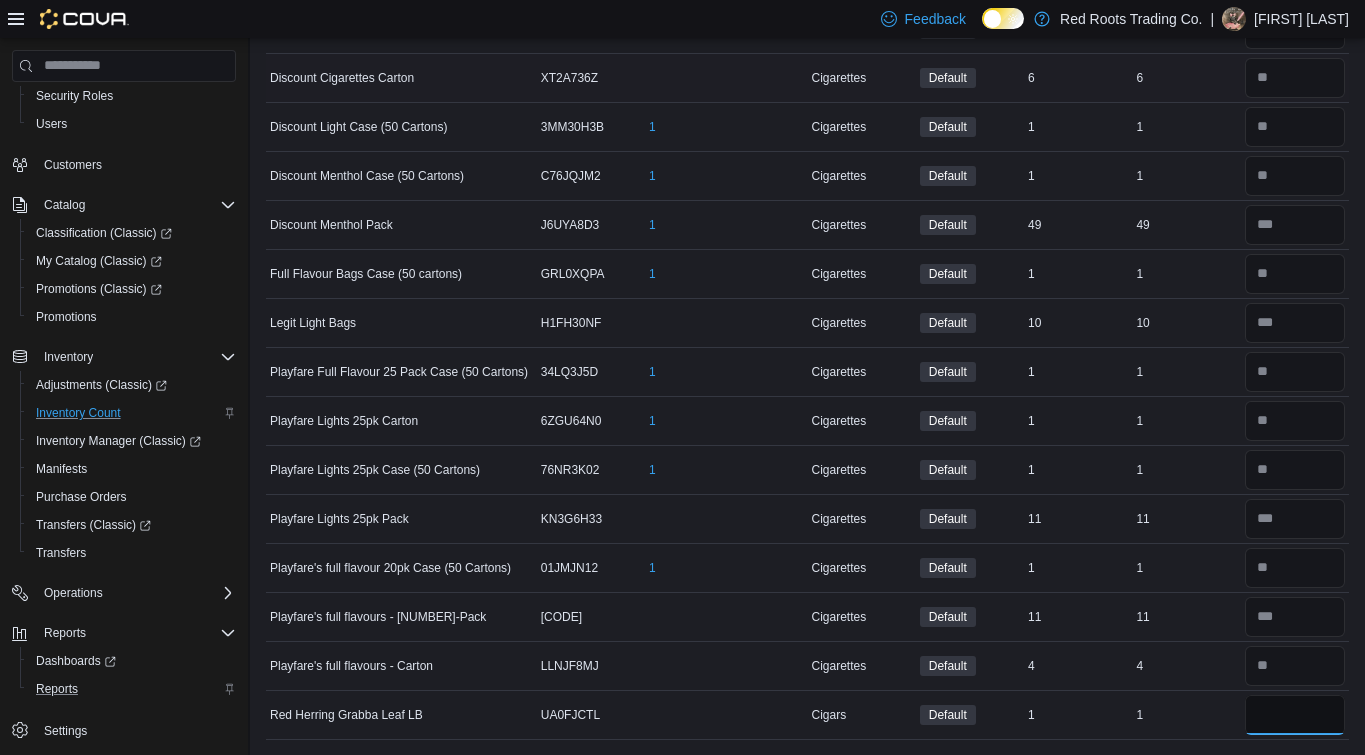 type on "*" 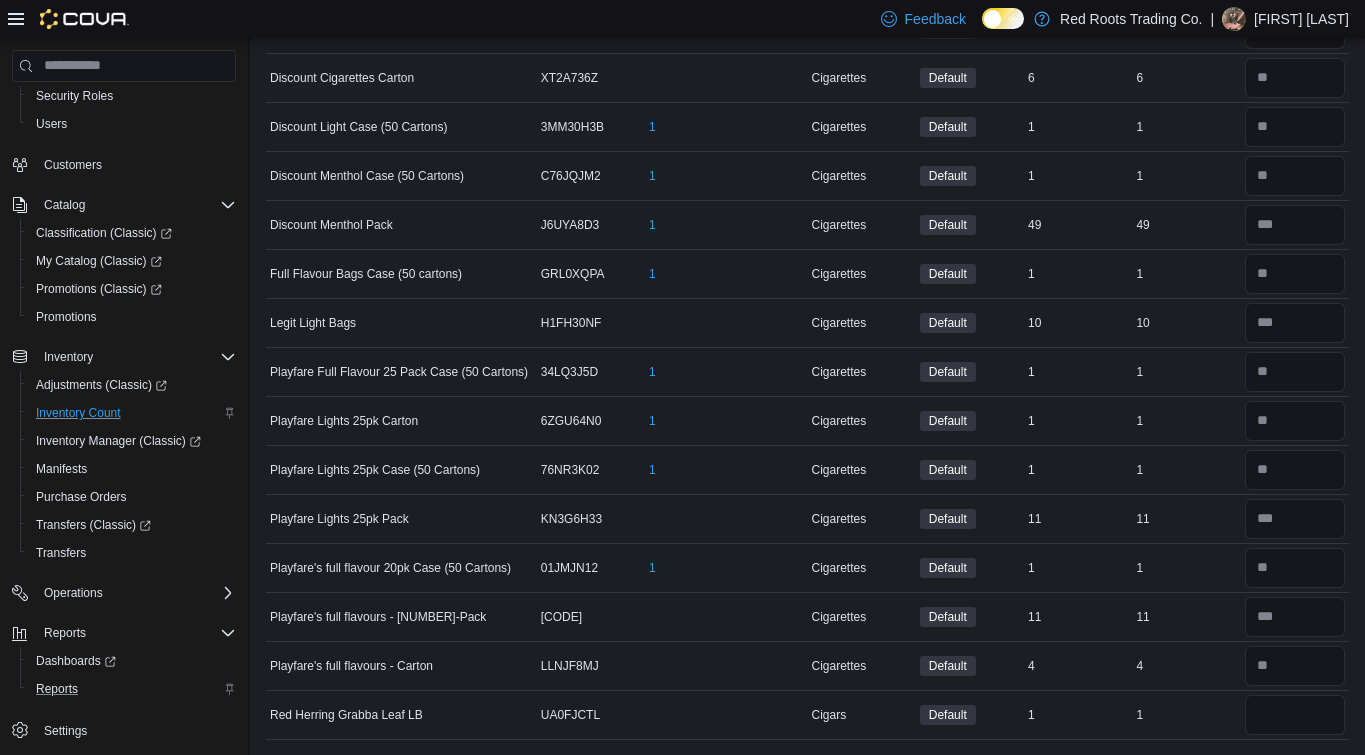 type 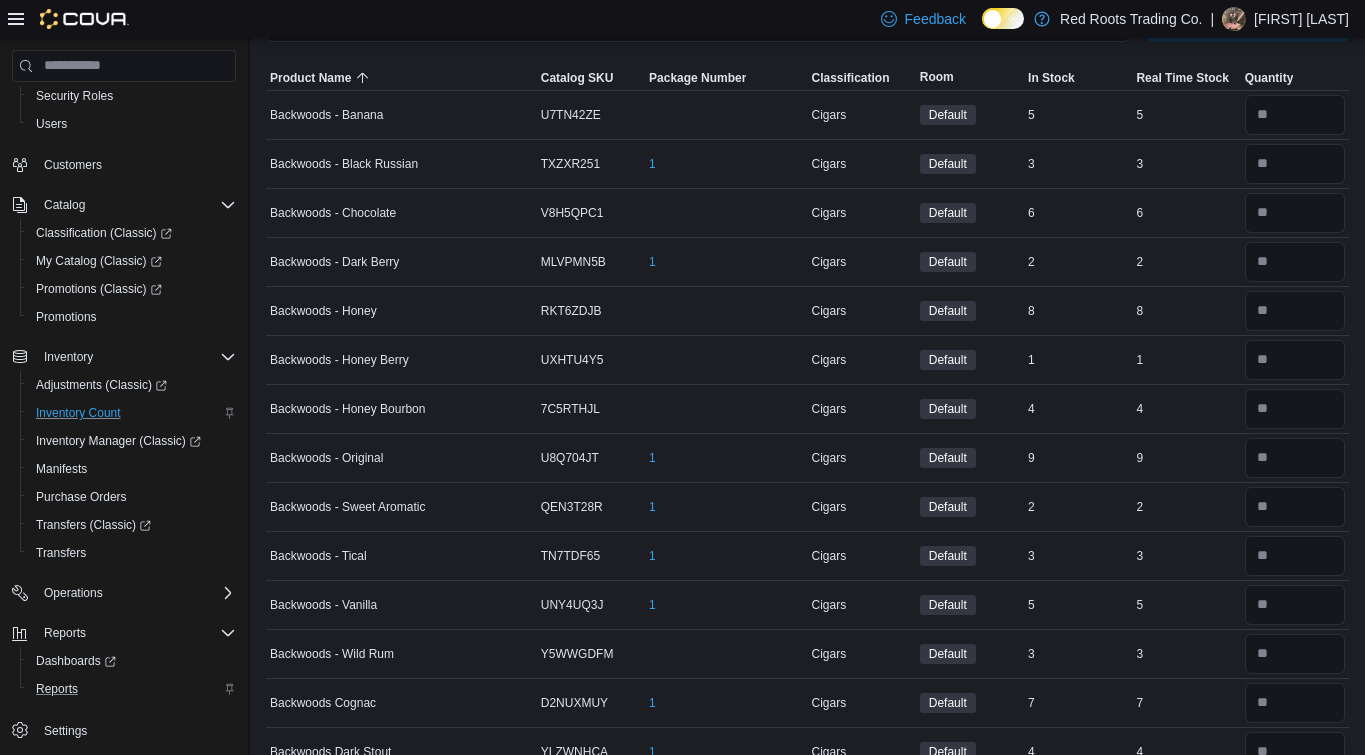 scroll, scrollTop: 0, scrollLeft: 0, axis: both 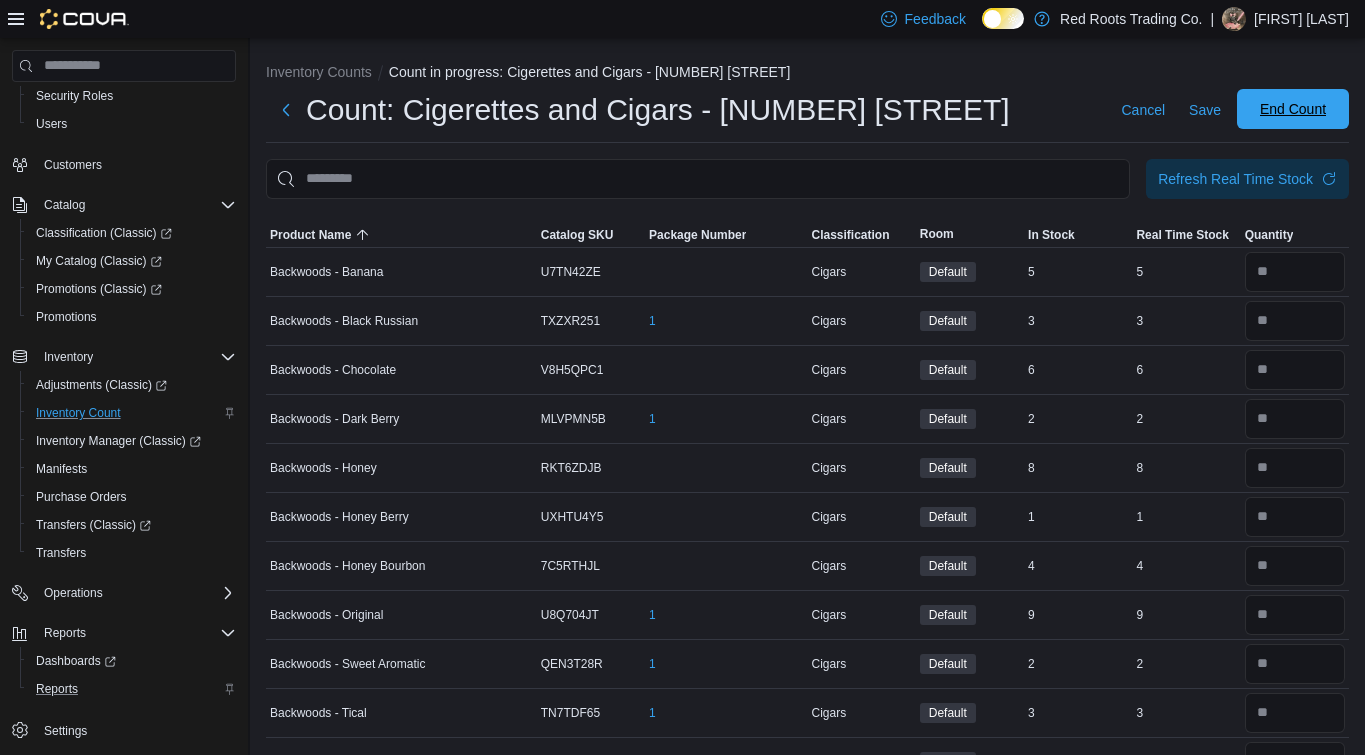 click on "End Count" at bounding box center [1293, 109] 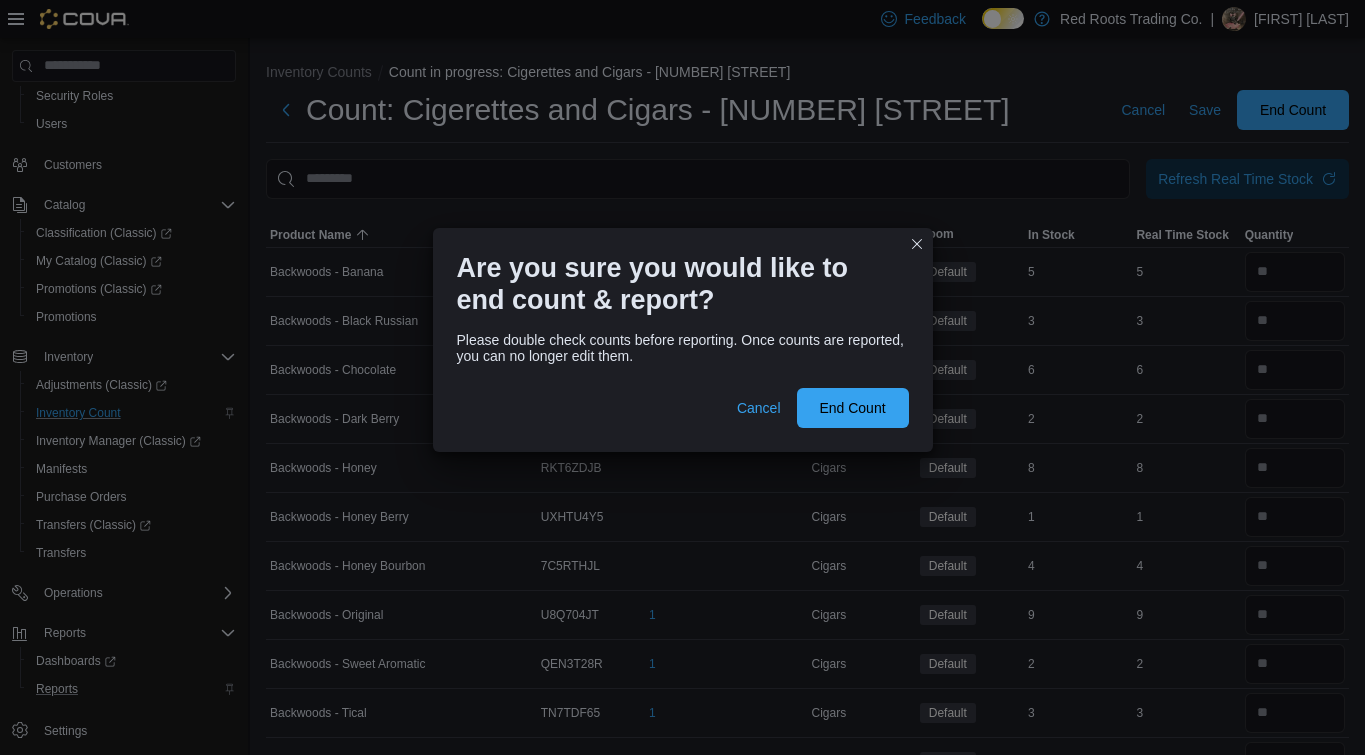 click on "Cancel End Count" at bounding box center [683, 408] 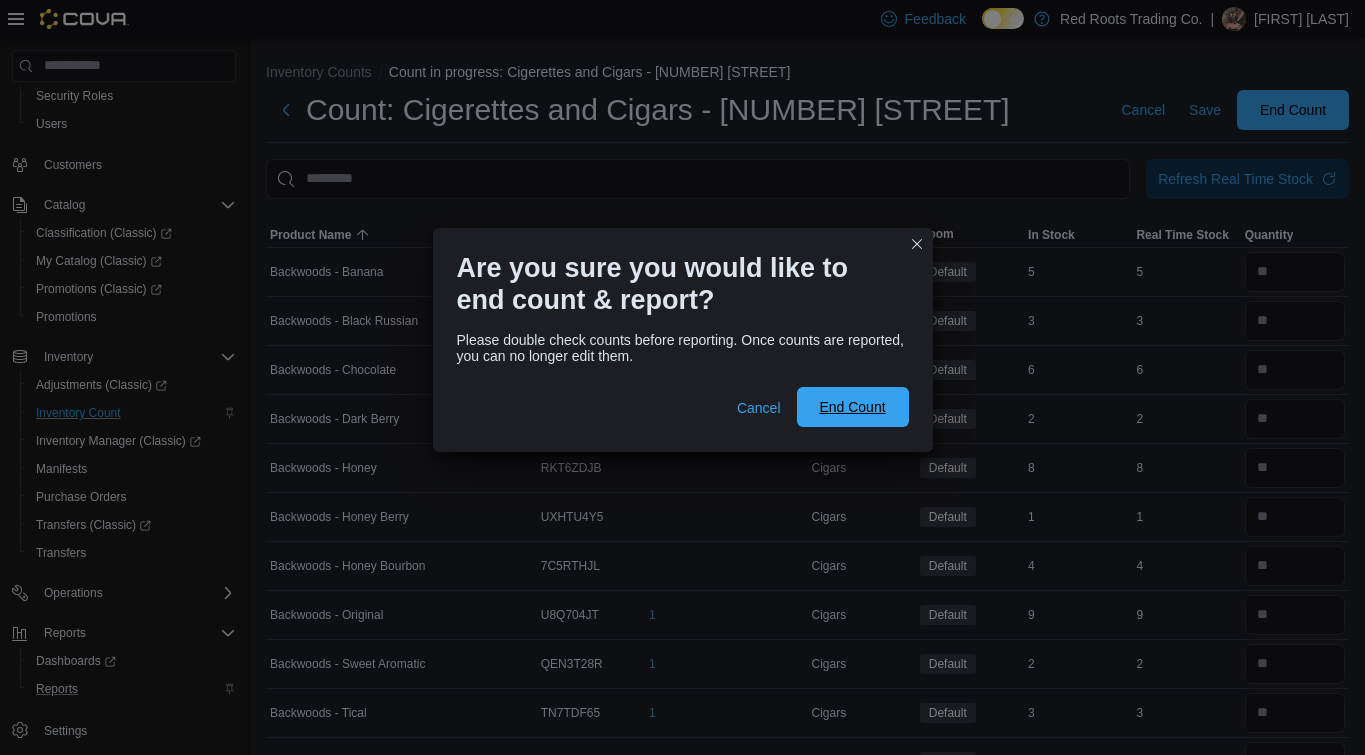 click on "End Count" at bounding box center [852, 407] 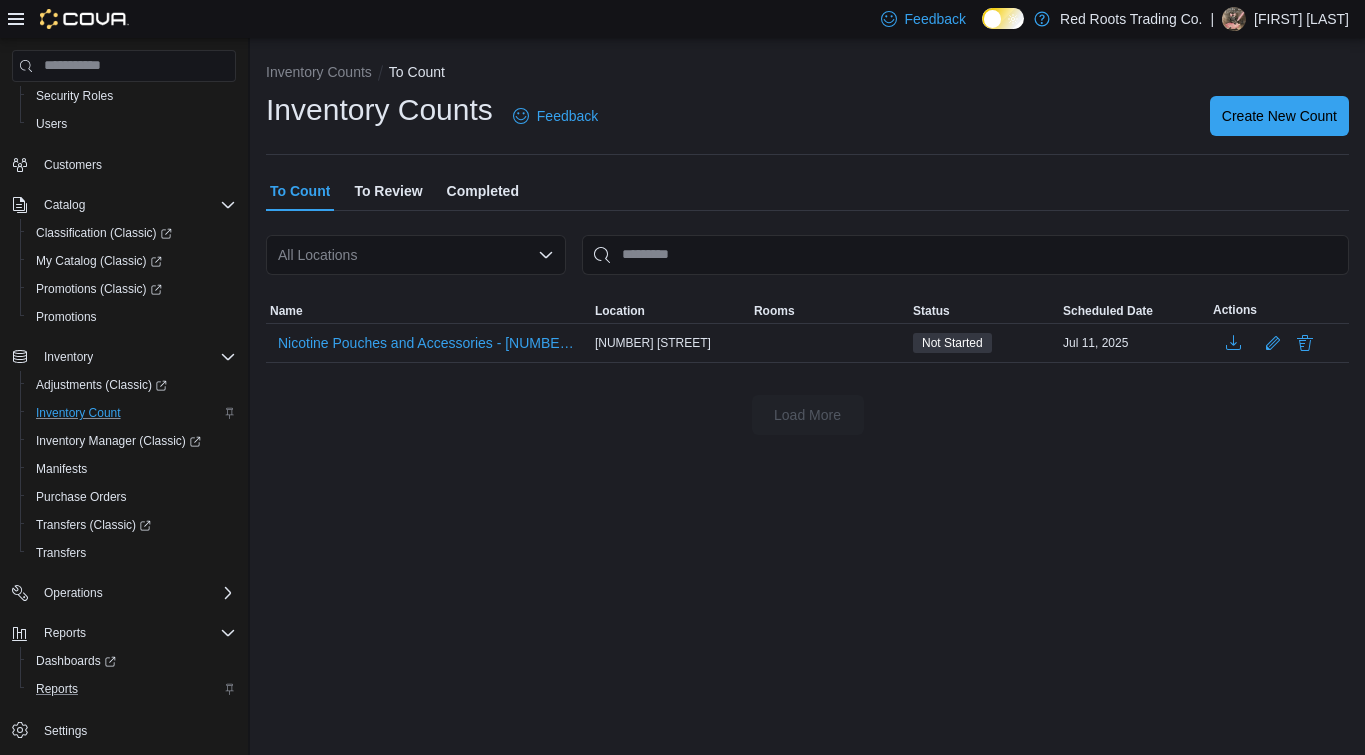 click on "To Review" at bounding box center [388, 191] 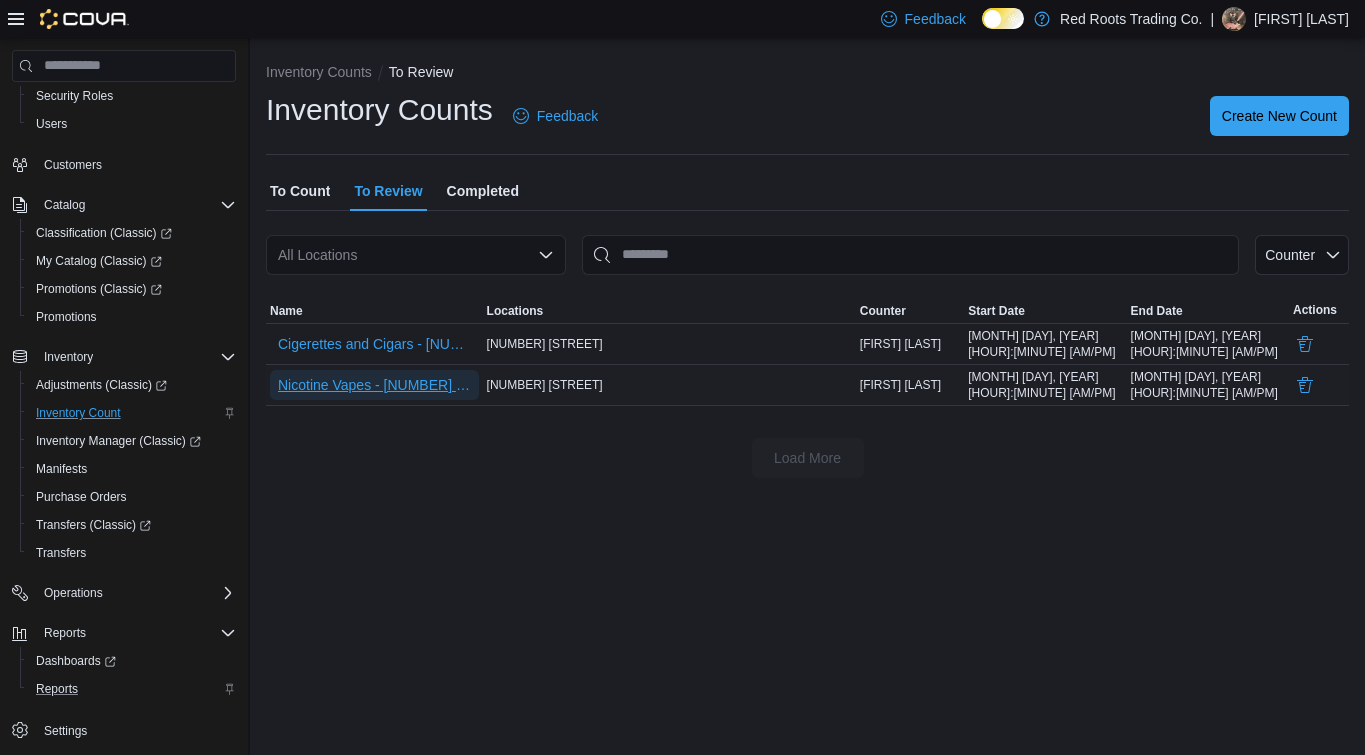 click on "Nicotine Vapes  - [NUMBER] [STREET]" at bounding box center (374, 385) 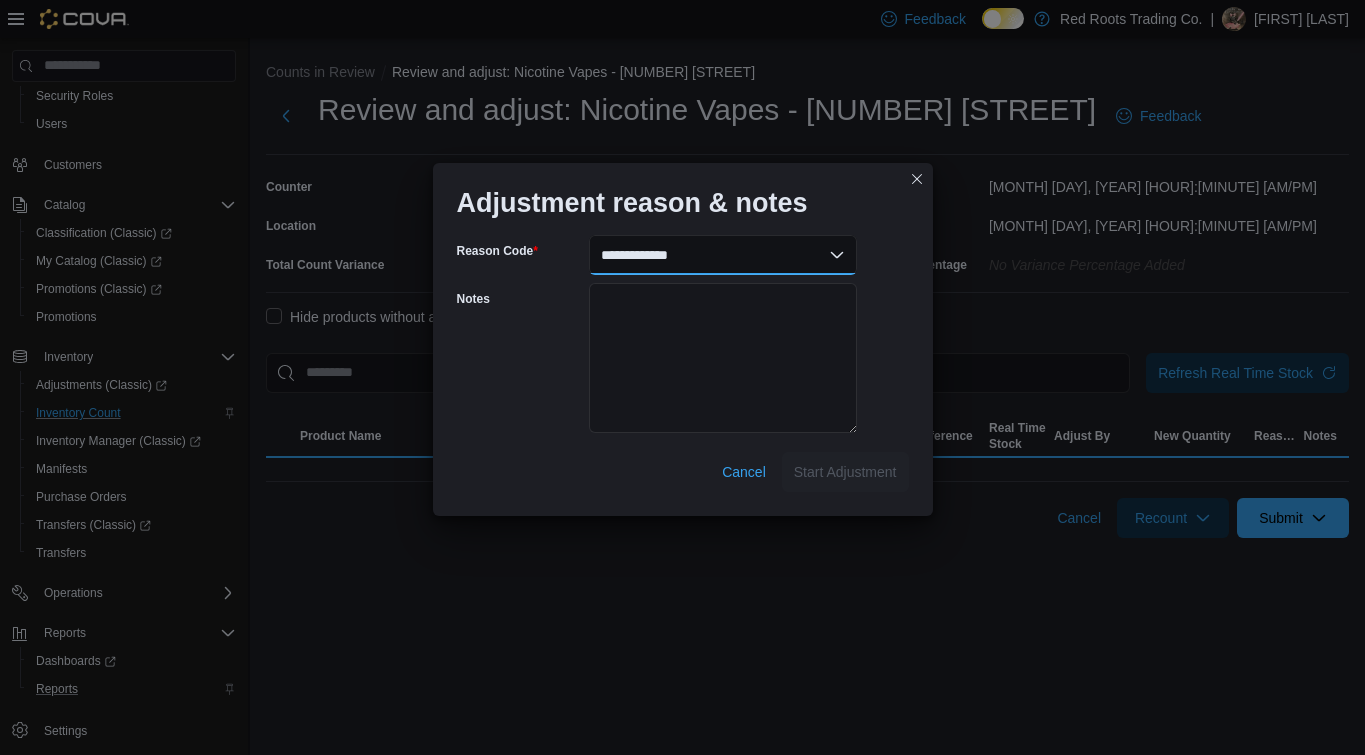 click on "**********" at bounding box center (723, 255) 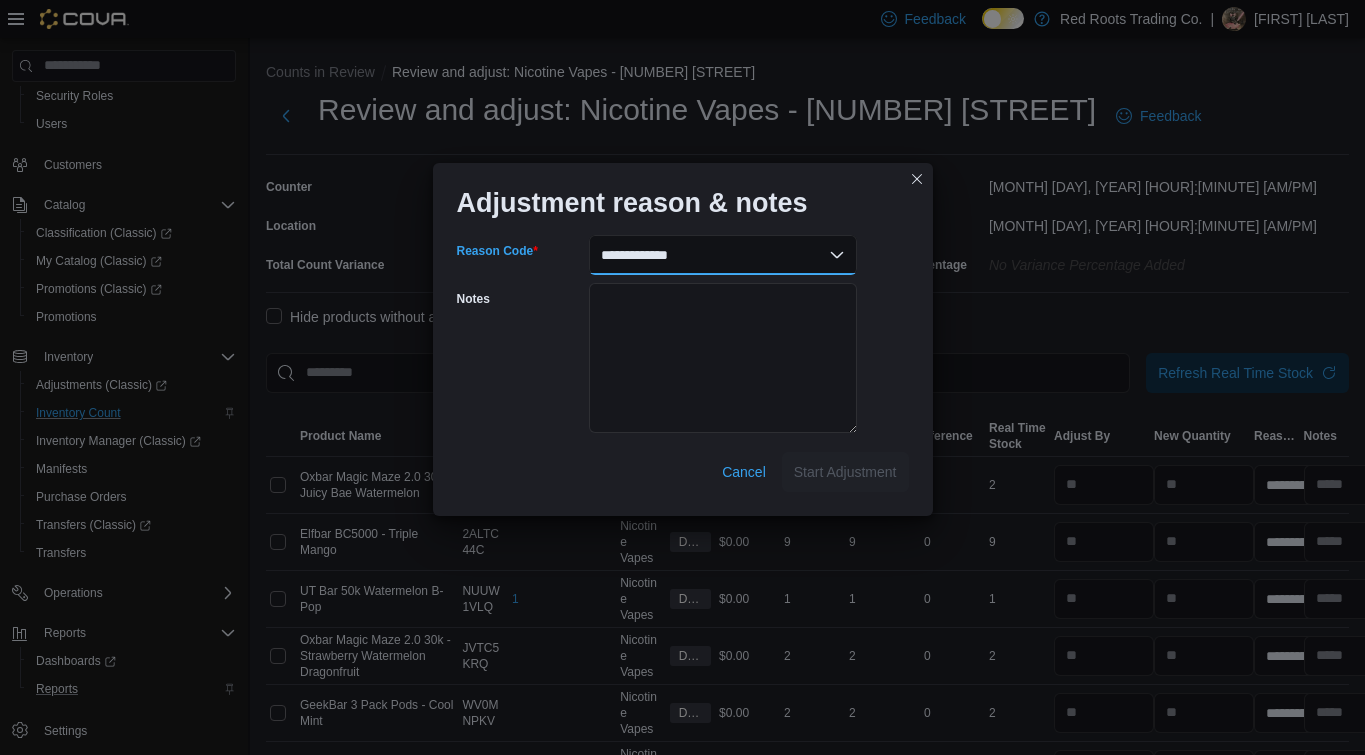 select on "**********" 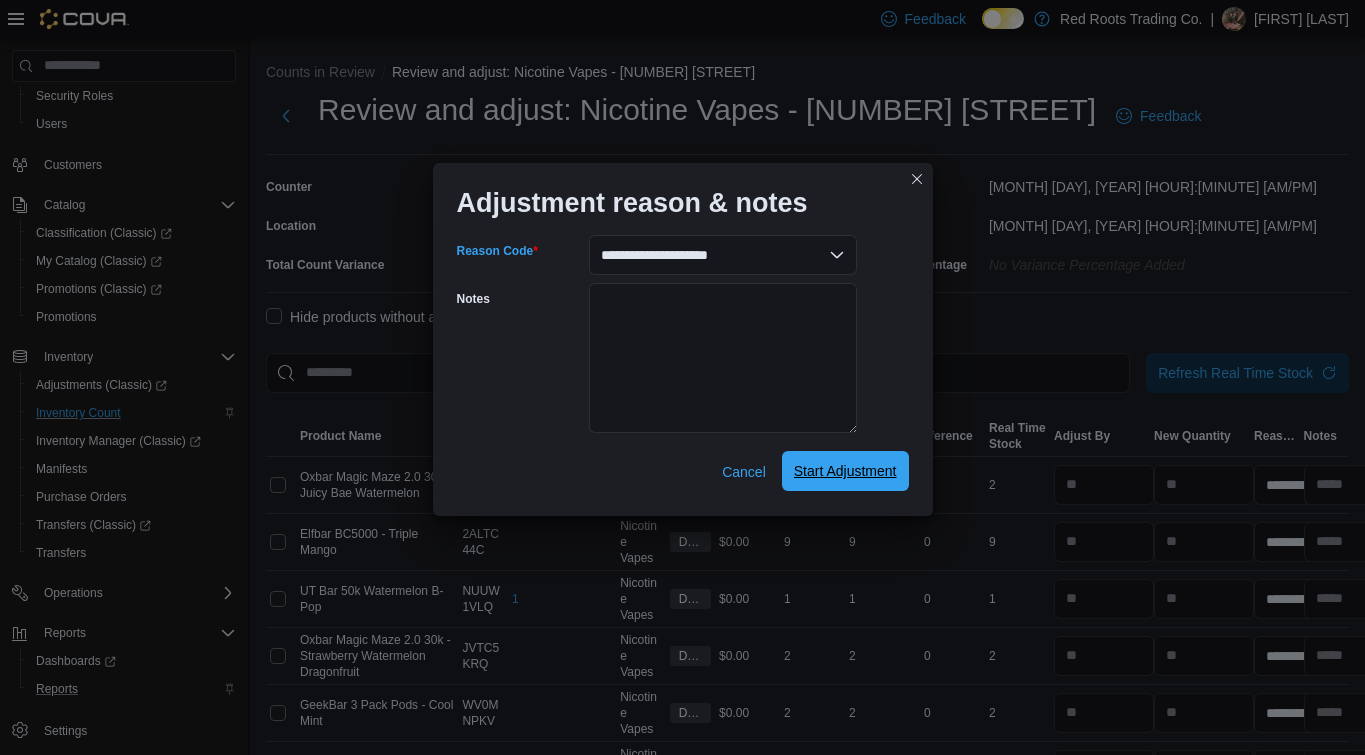 click on "Start Adjustment" at bounding box center [845, 471] 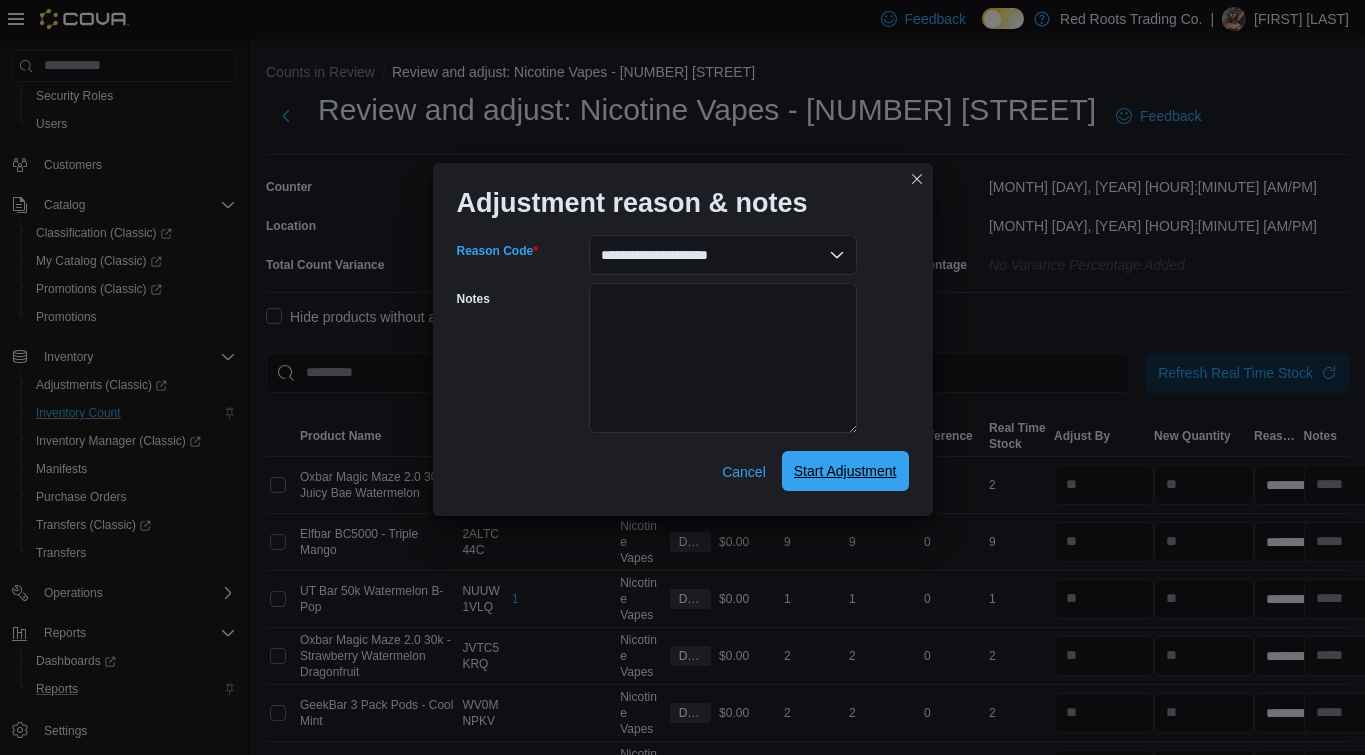 select on "**********" 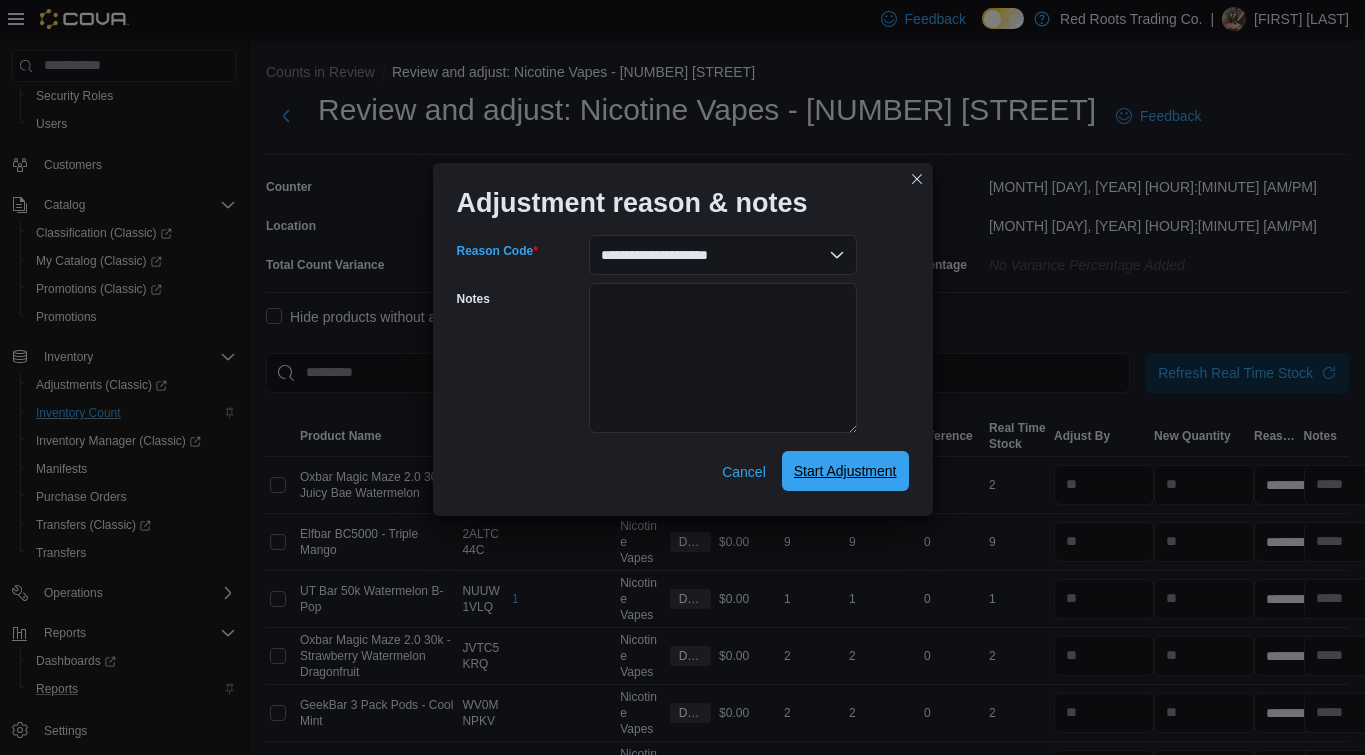 select on "**********" 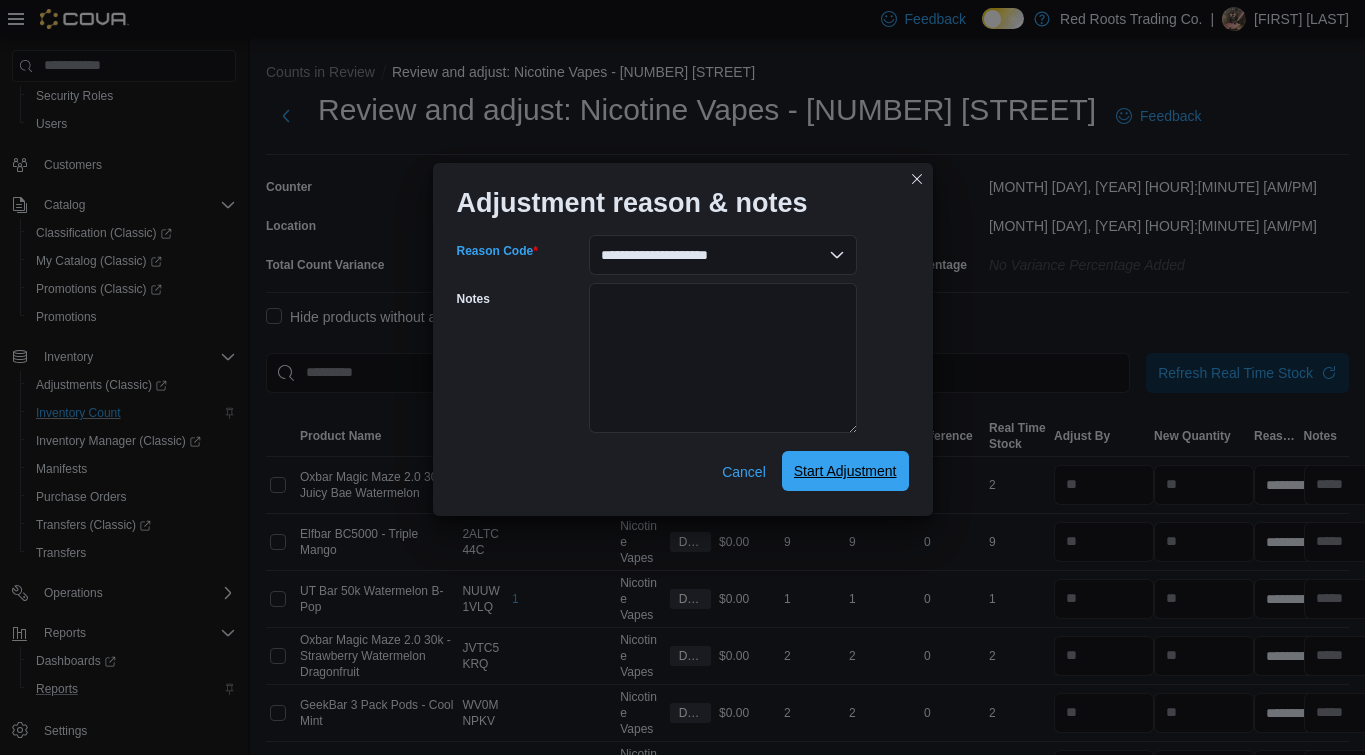 select on "**********" 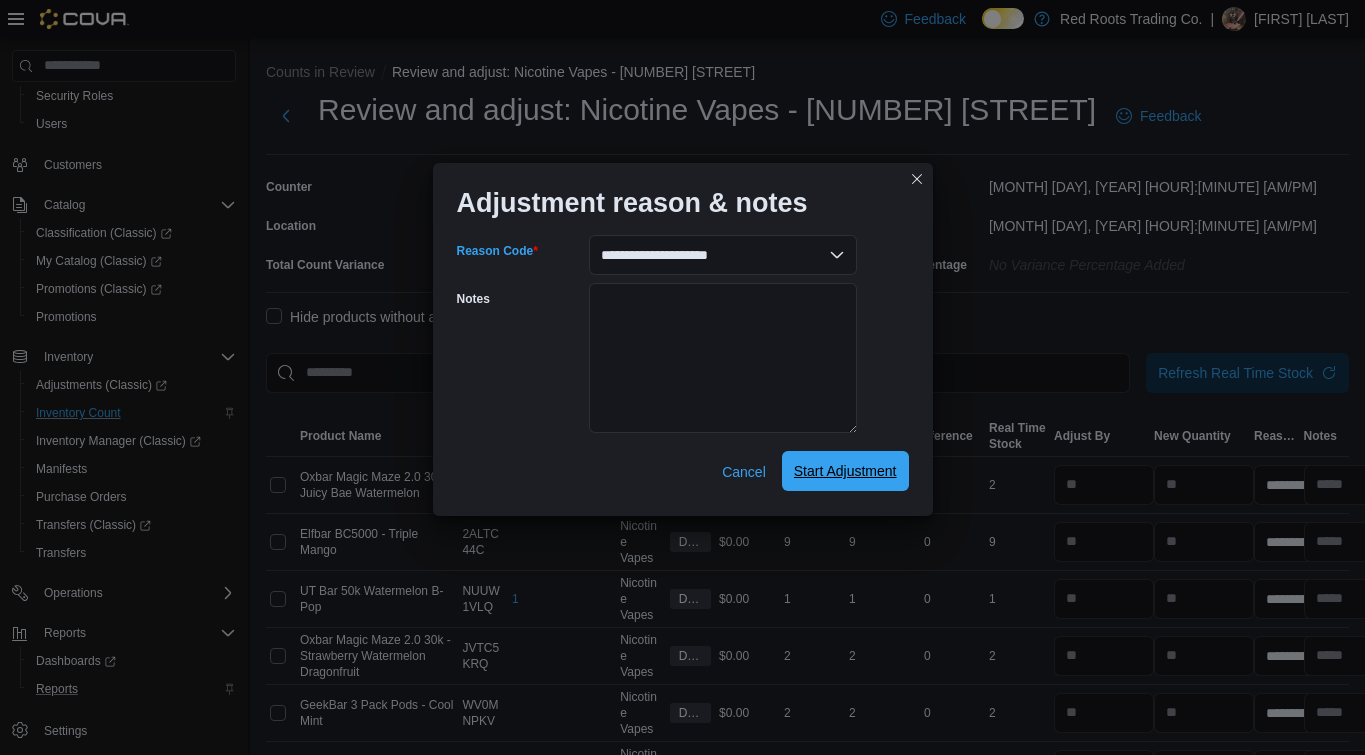 select on "**********" 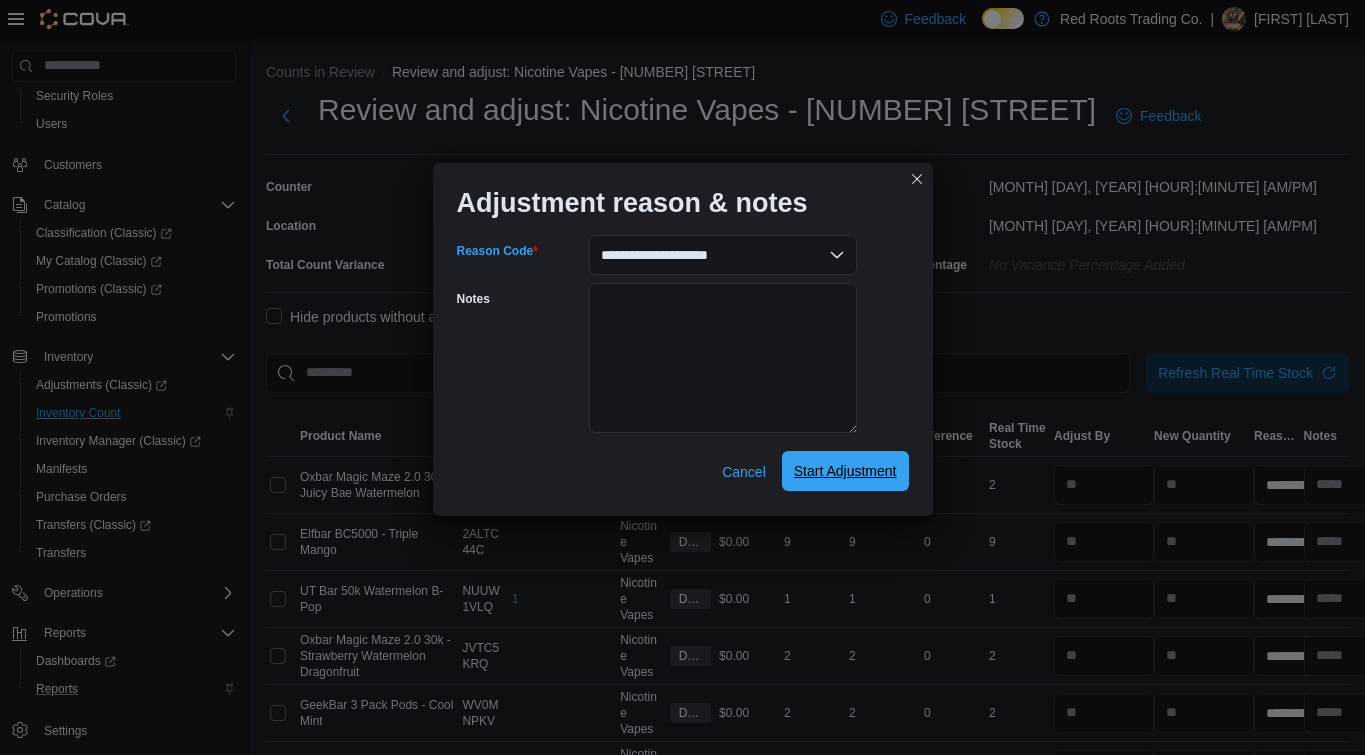 select on "**********" 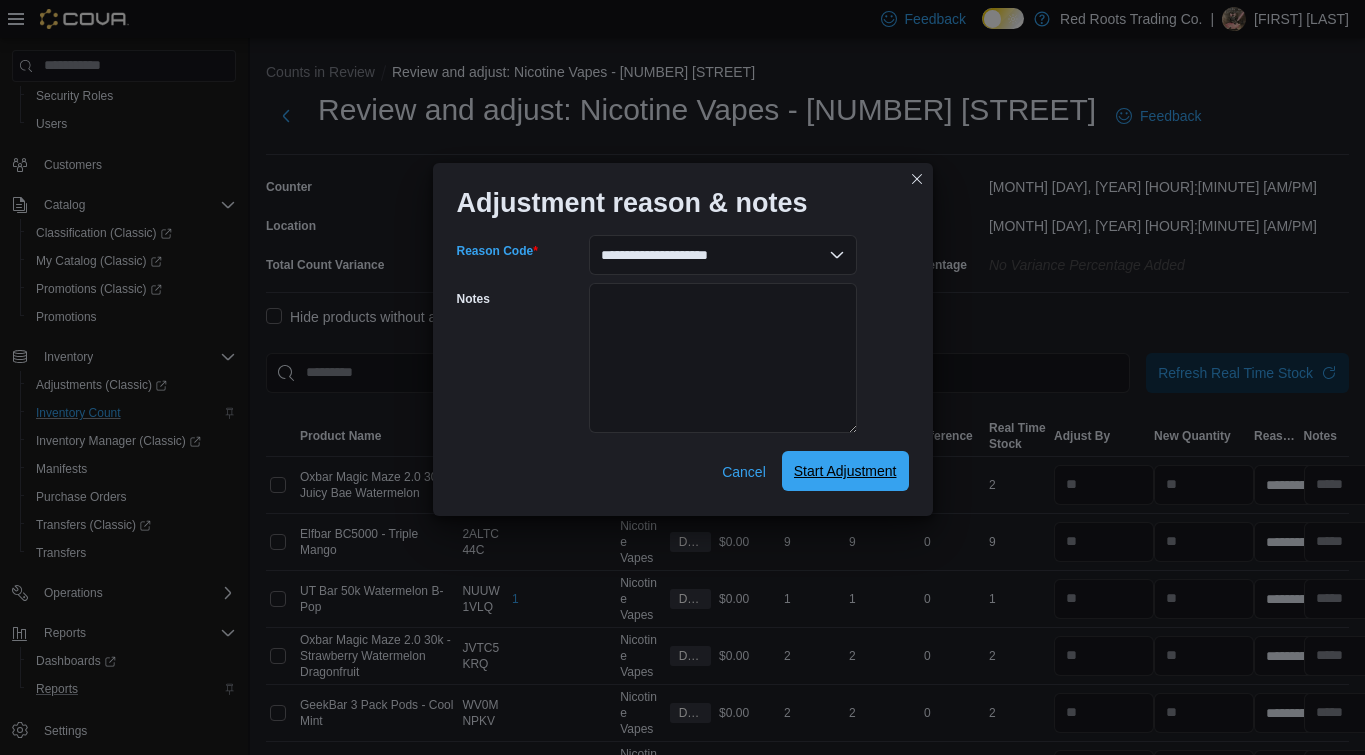select on "**********" 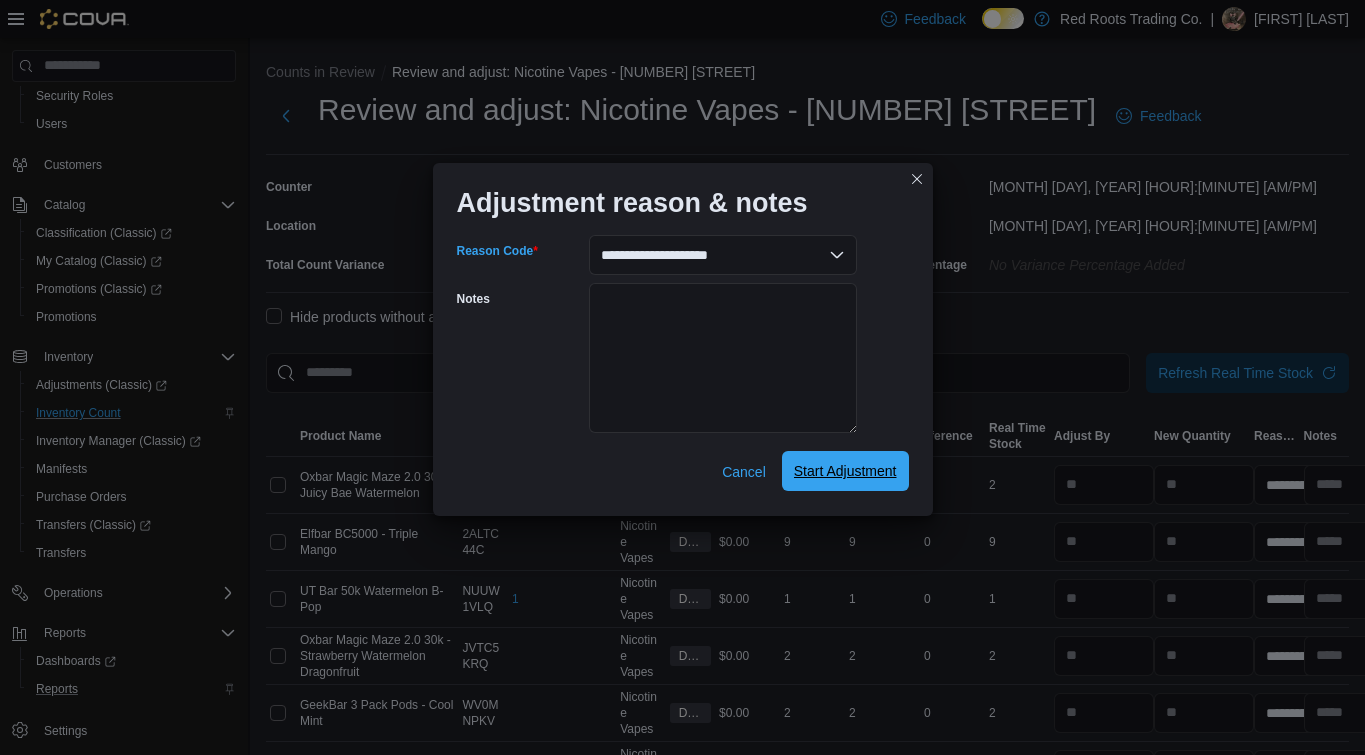 select on "**********" 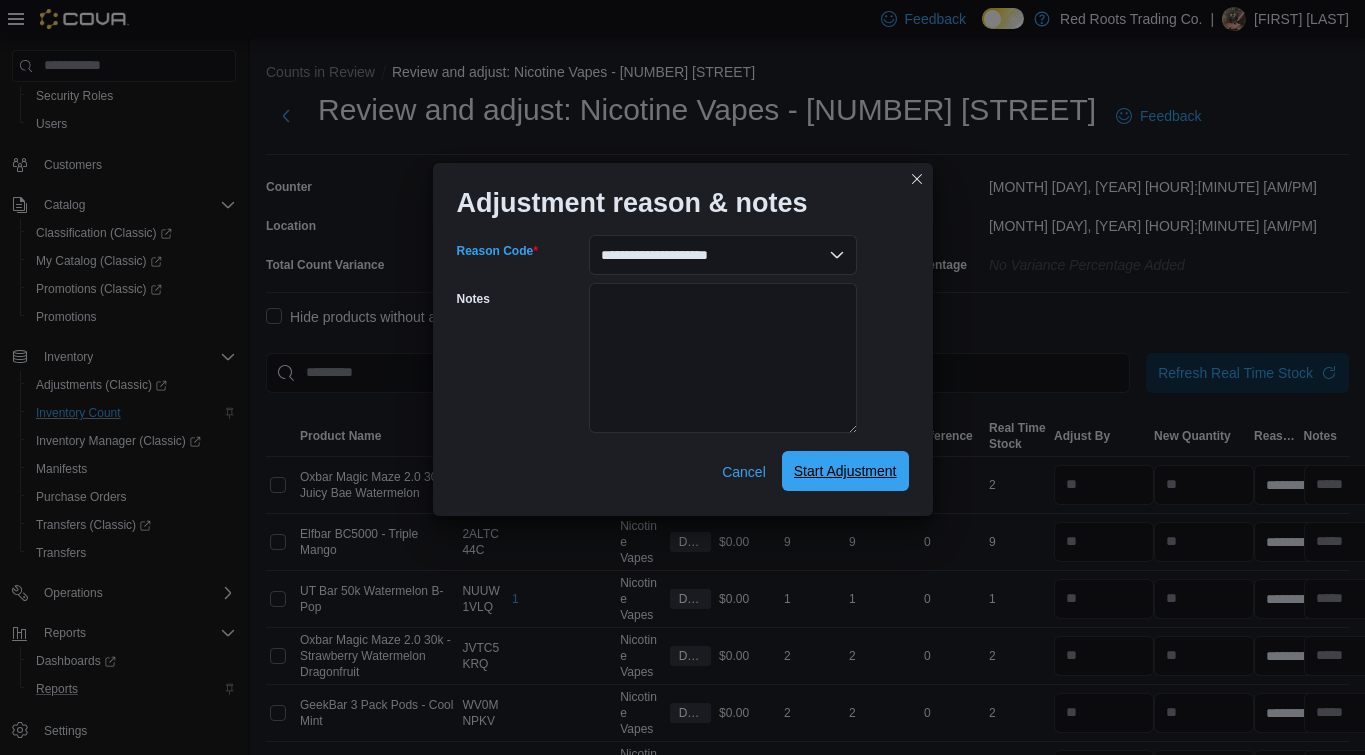 select on "**********" 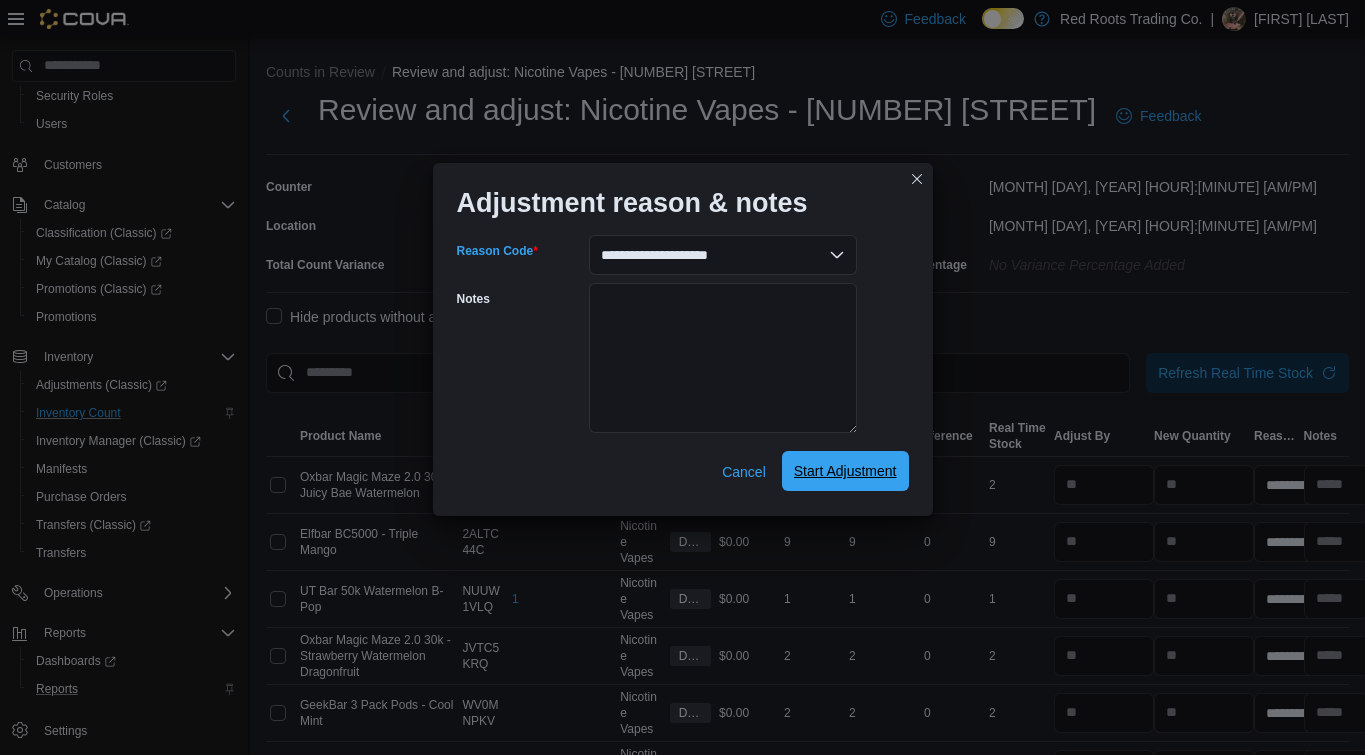 select on "**********" 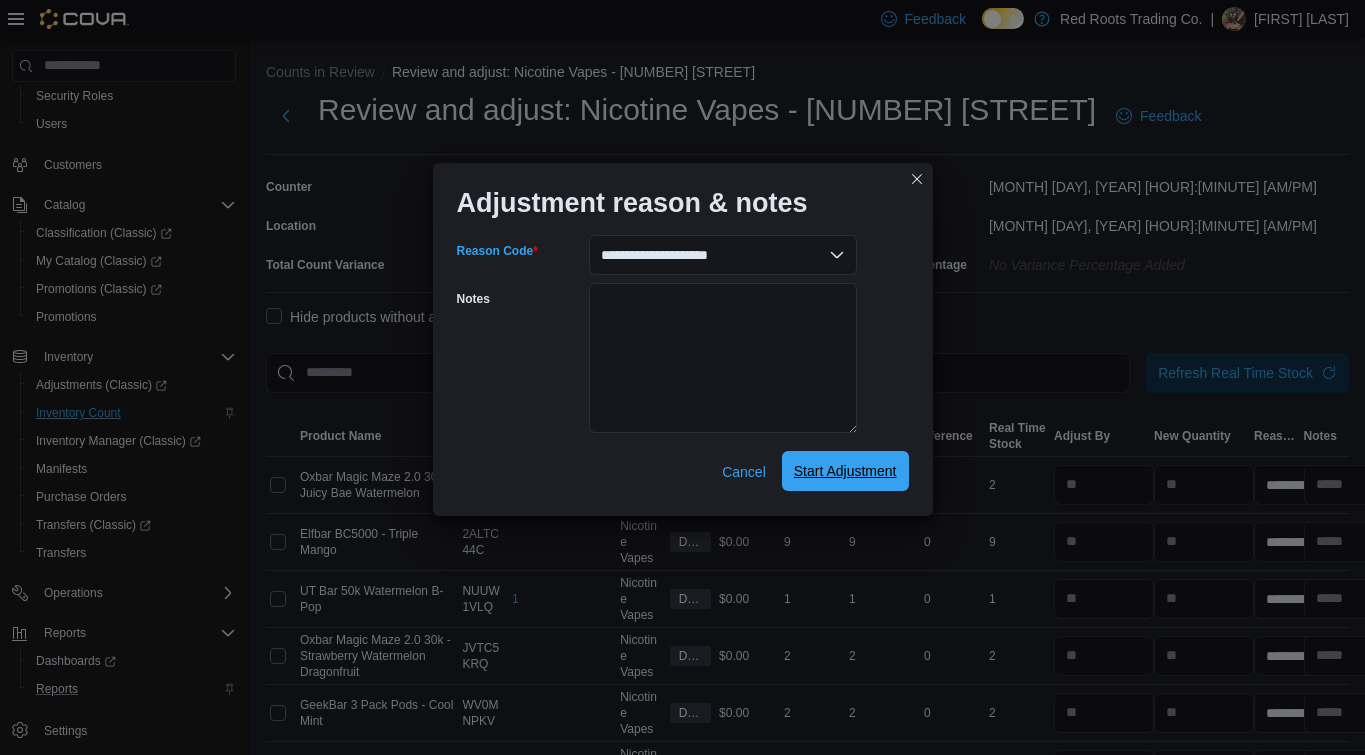 select on "**********" 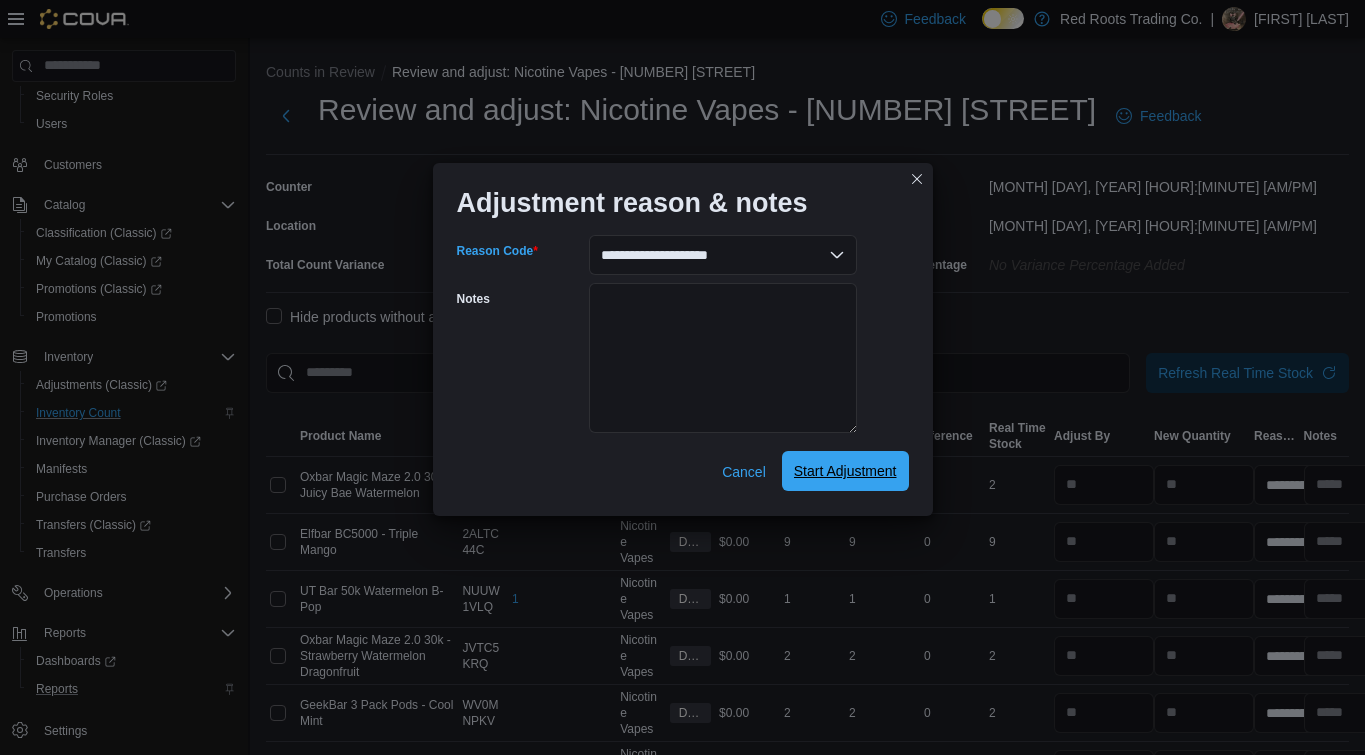 select on "**********" 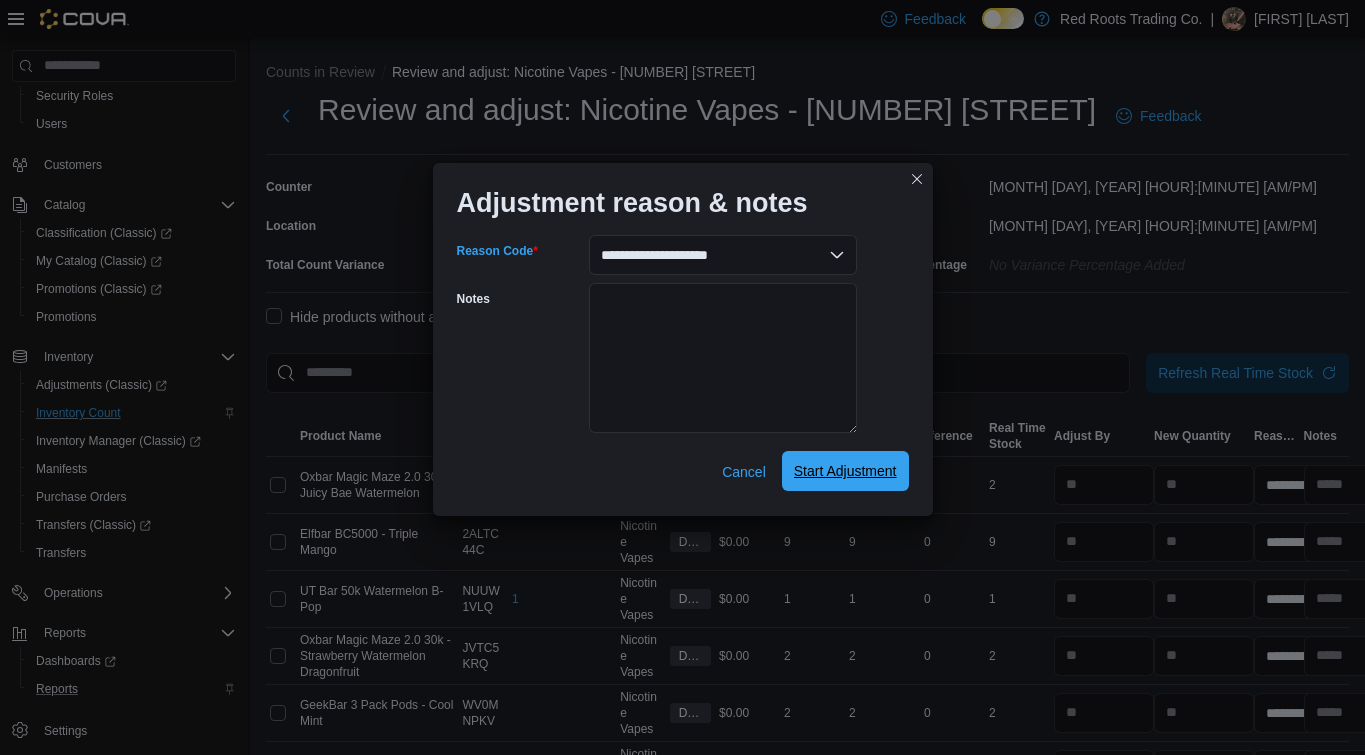 select on "**********" 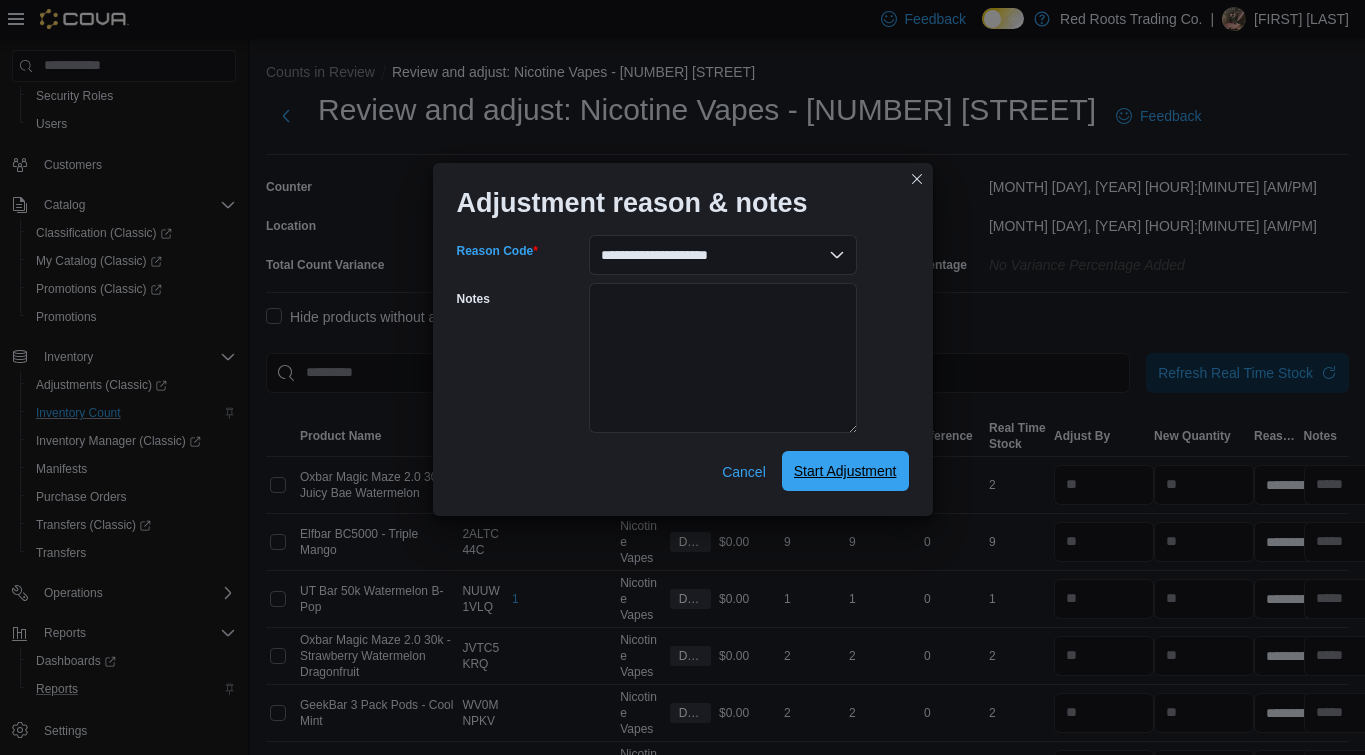 select on "**********" 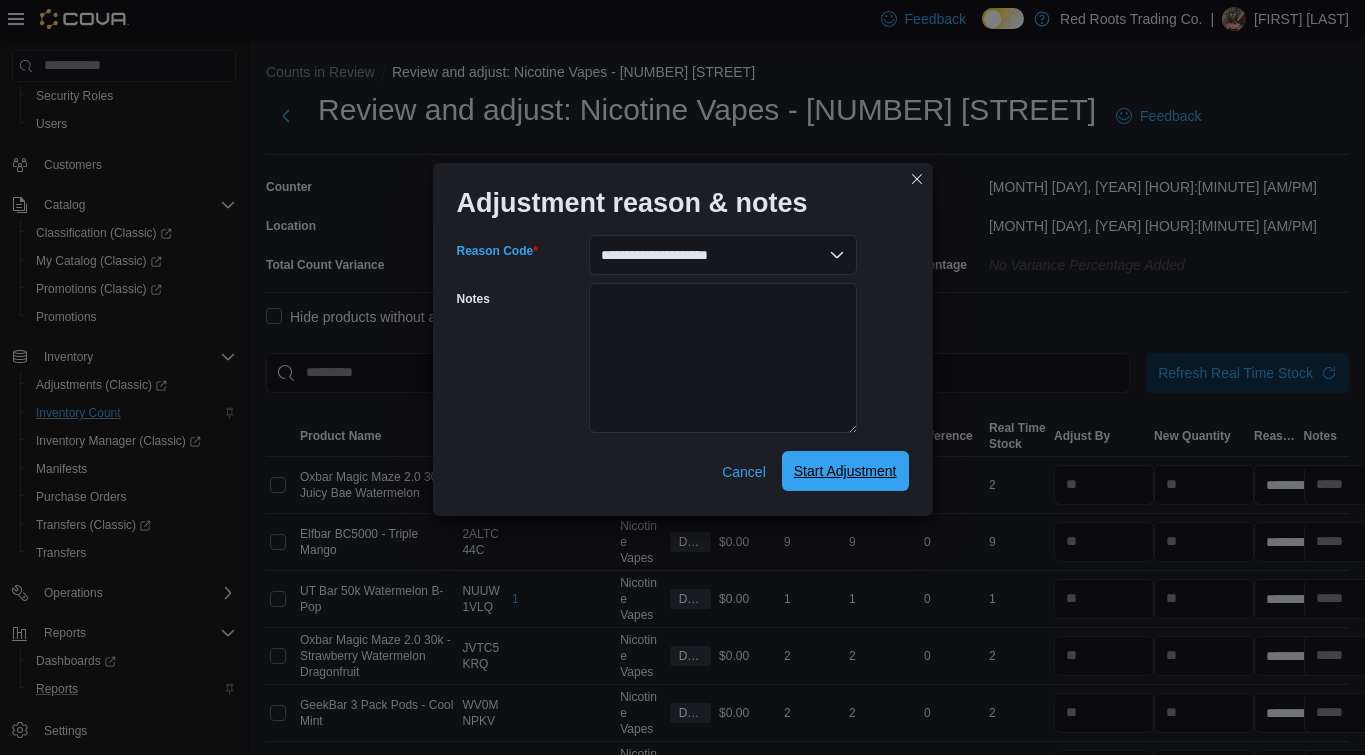 select on "**********" 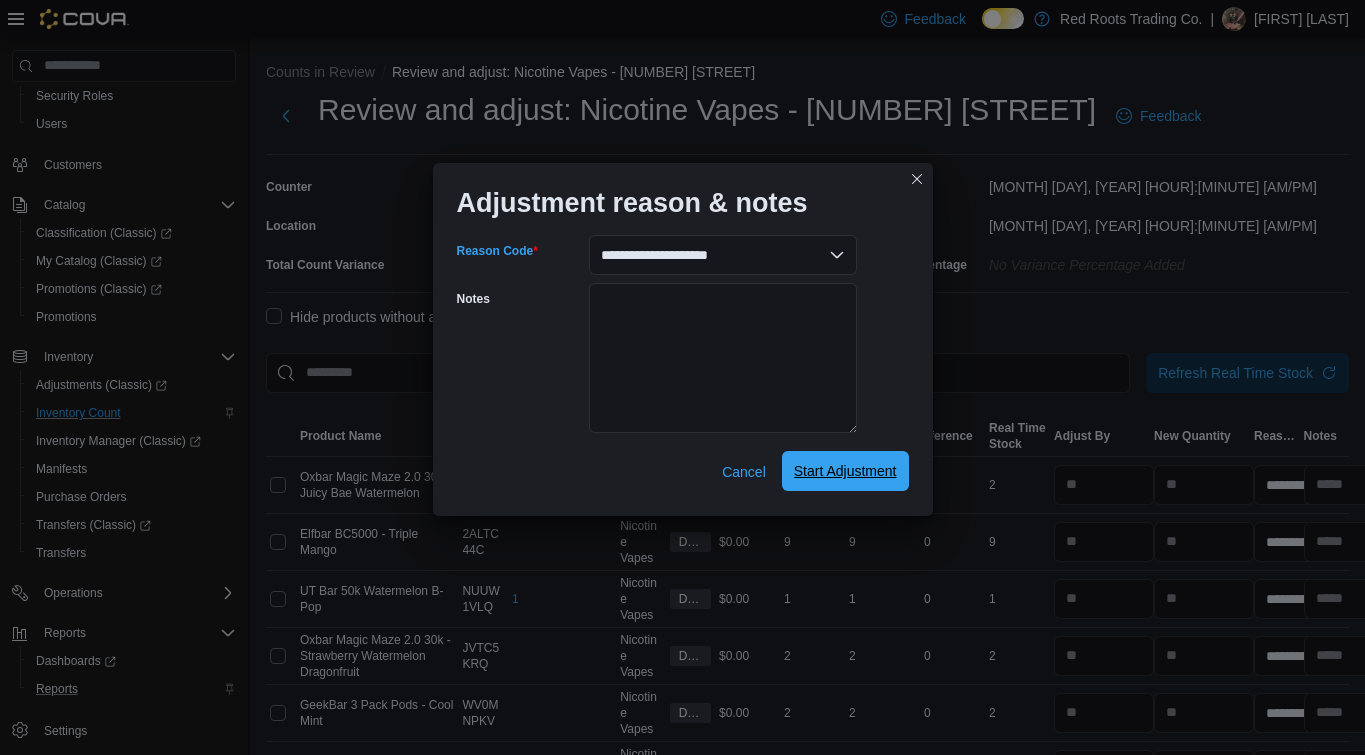 select on "**********" 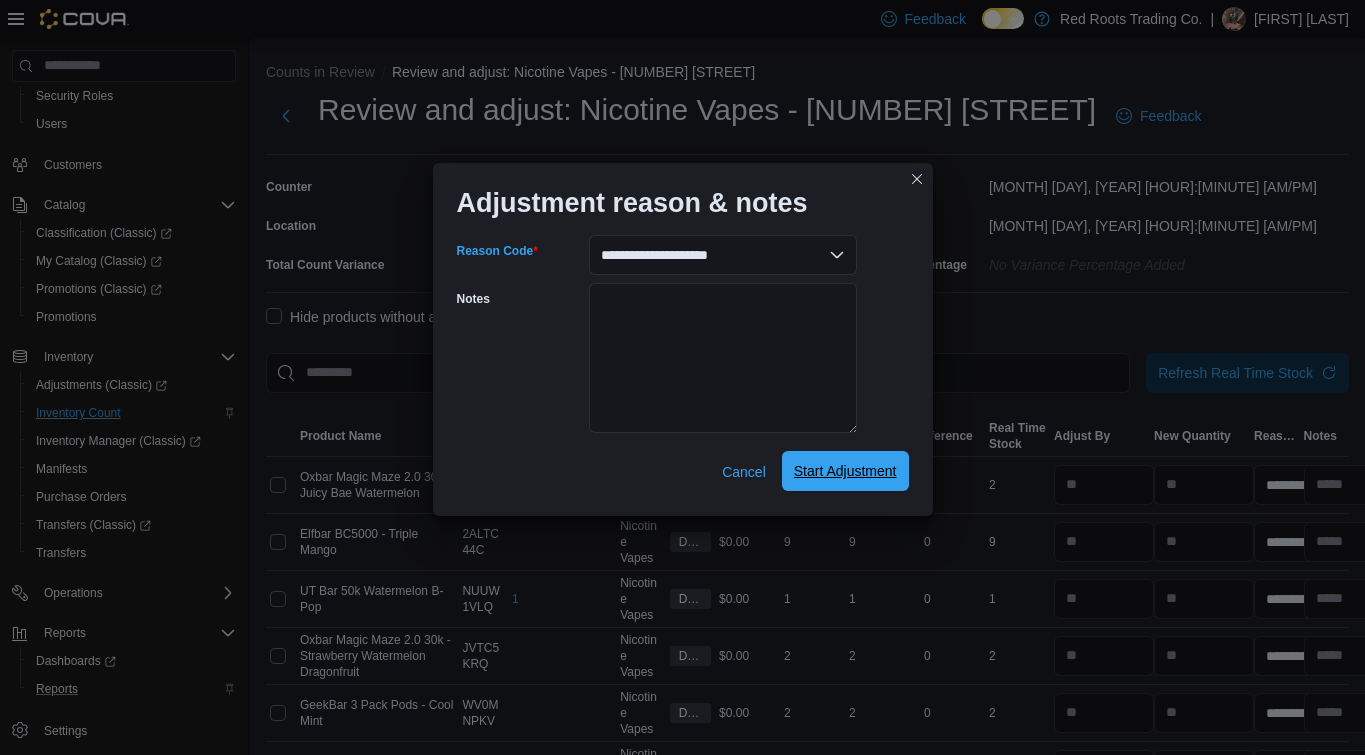 select on "**********" 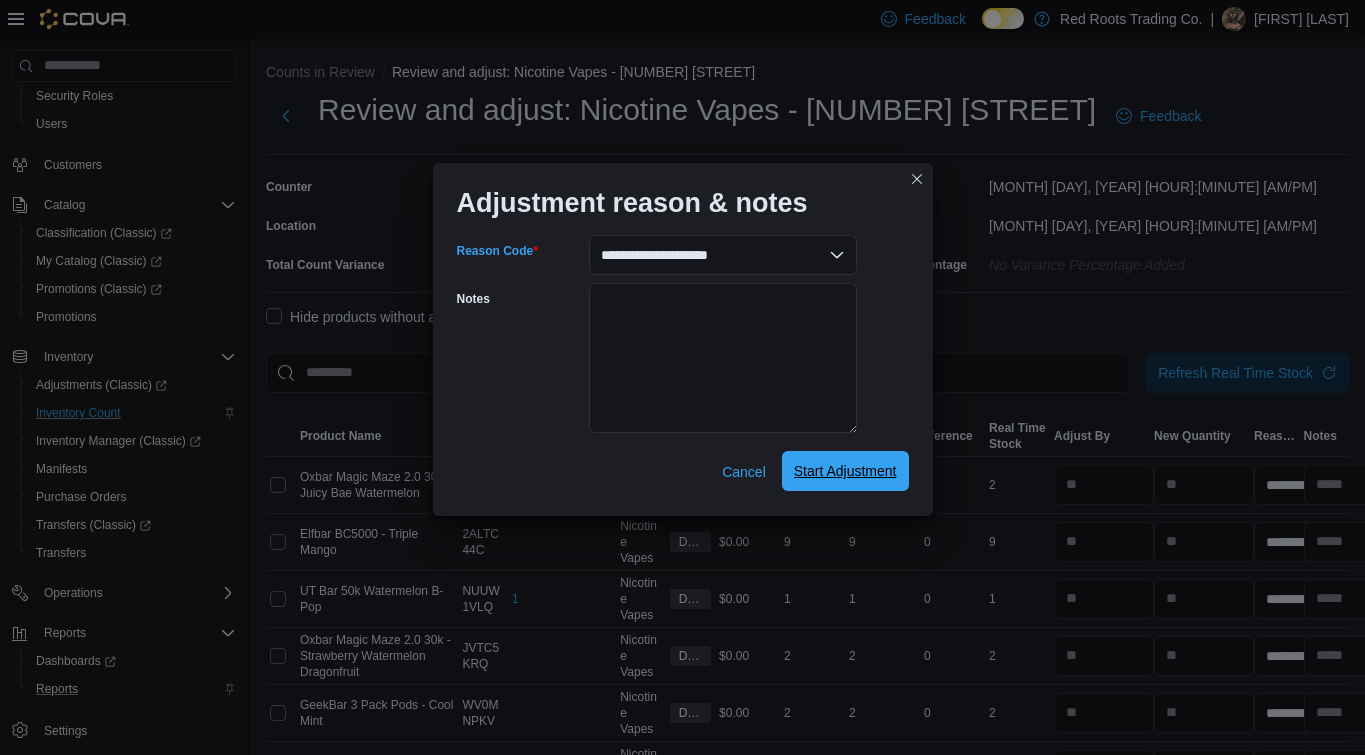 select on "**********" 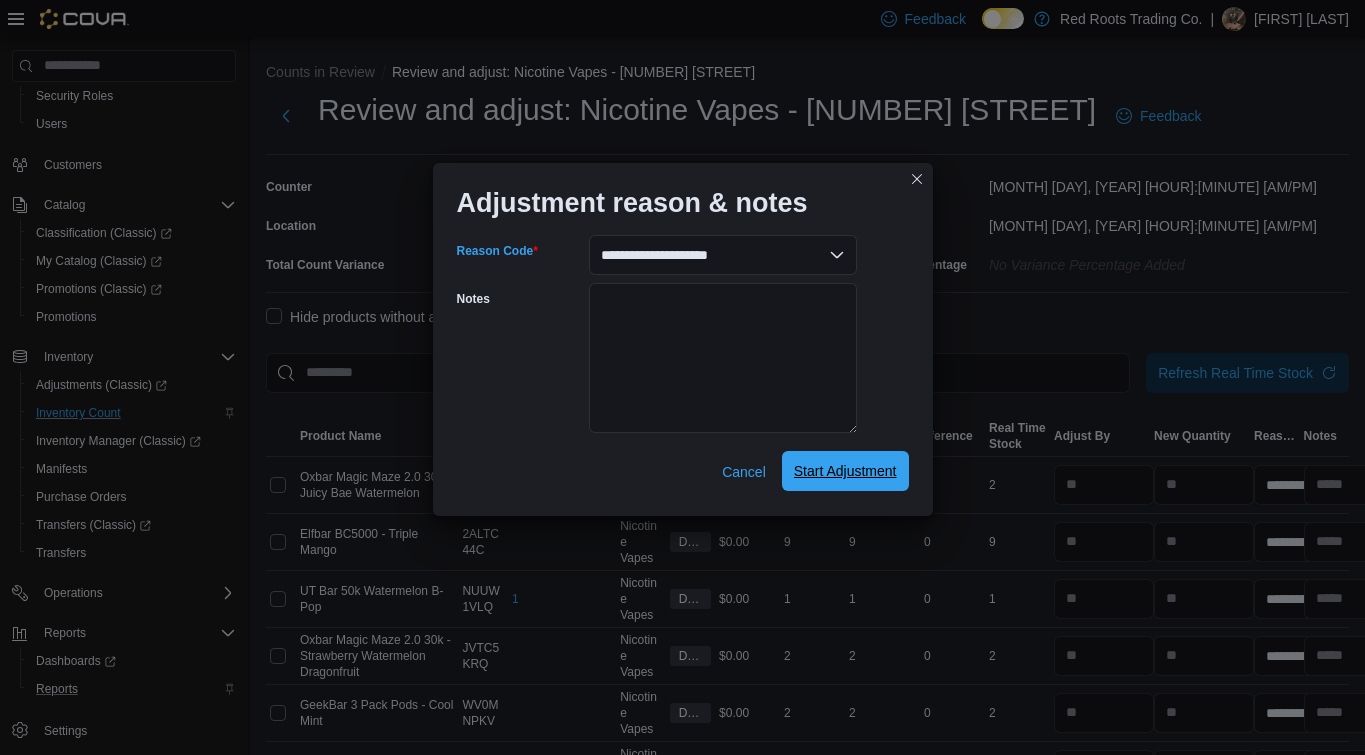 select on "**********" 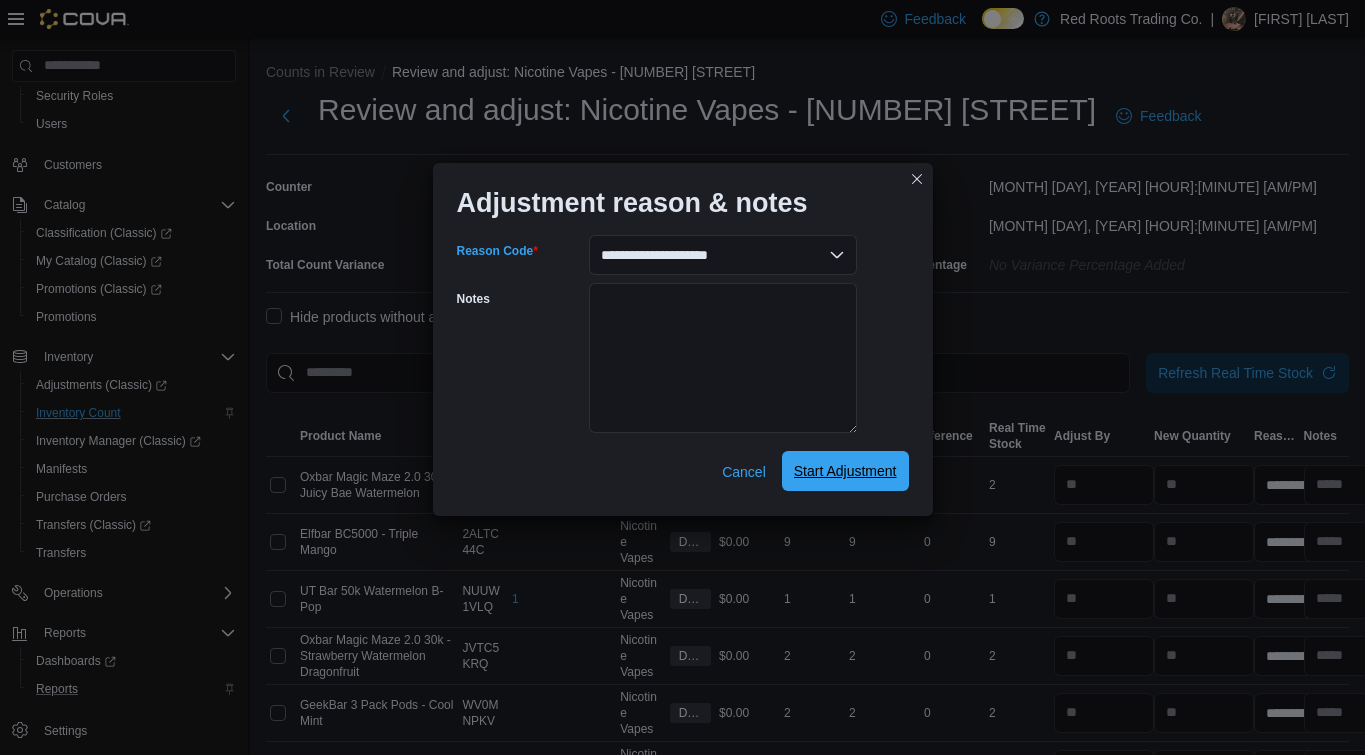 select on "**********" 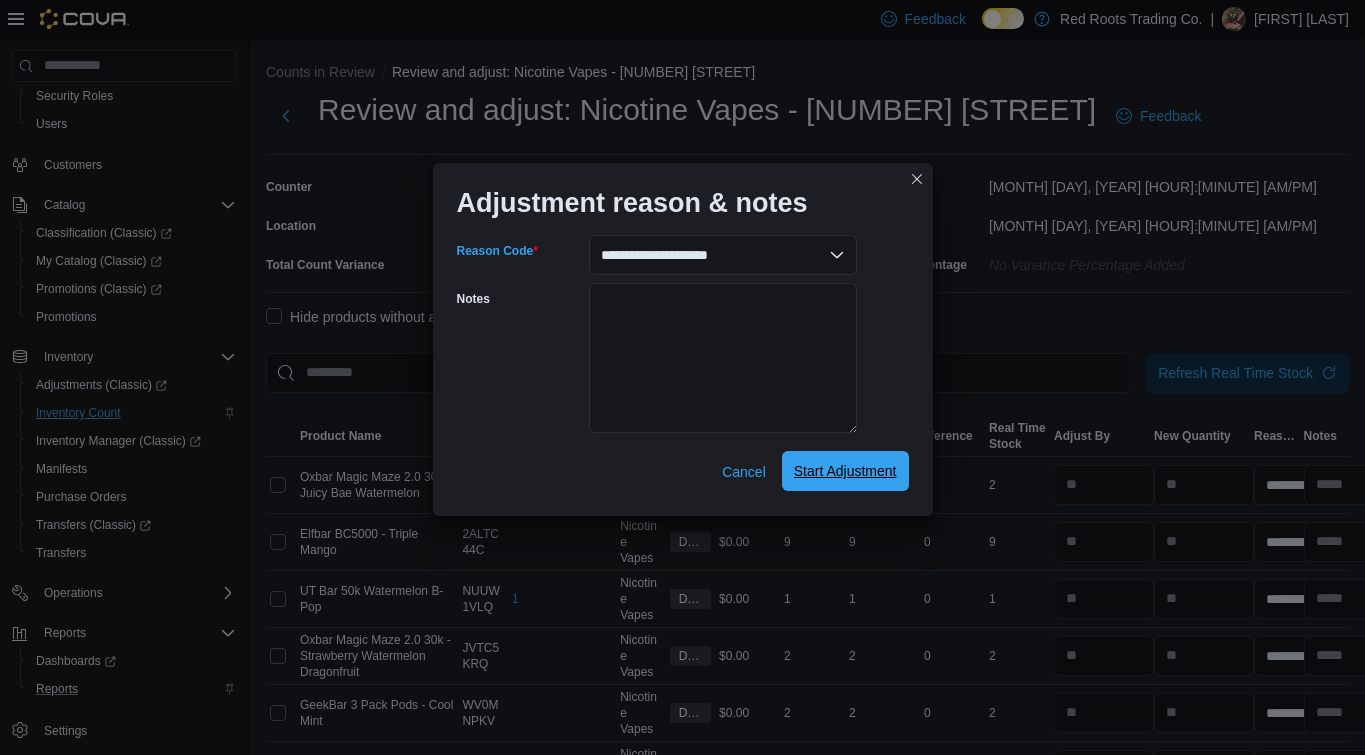 select on "**********" 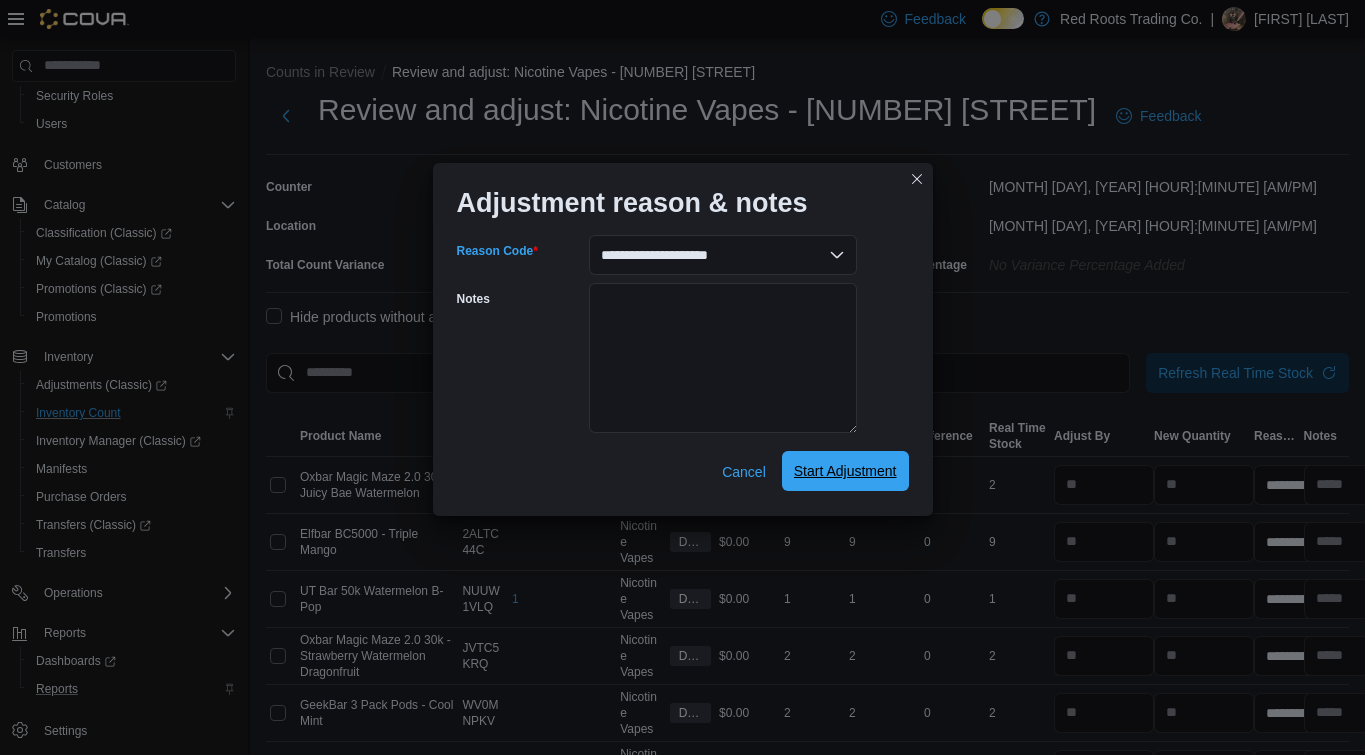 select on "**********" 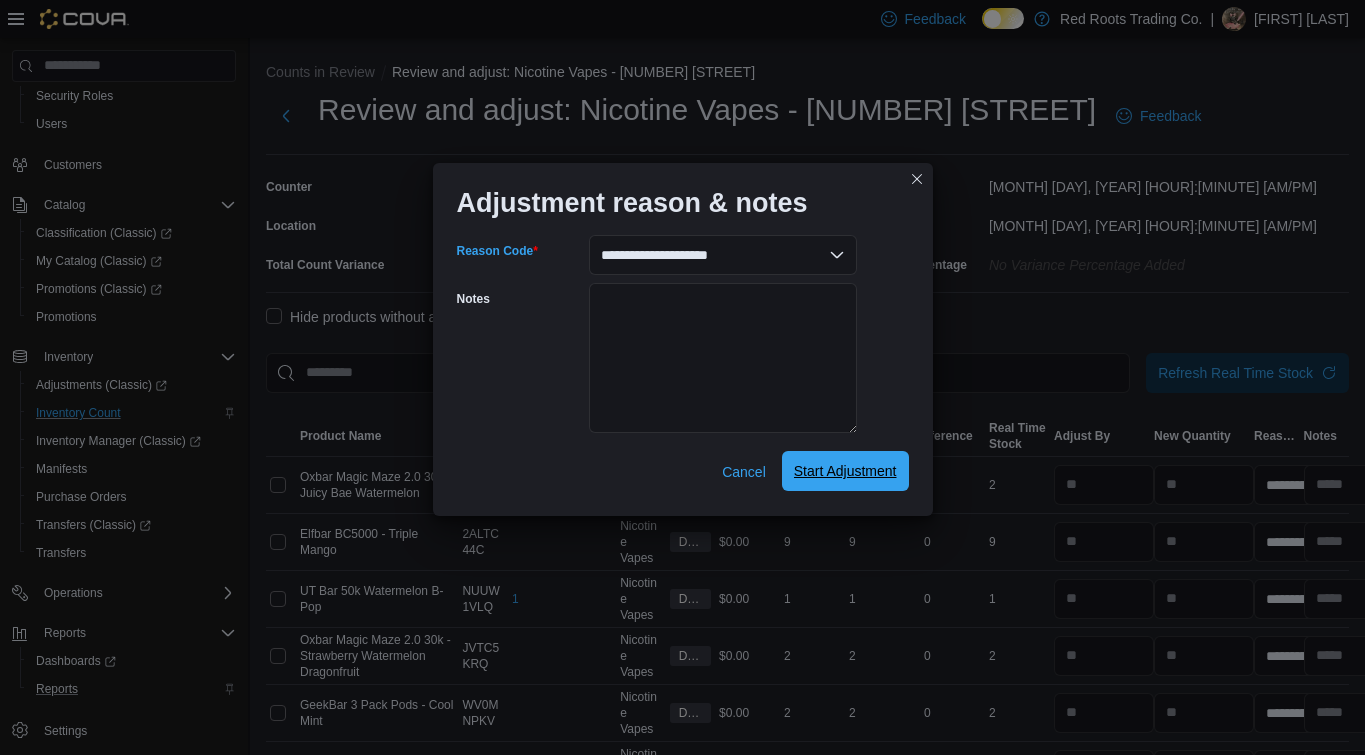 select on "**********" 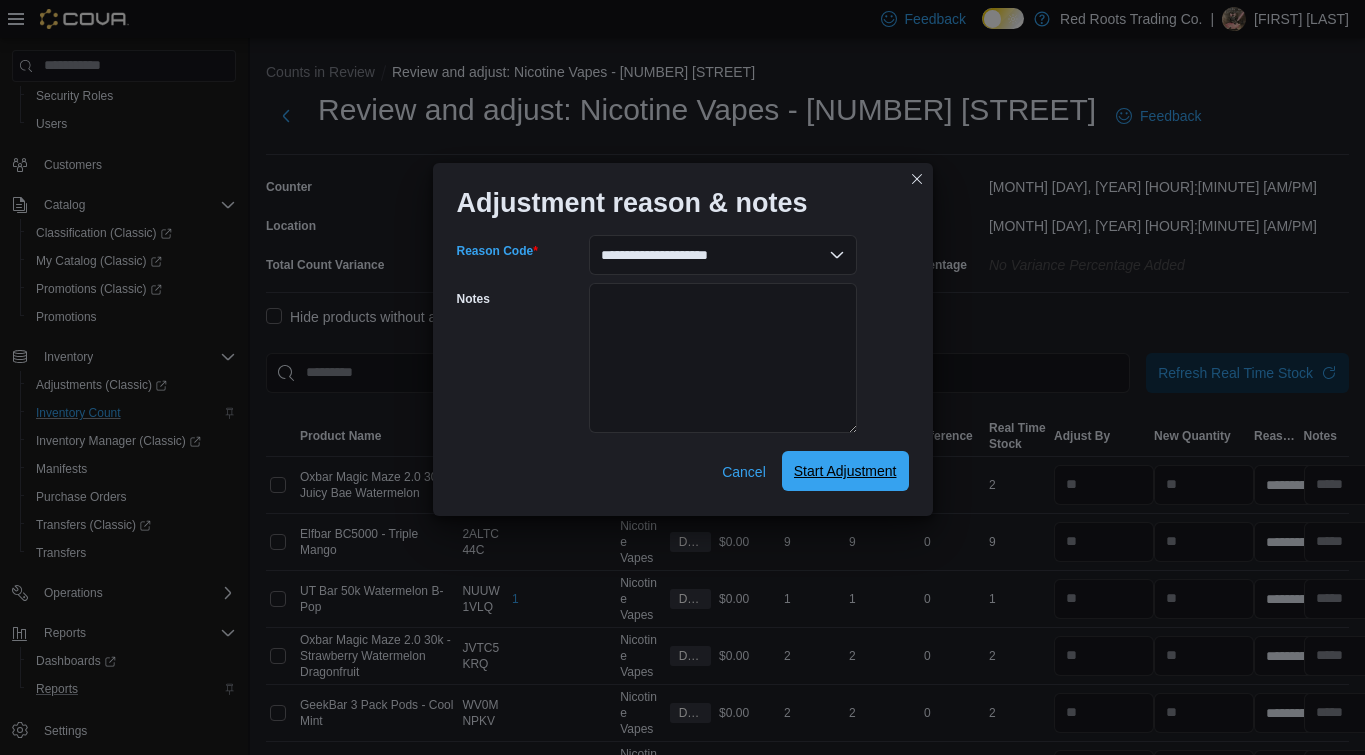 select on "**********" 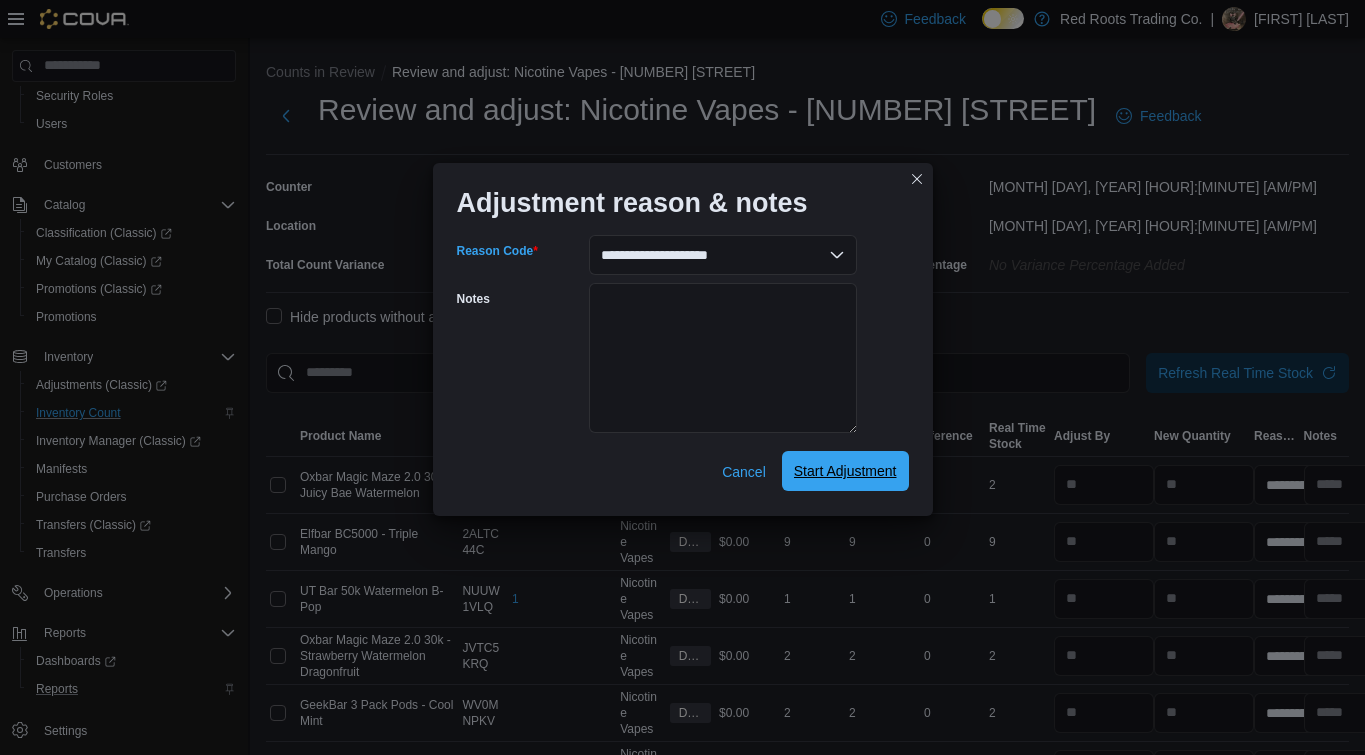 select on "**********" 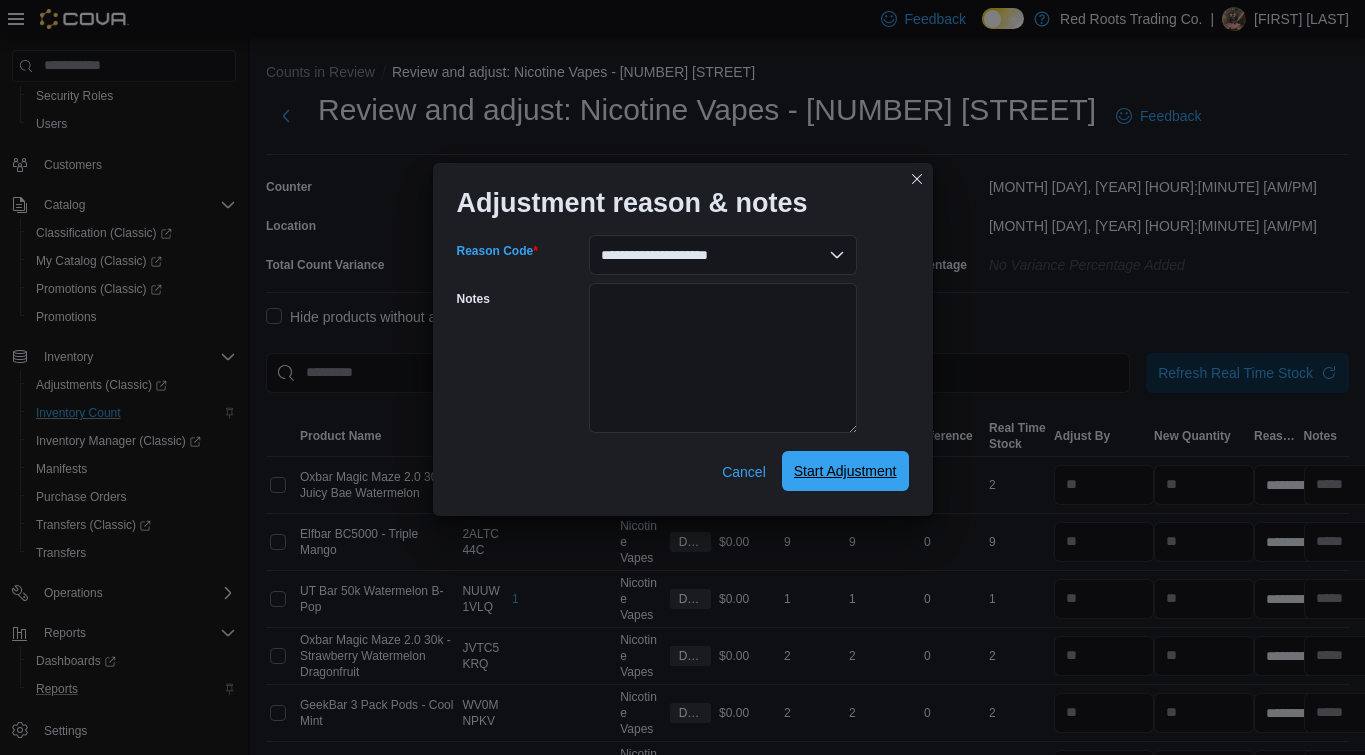 select on "**********" 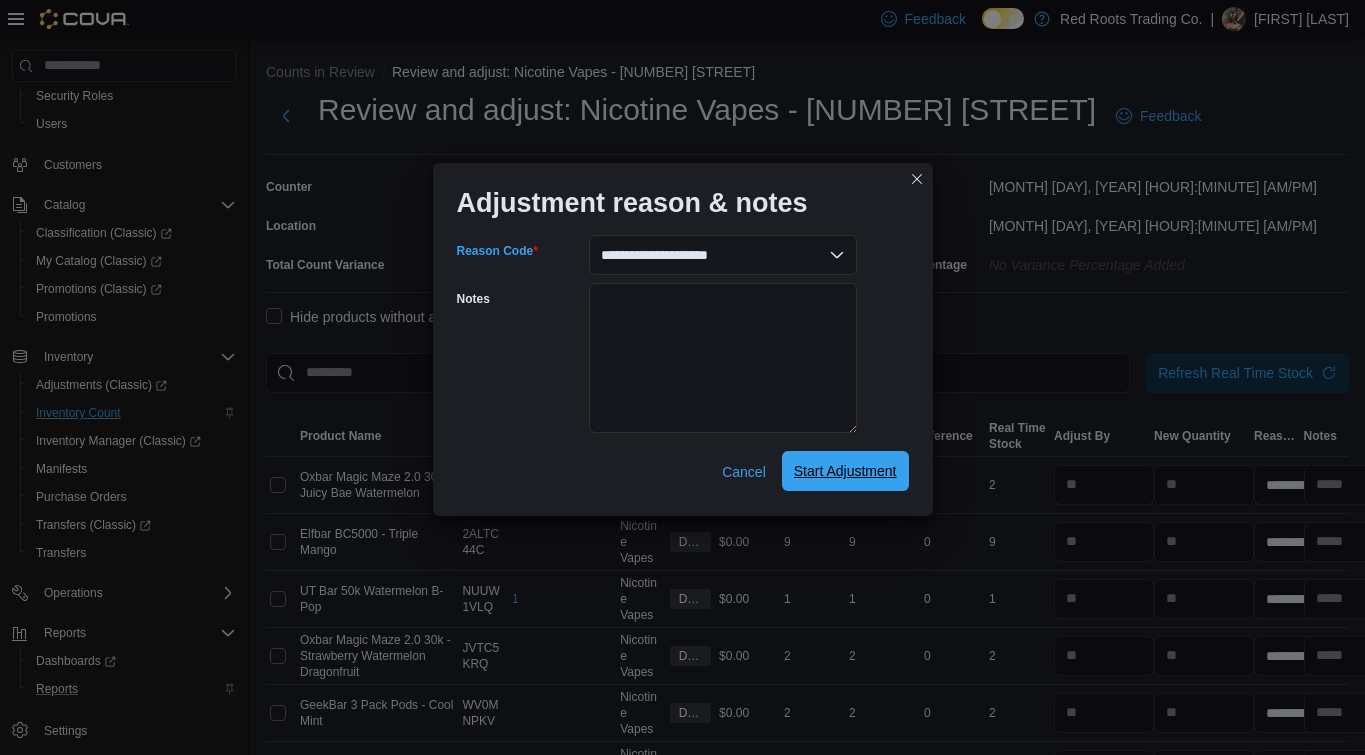 select on "**********" 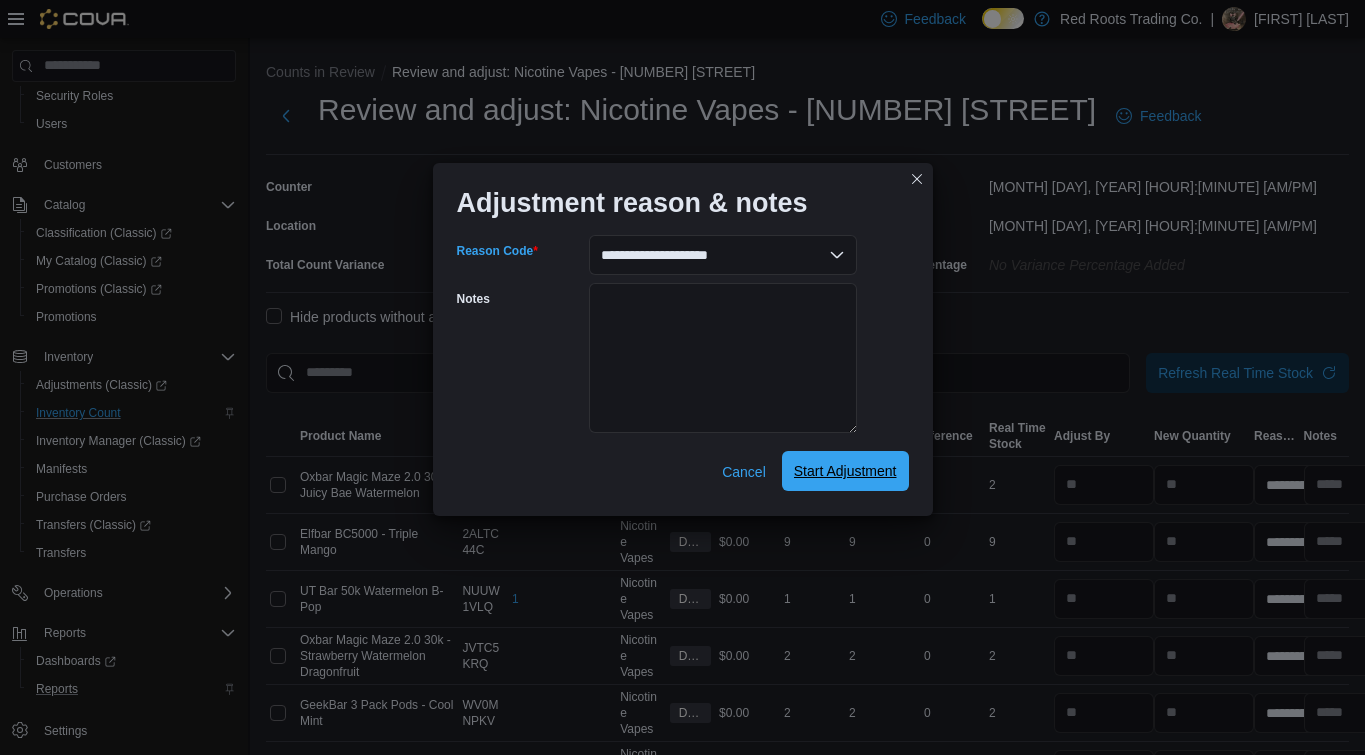 select on "**********" 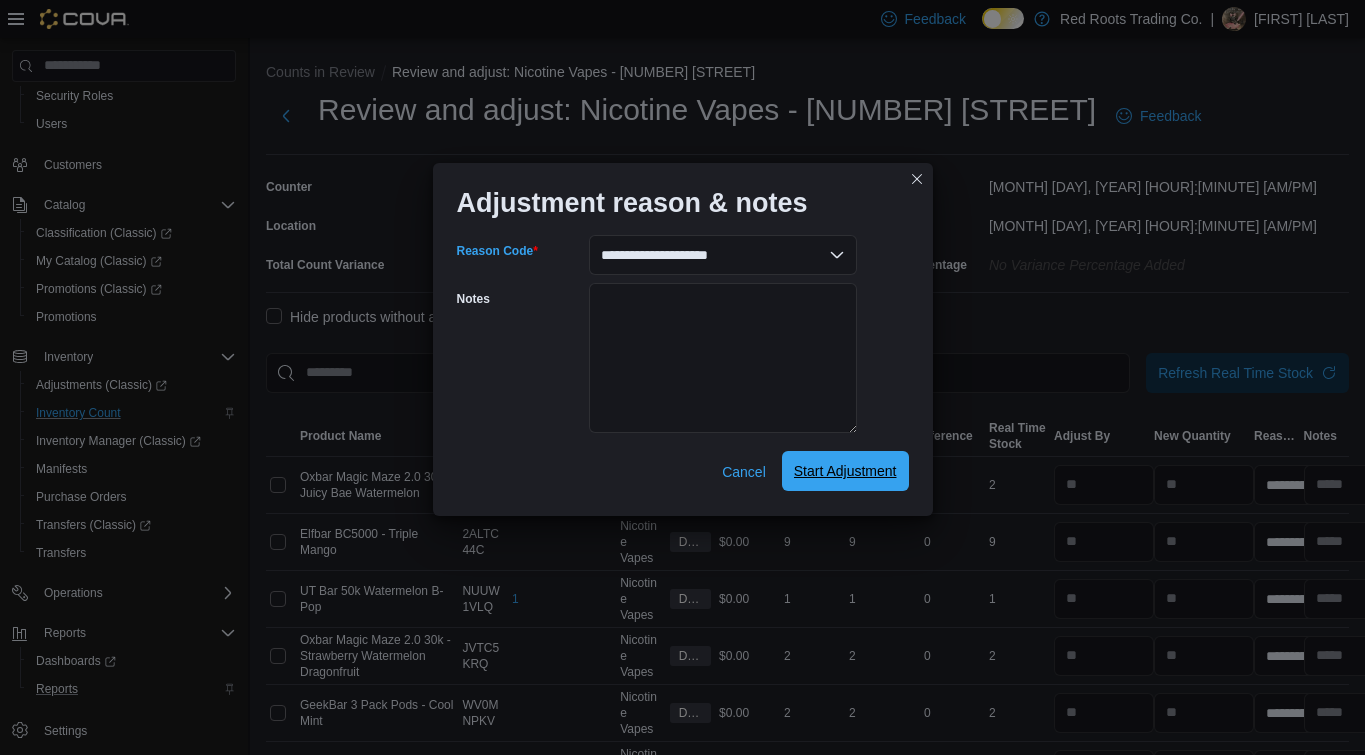 select on "**********" 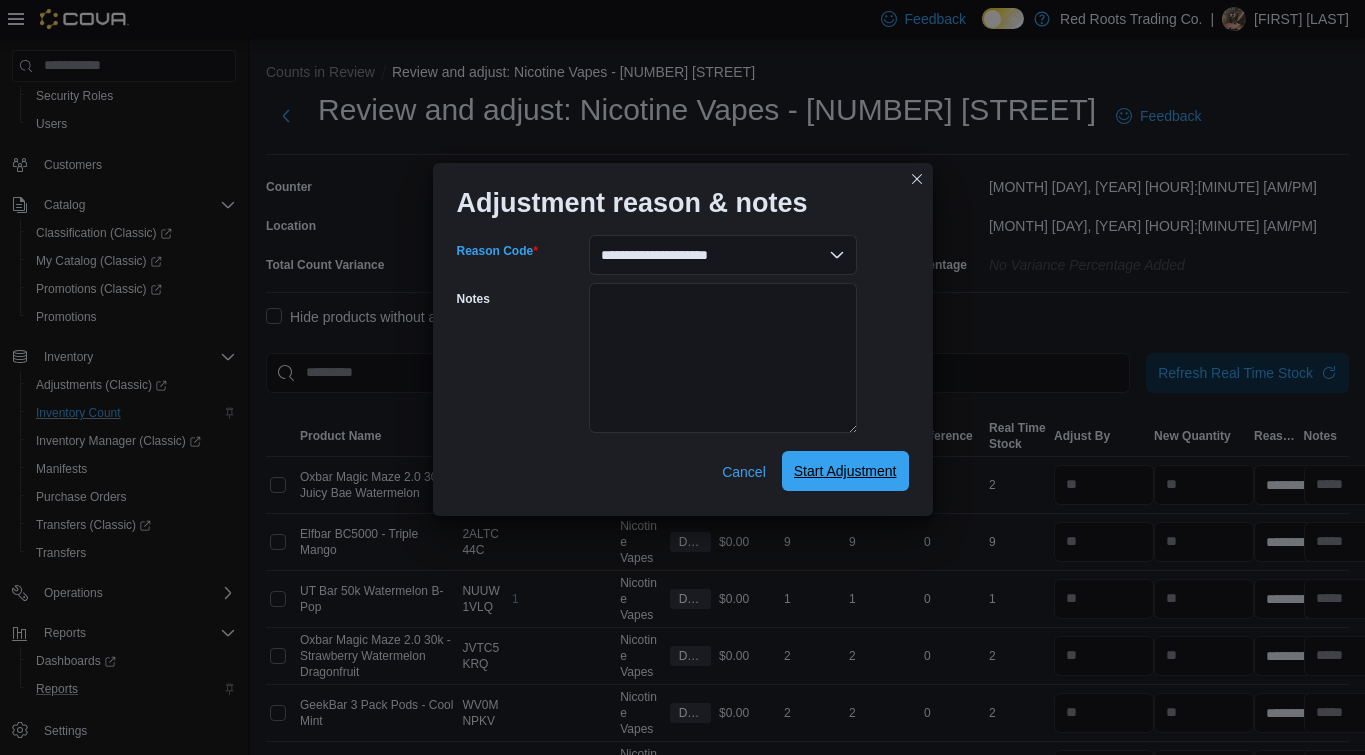select on "**********" 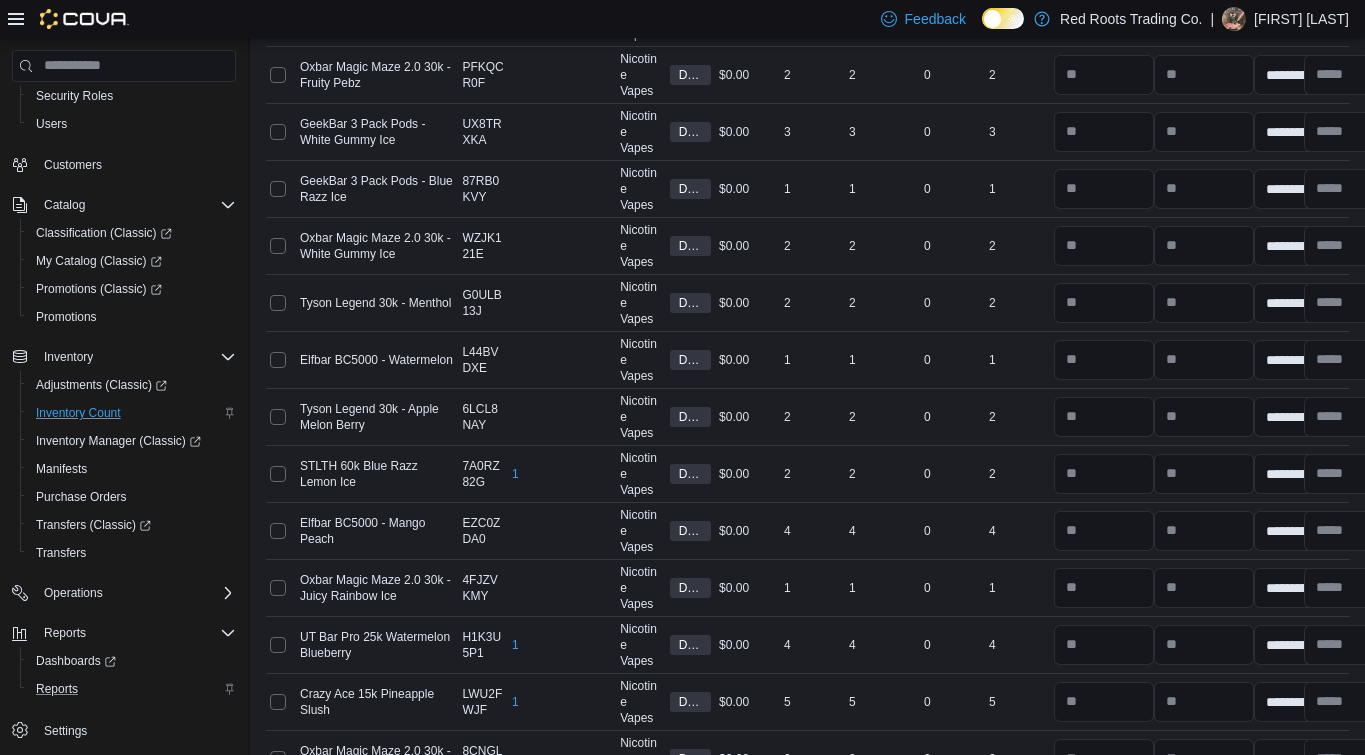 scroll, scrollTop: 3935, scrollLeft: 0, axis: vertical 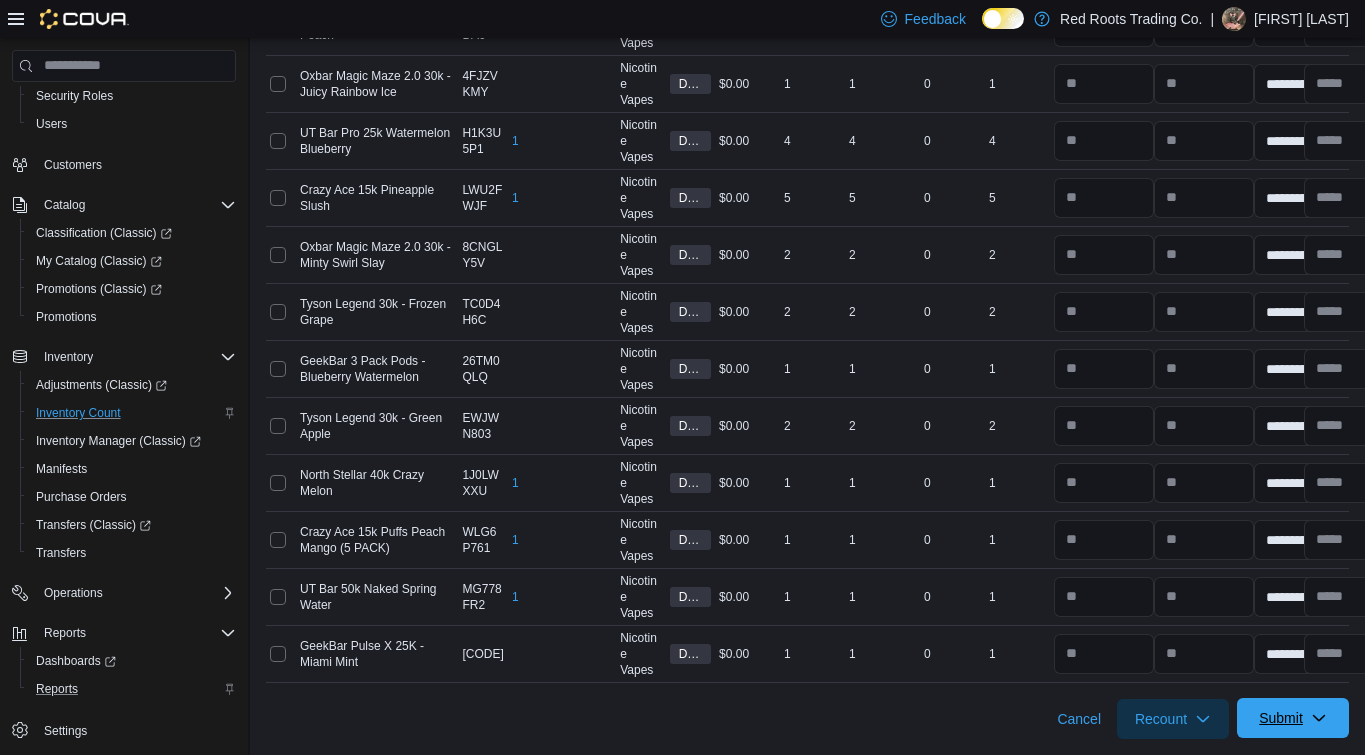 click on "Submit" at bounding box center (1281, 718) 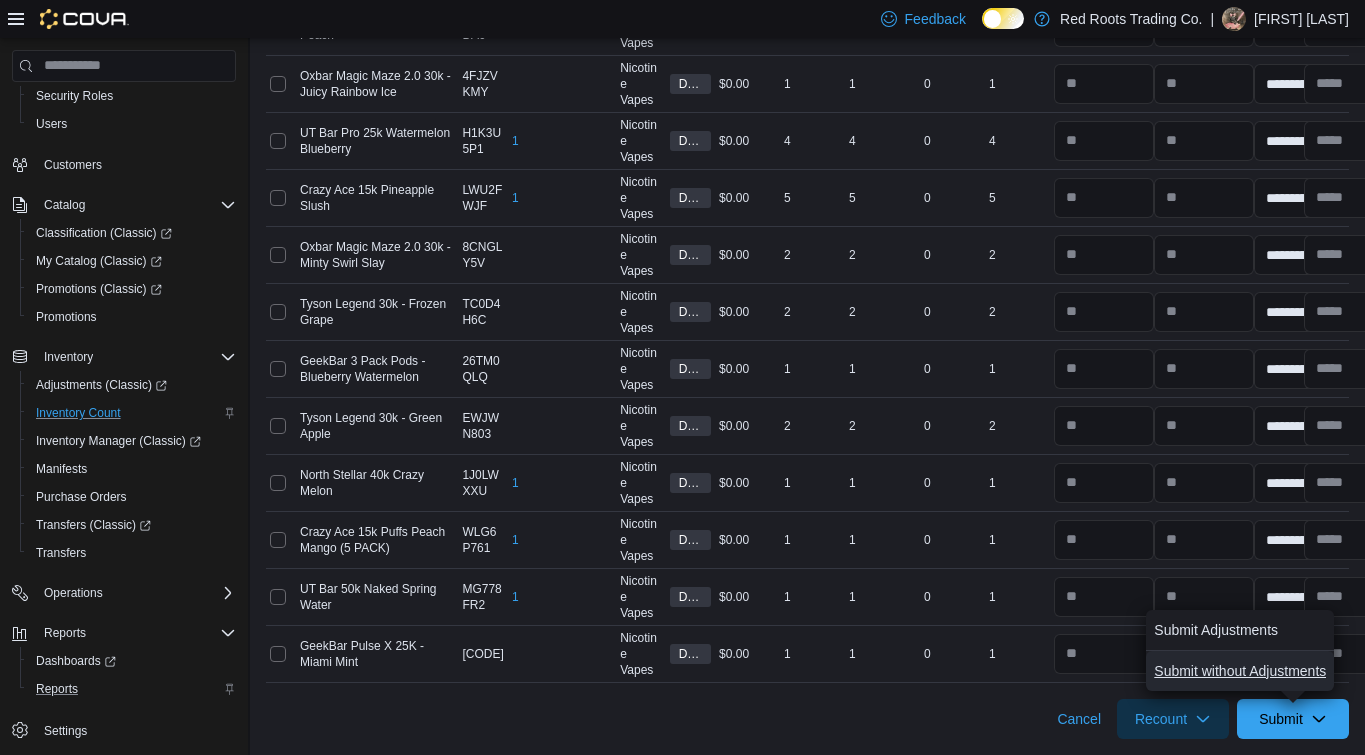 click on "Submit without Adjustments" at bounding box center (1240, 671) 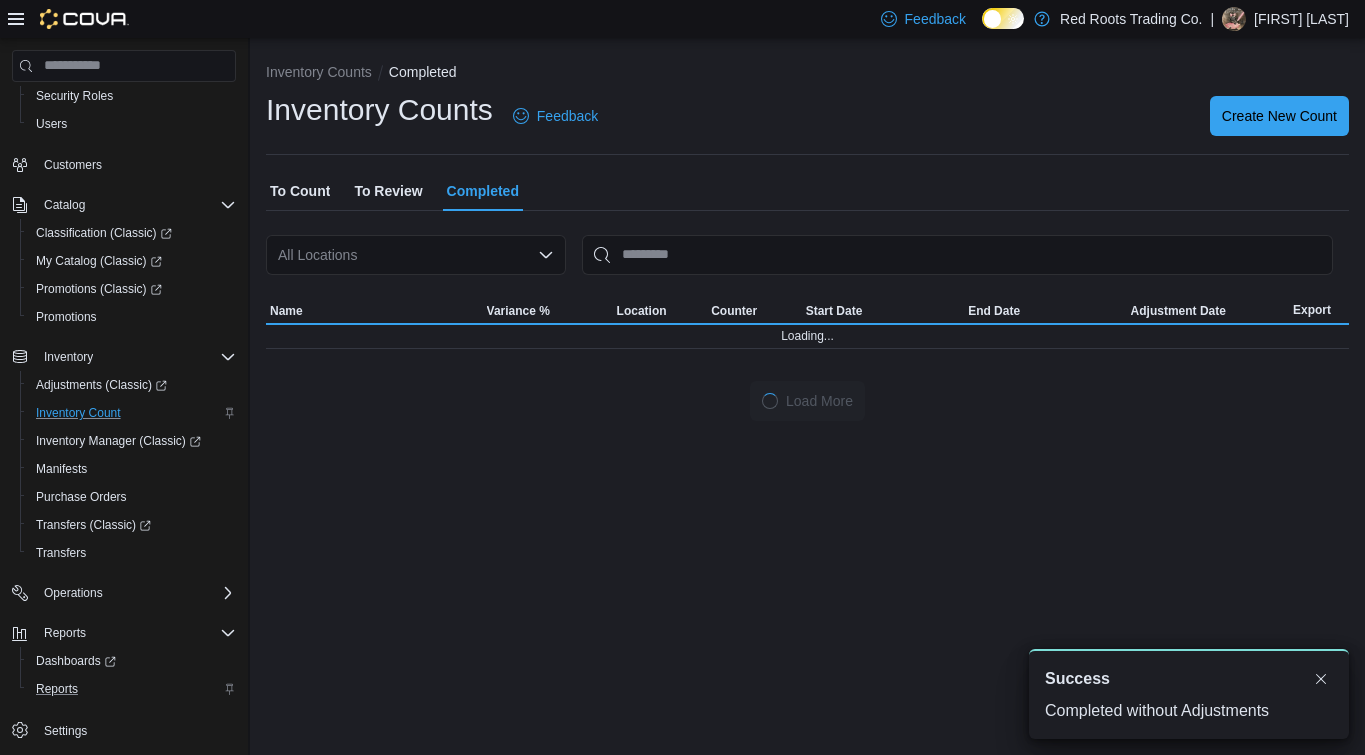 scroll, scrollTop: 0, scrollLeft: 0, axis: both 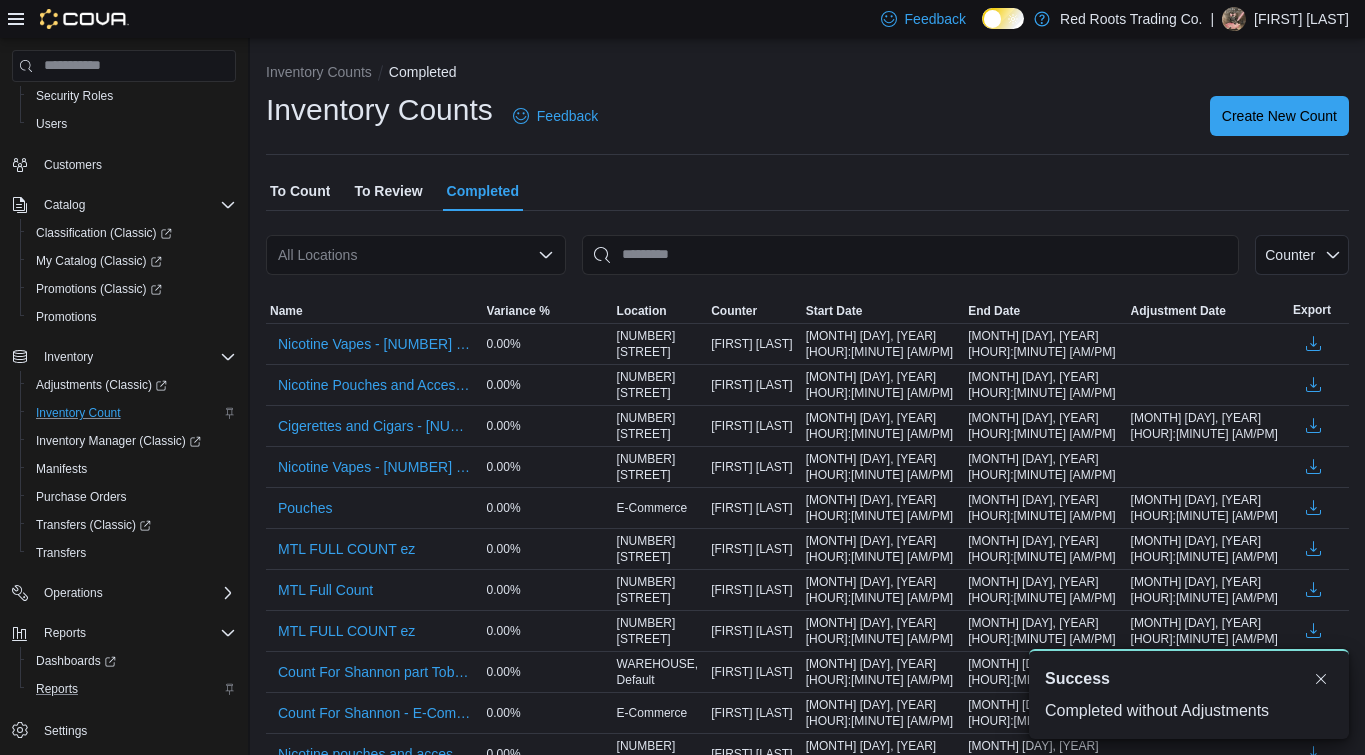 click on "To Review" at bounding box center (388, 191) 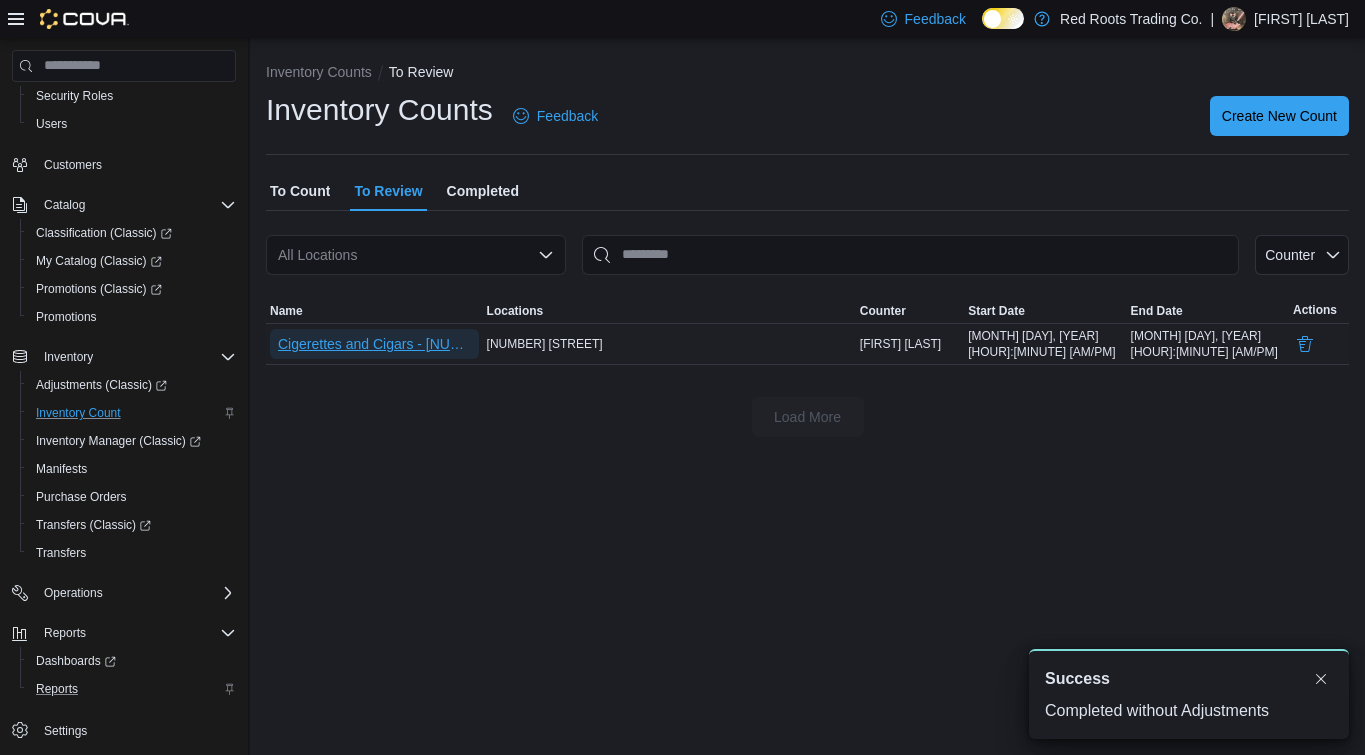 click on "Cigerettes and Cigars - [NUMBER] [STREET]" at bounding box center (374, 344) 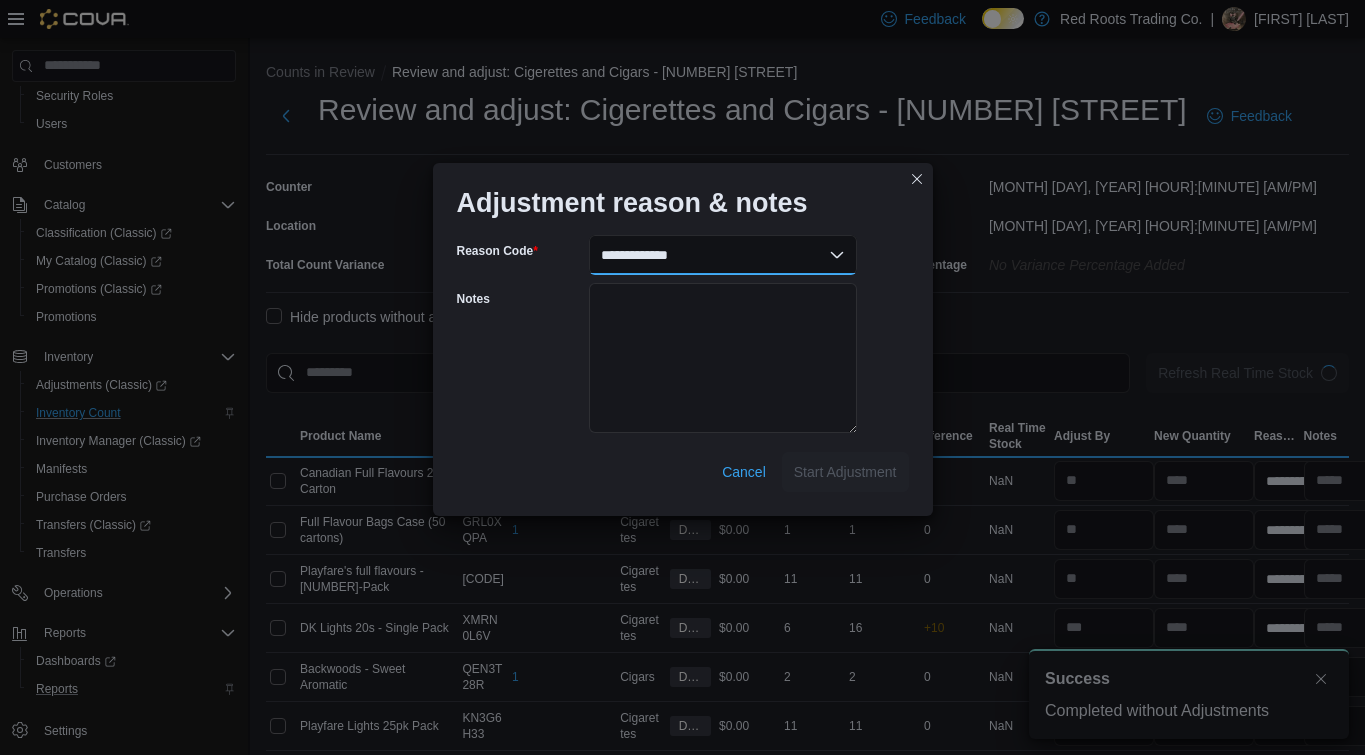click on "**********" at bounding box center [723, 255] 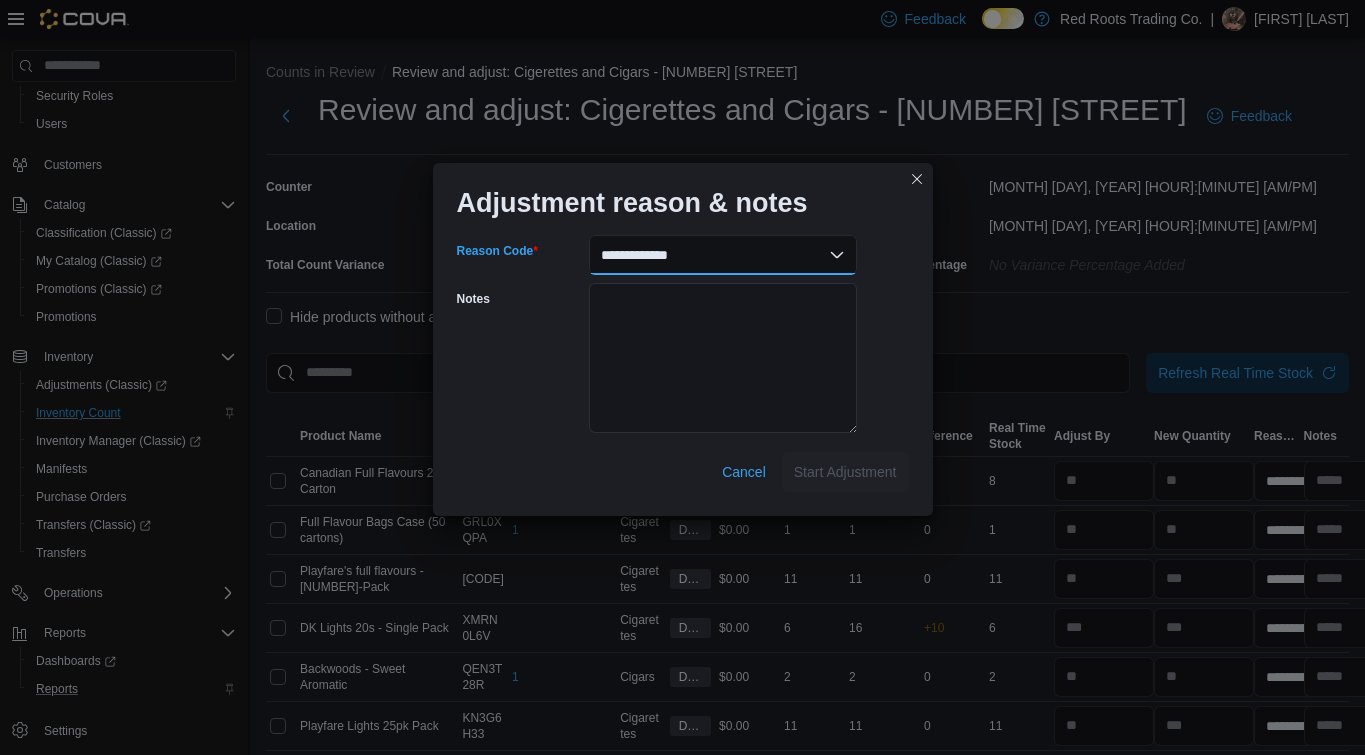 select on "**********" 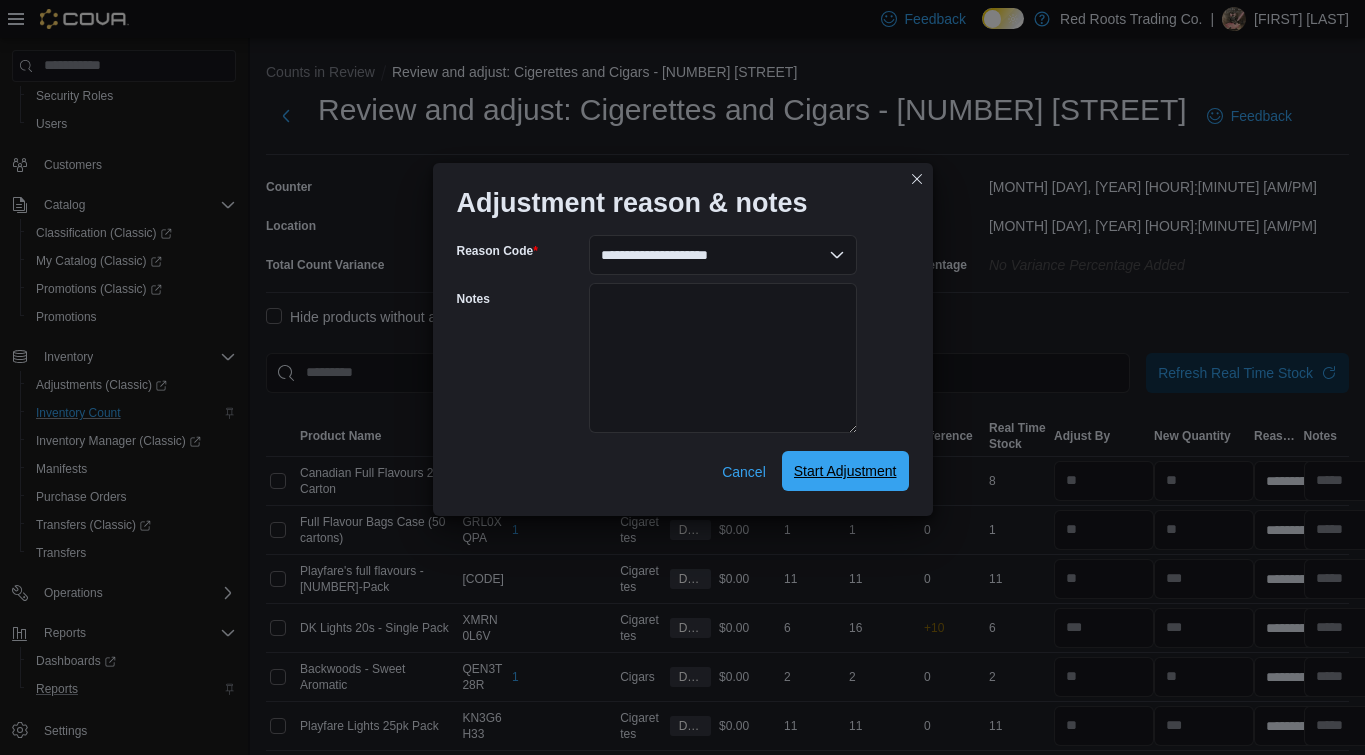 click on "Start Adjustment" at bounding box center (845, 471) 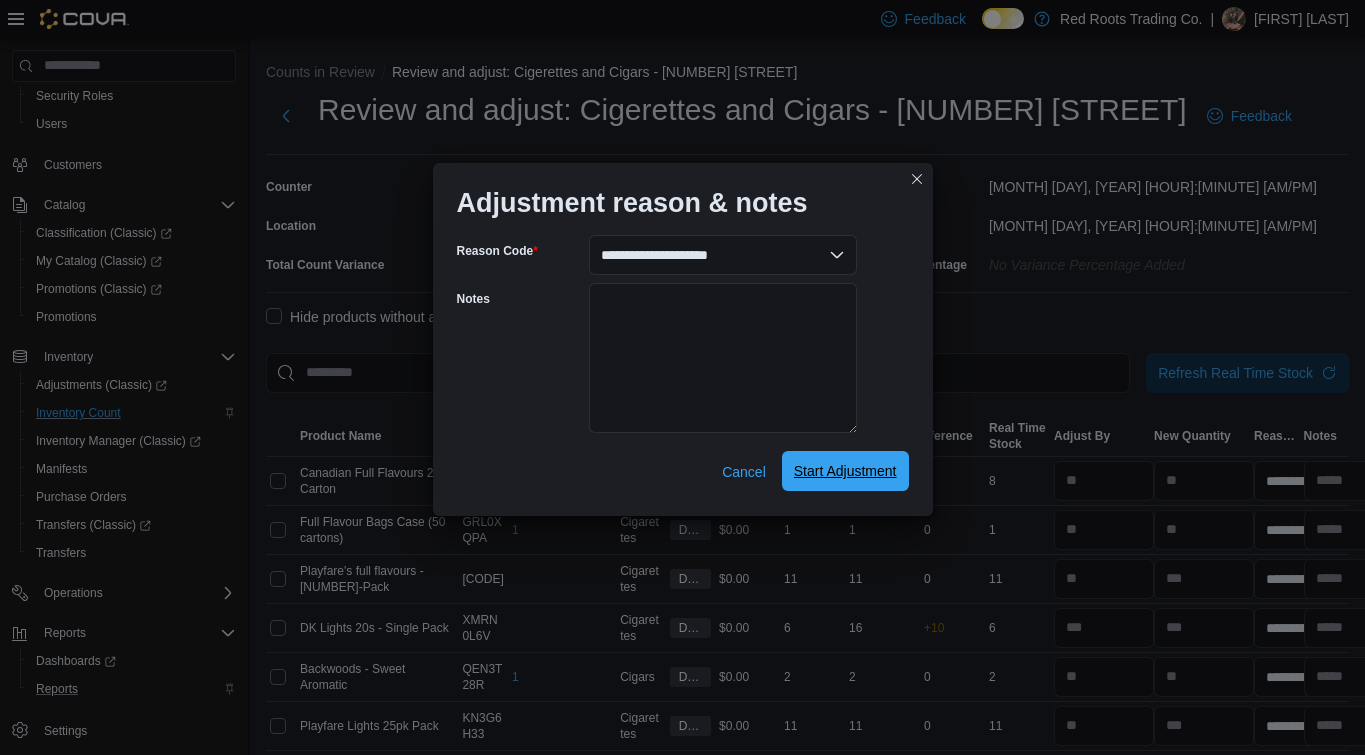 select on "**********" 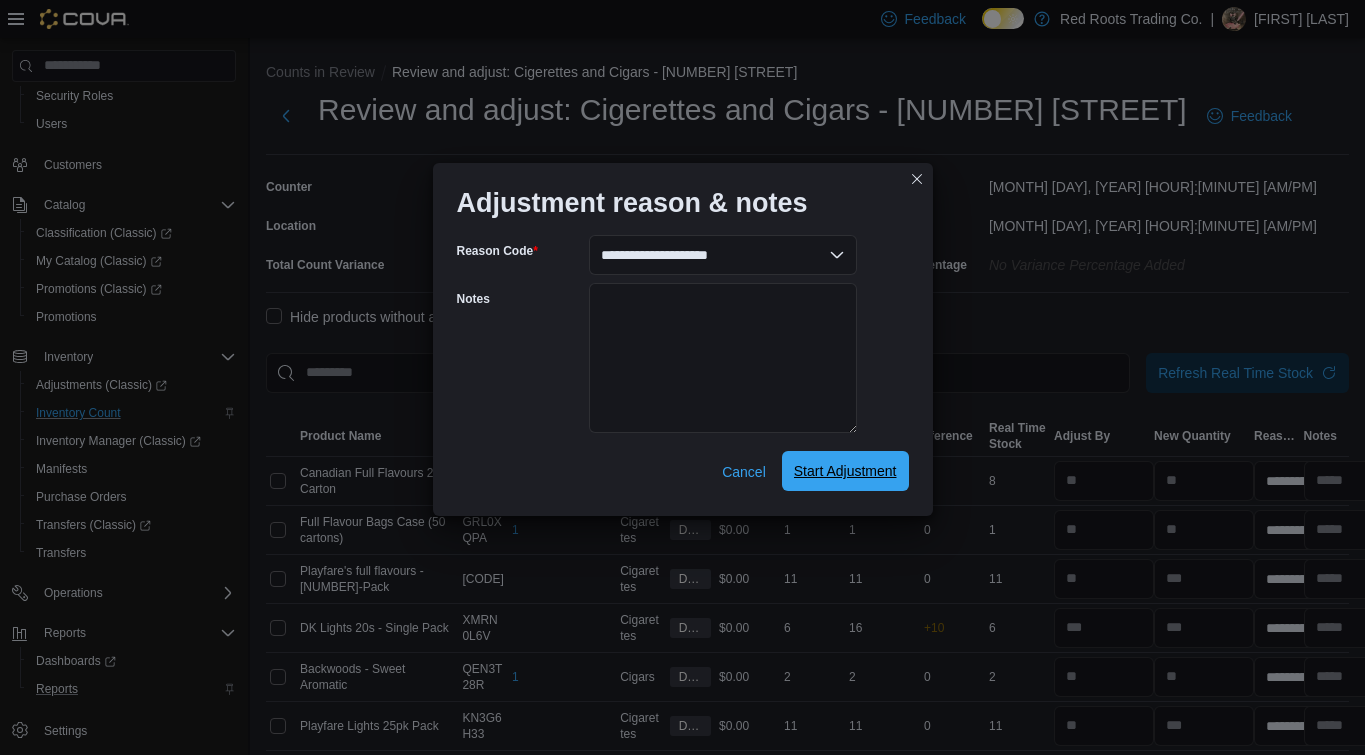 select on "**********" 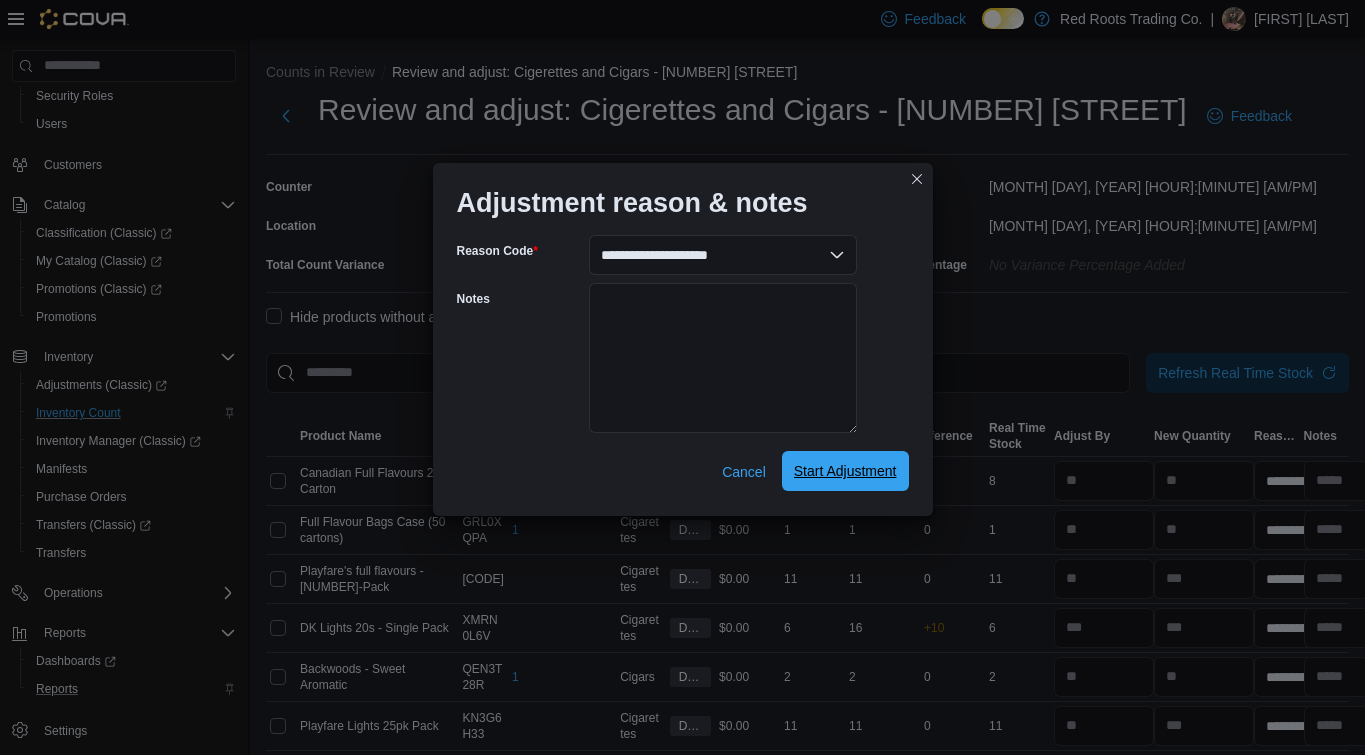 select on "**********" 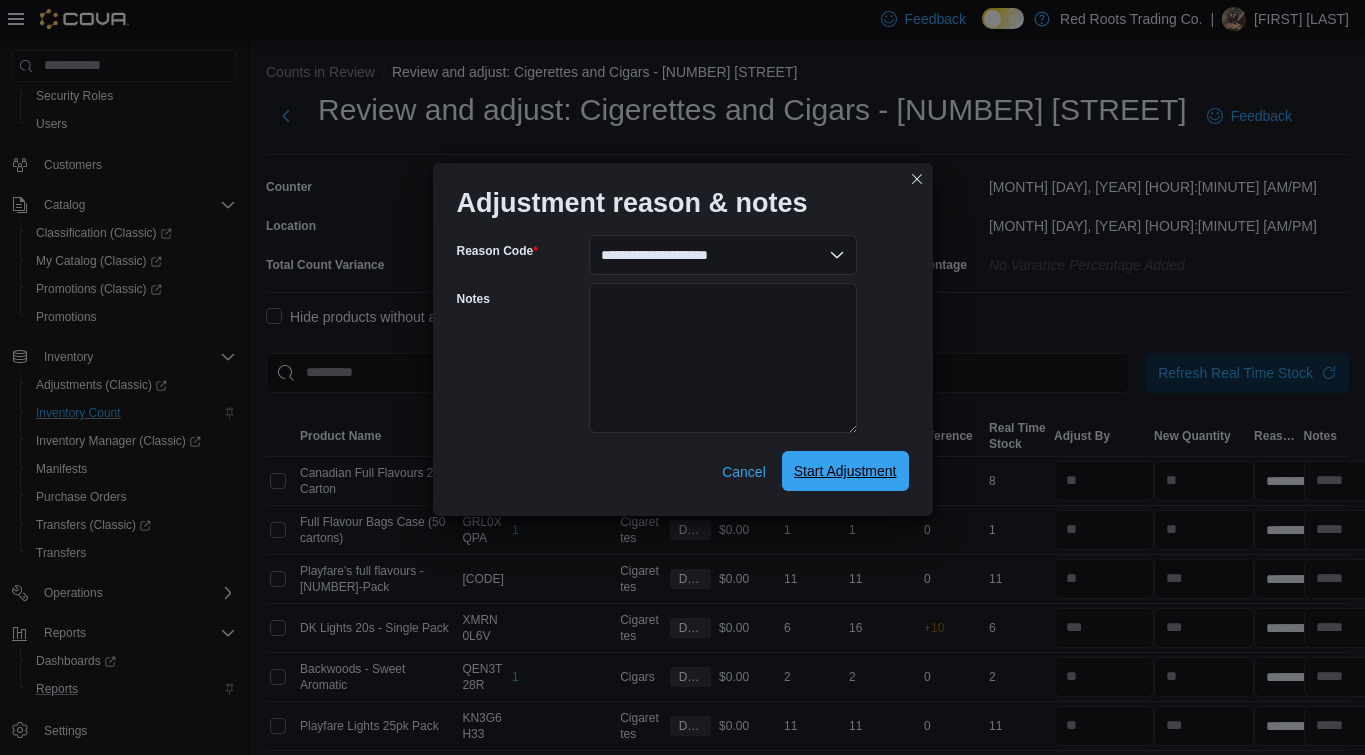 select on "**********" 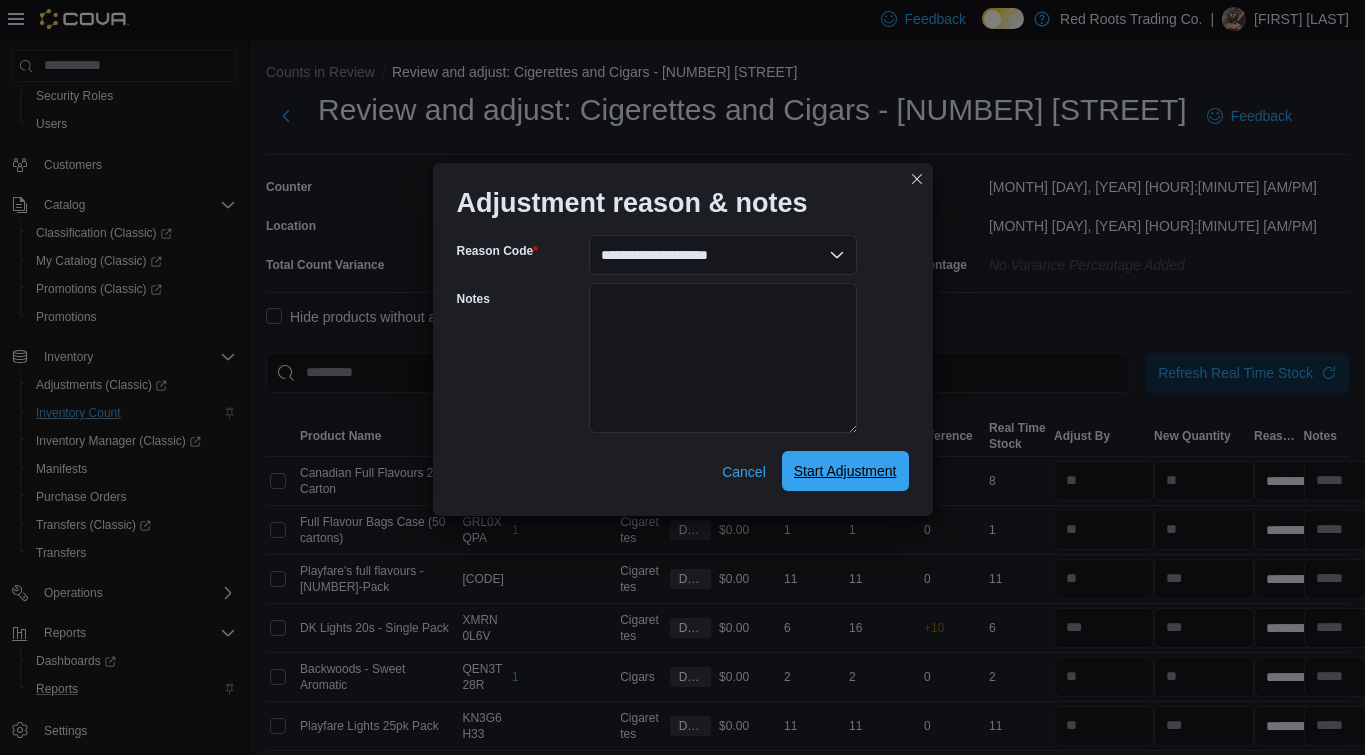 select on "**********" 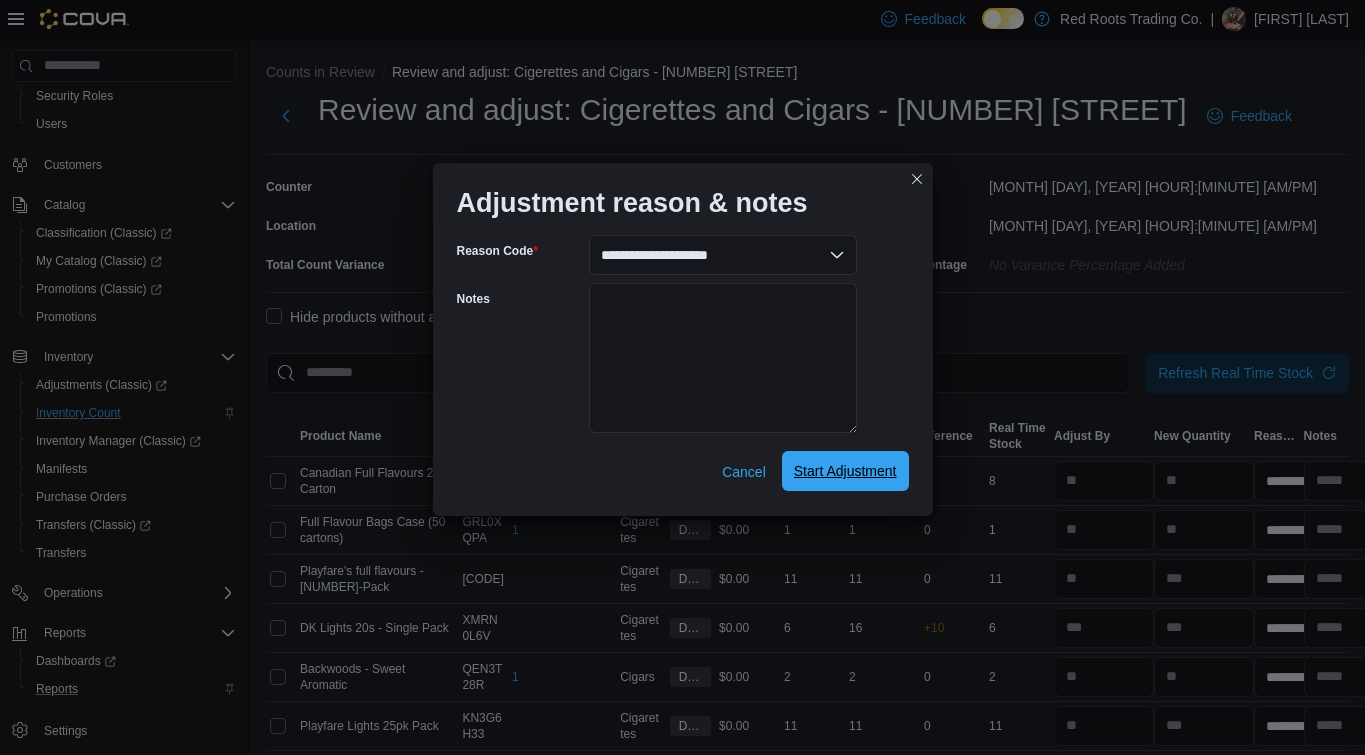 select on "**********" 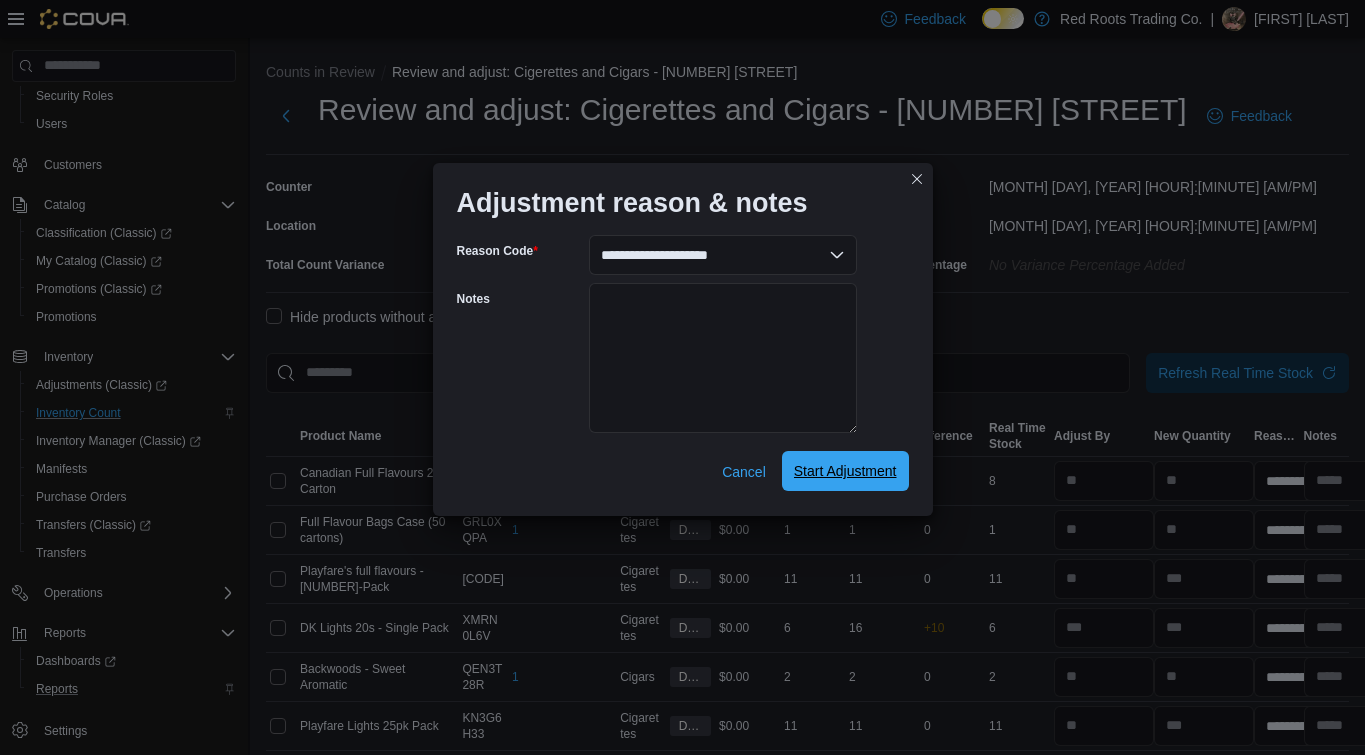 select on "**********" 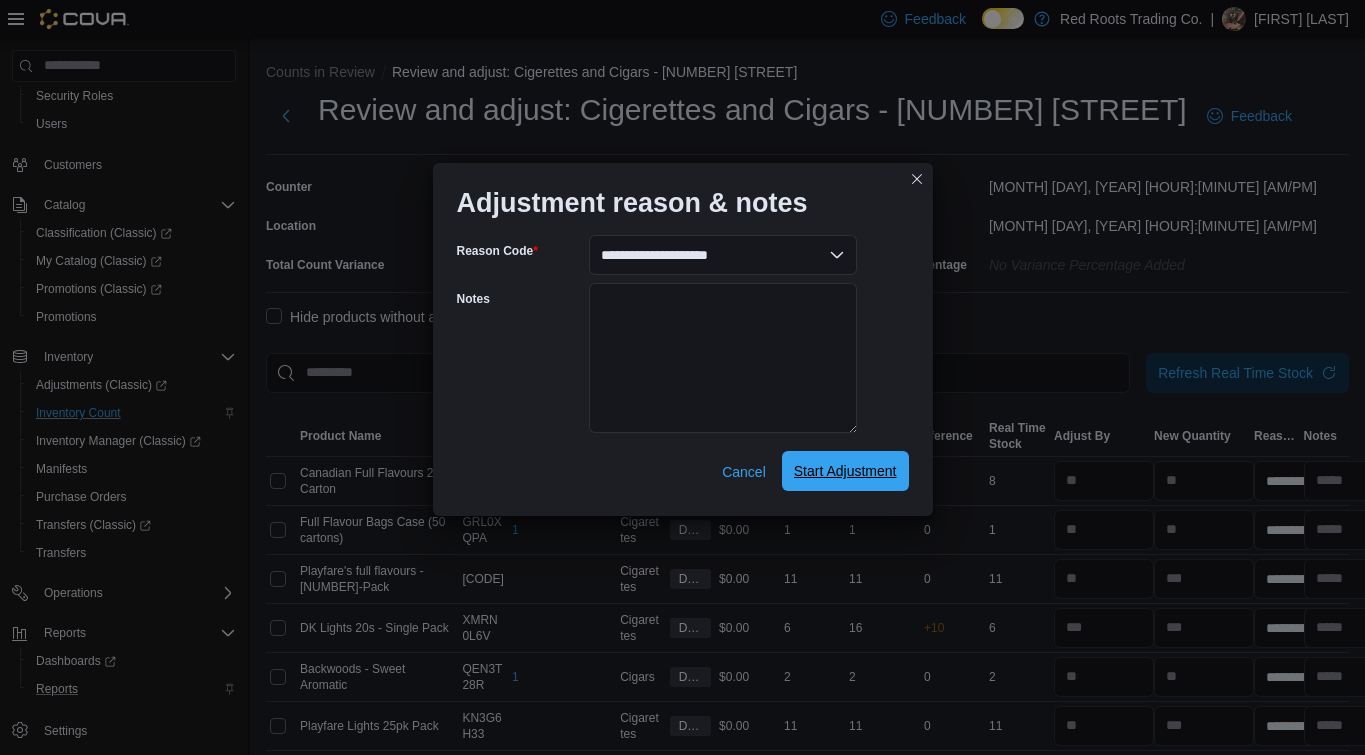 select on "**********" 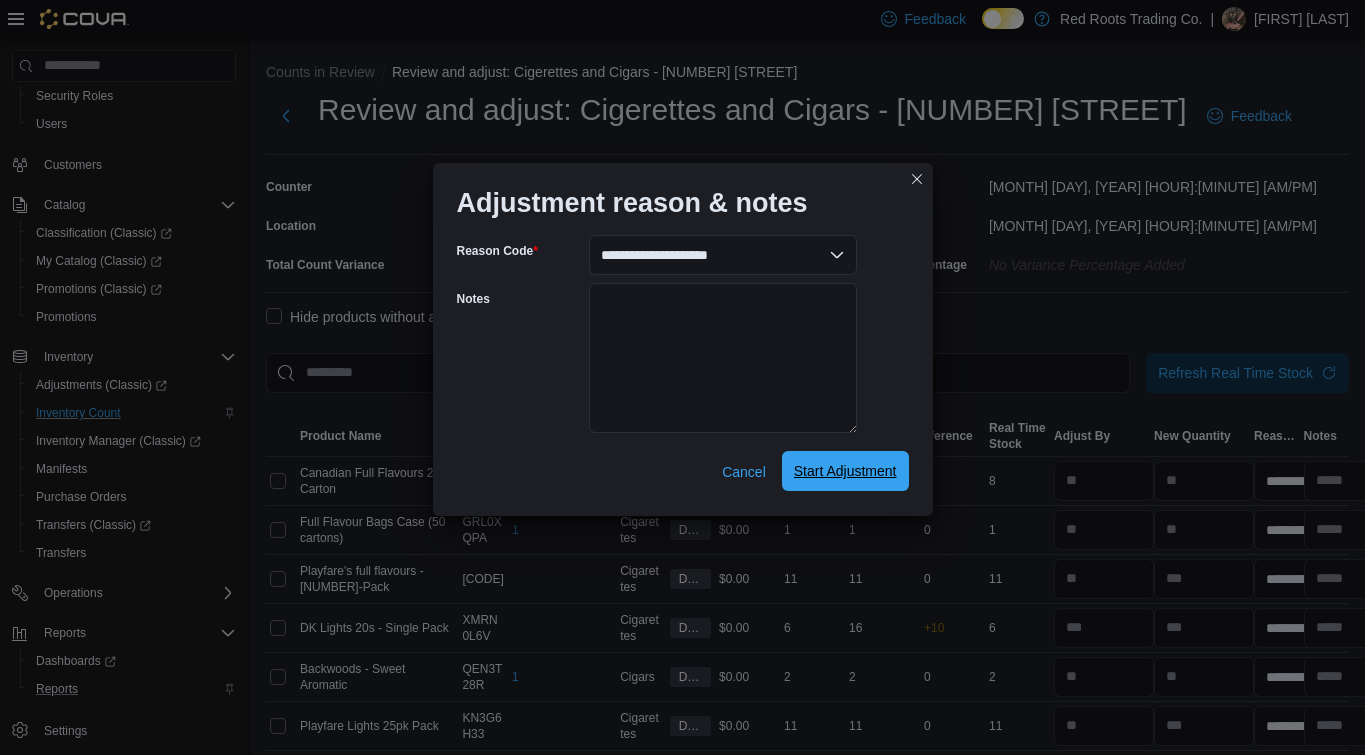 select on "**********" 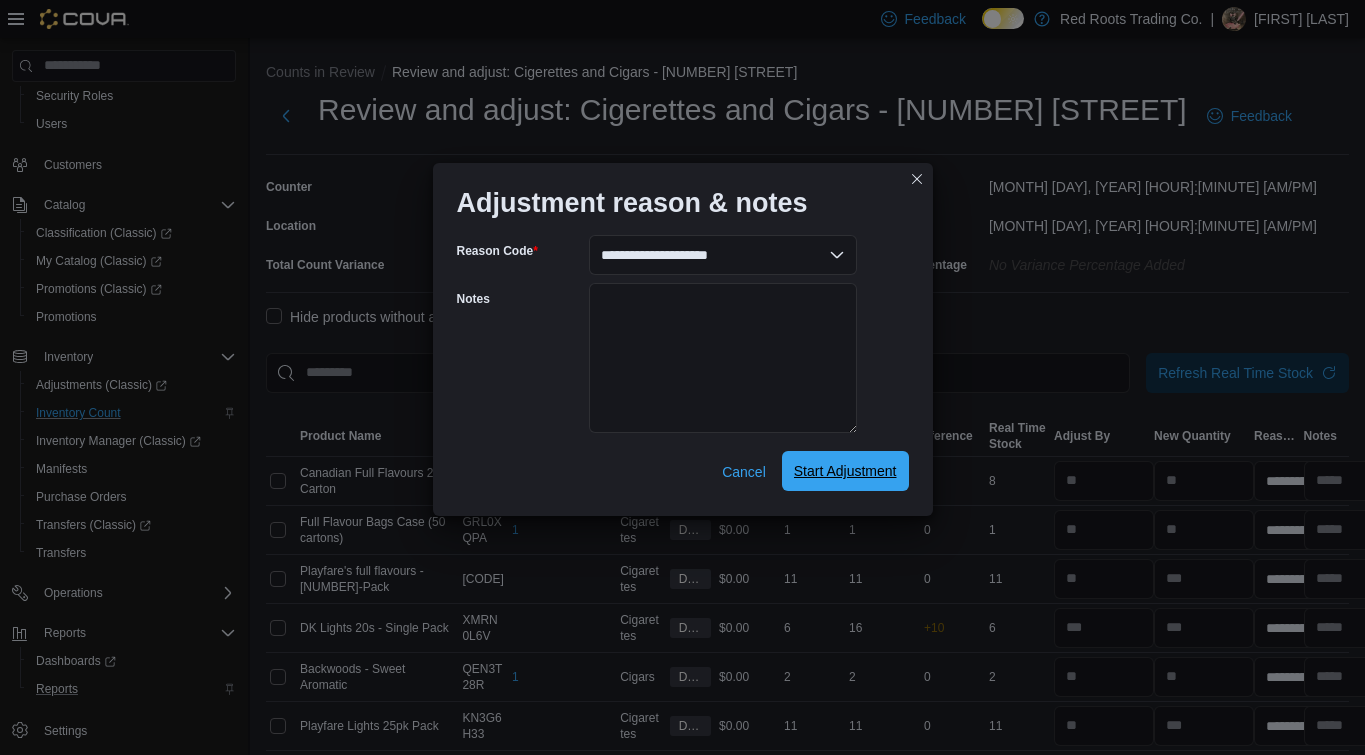select on "**********" 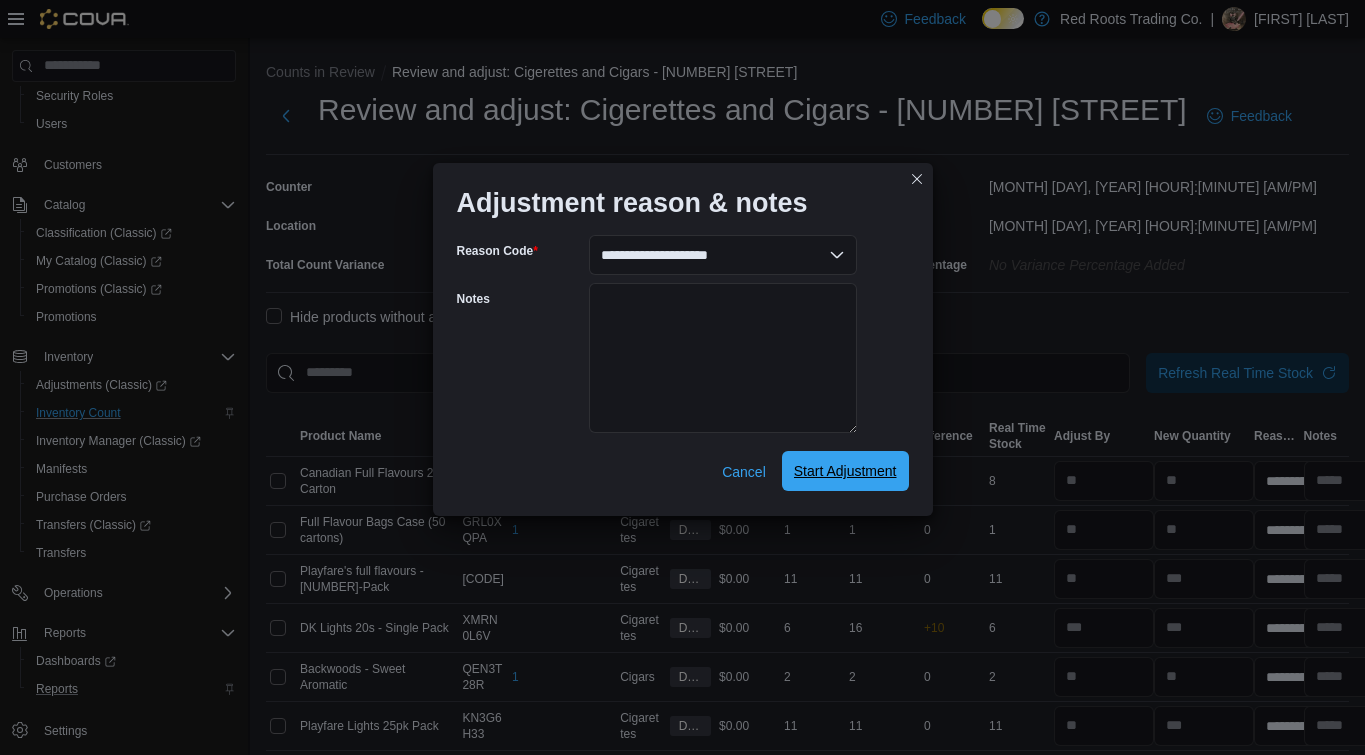 select on "**********" 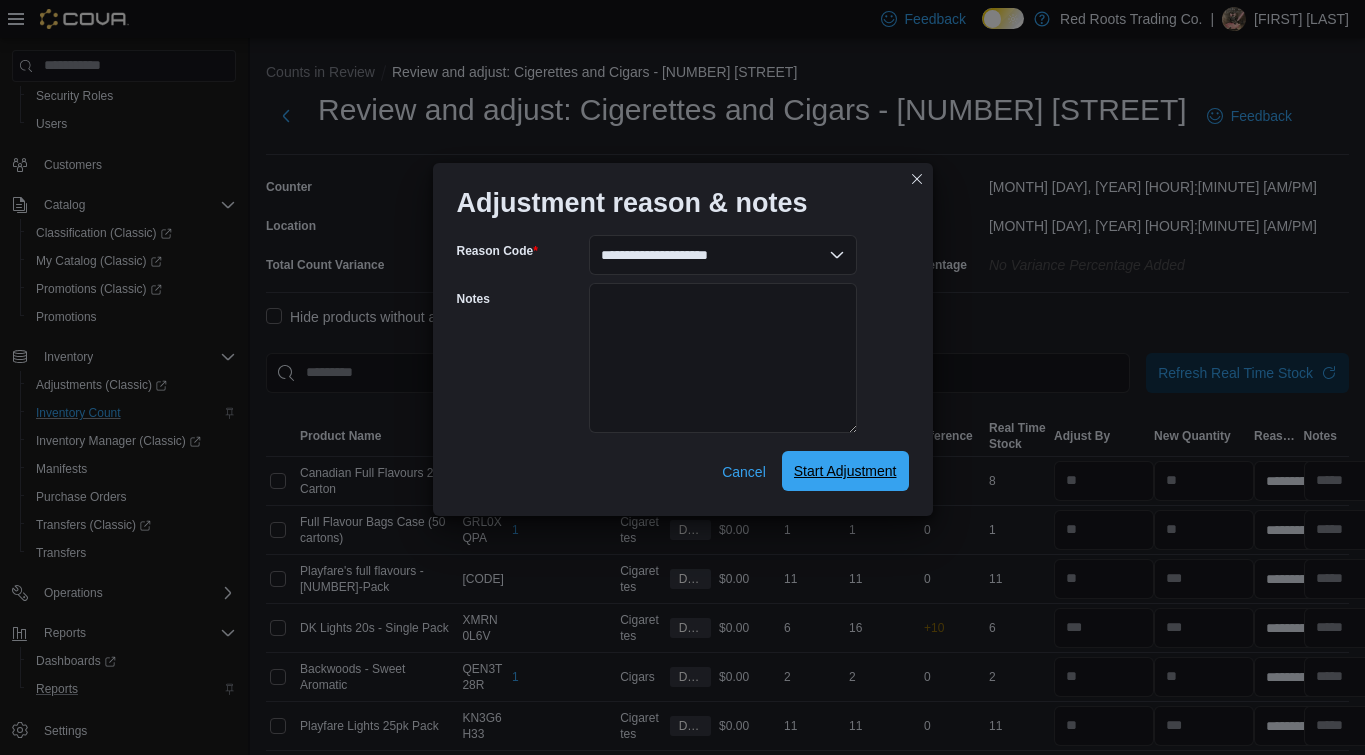 select on "**********" 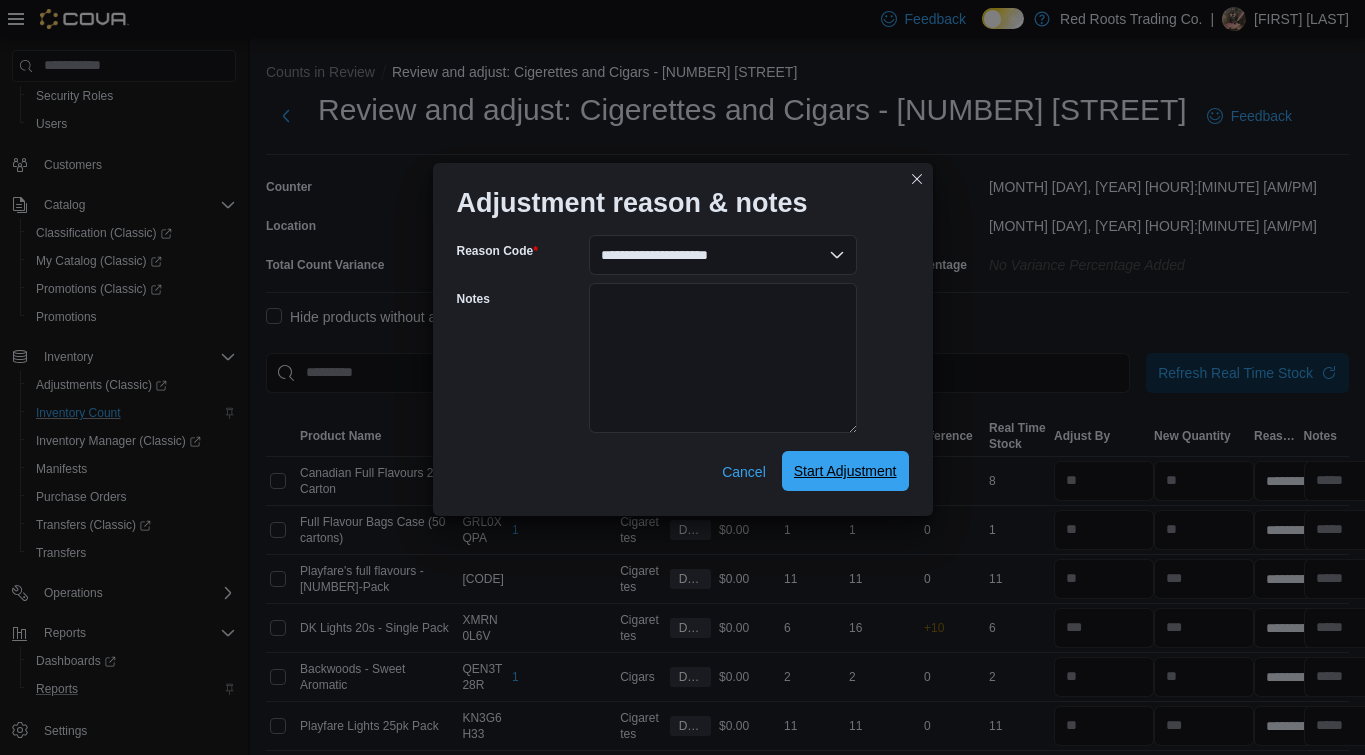 select on "**********" 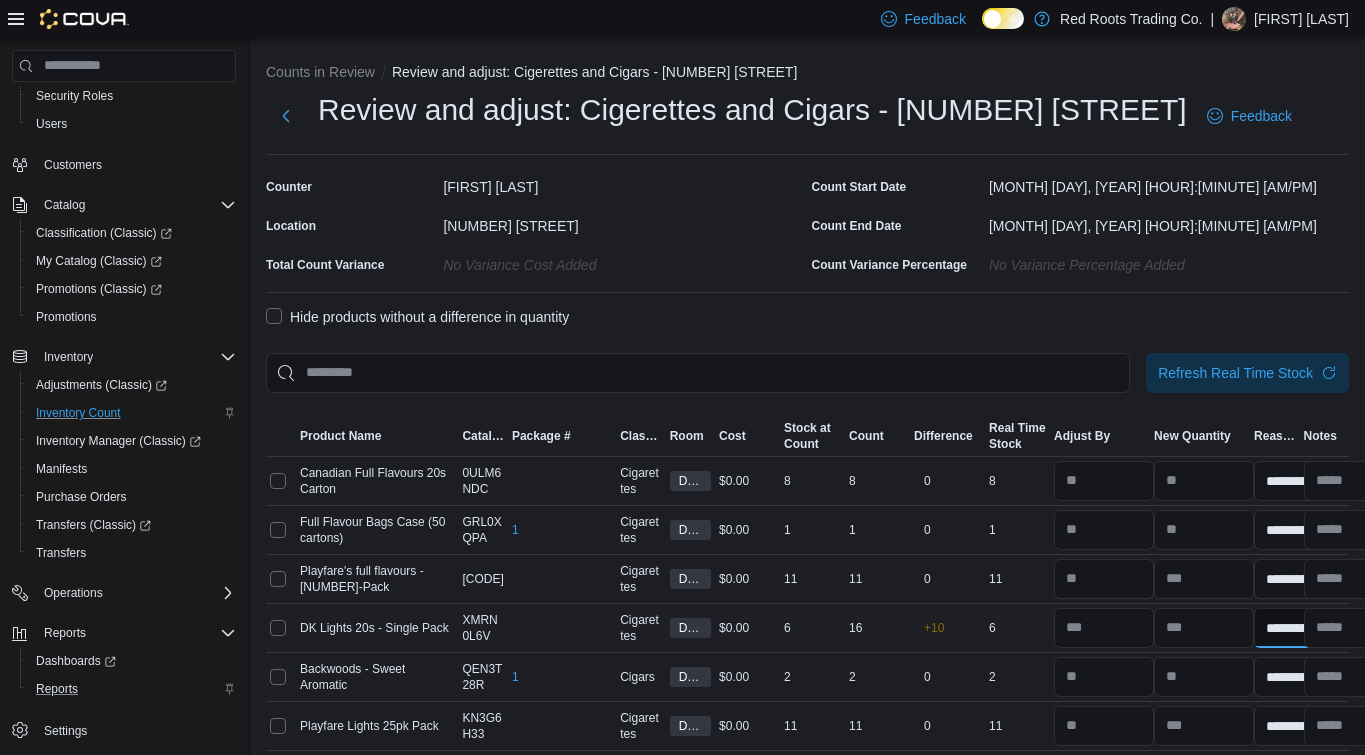 click on "**********" at bounding box center [1304, 628] 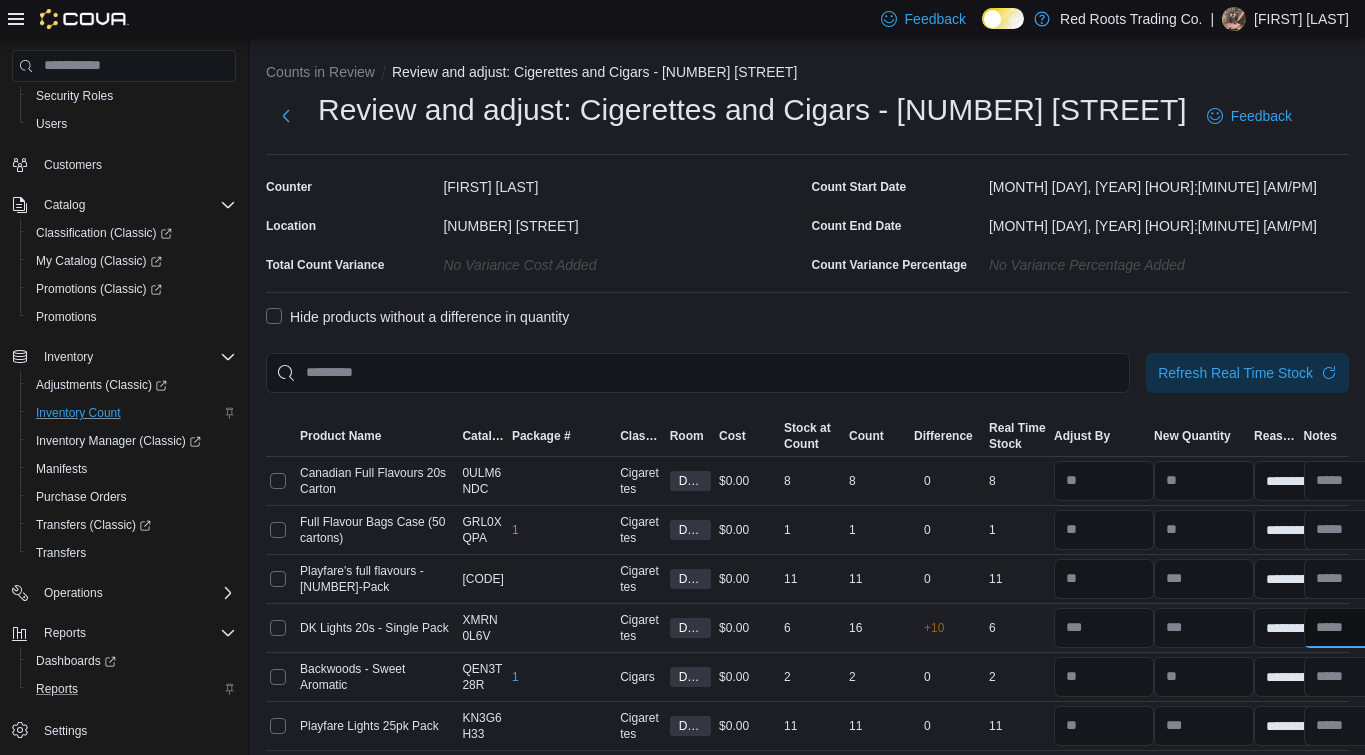 click at bounding box center (1354, 628) 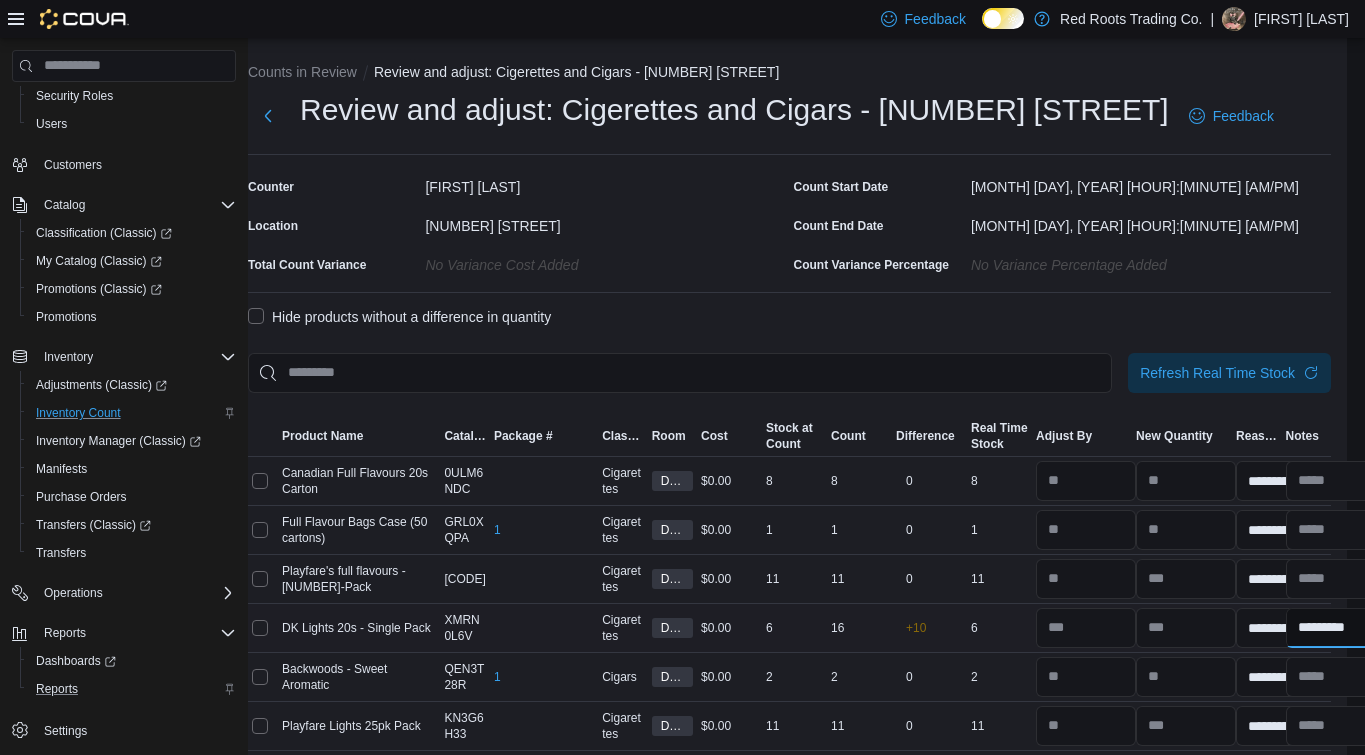 scroll, scrollTop: 0, scrollLeft: 22, axis: horizontal 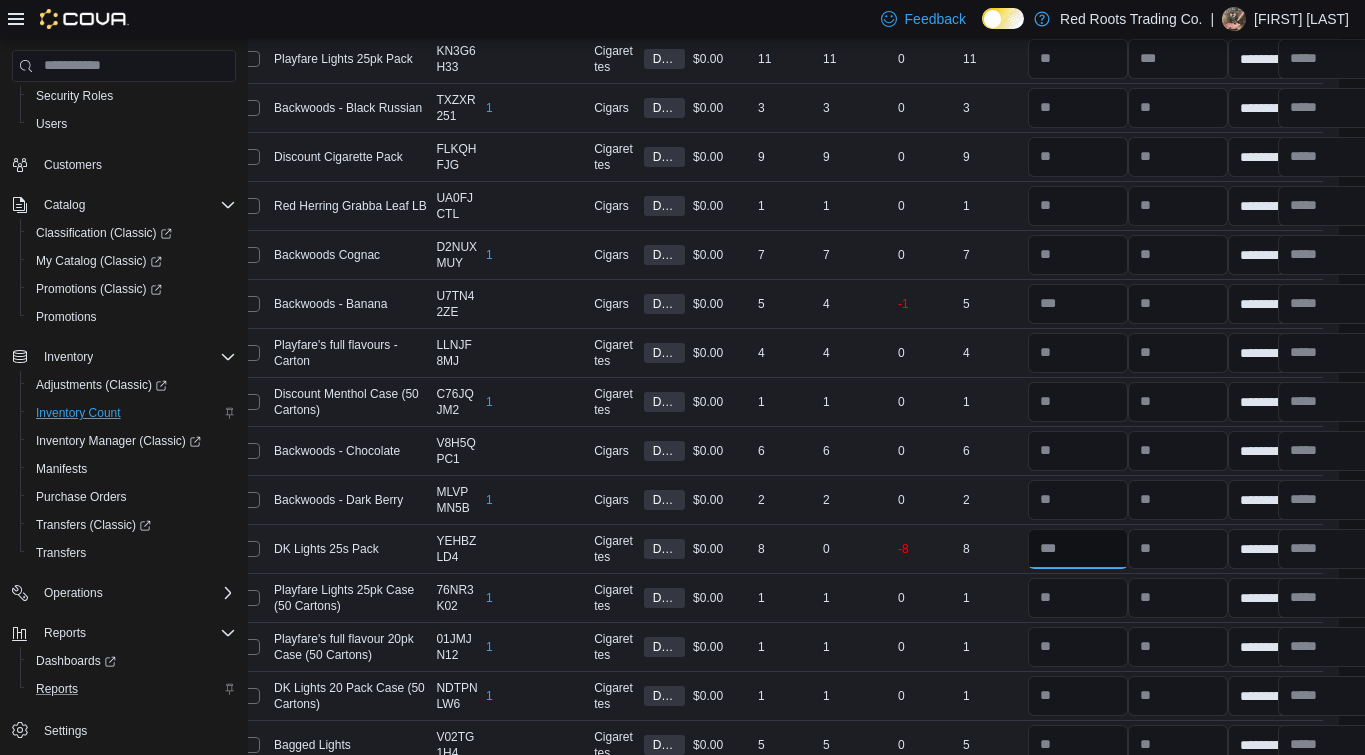 drag, startPoint x: 1079, startPoint y: 550, endPoint x: 1025, endPoint y: 550, distance: 54 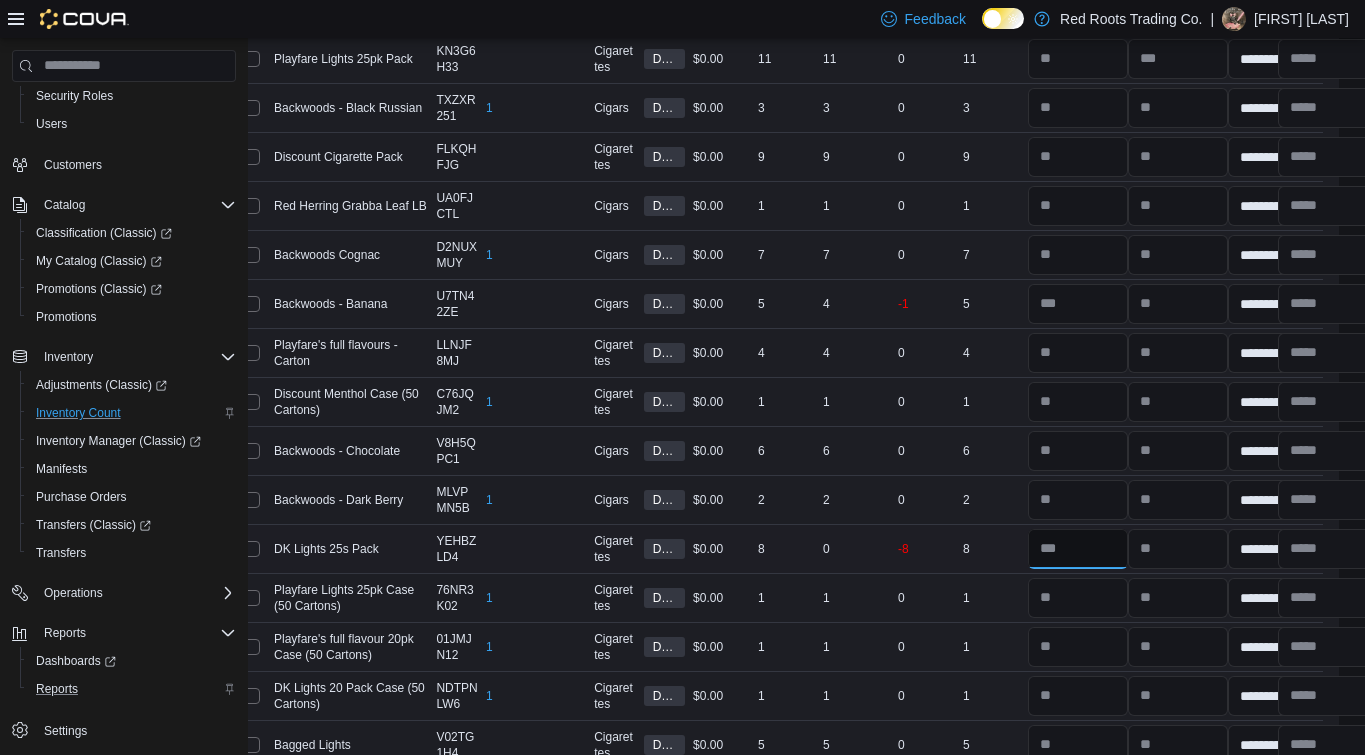 click at bounding box center [1074, 549] 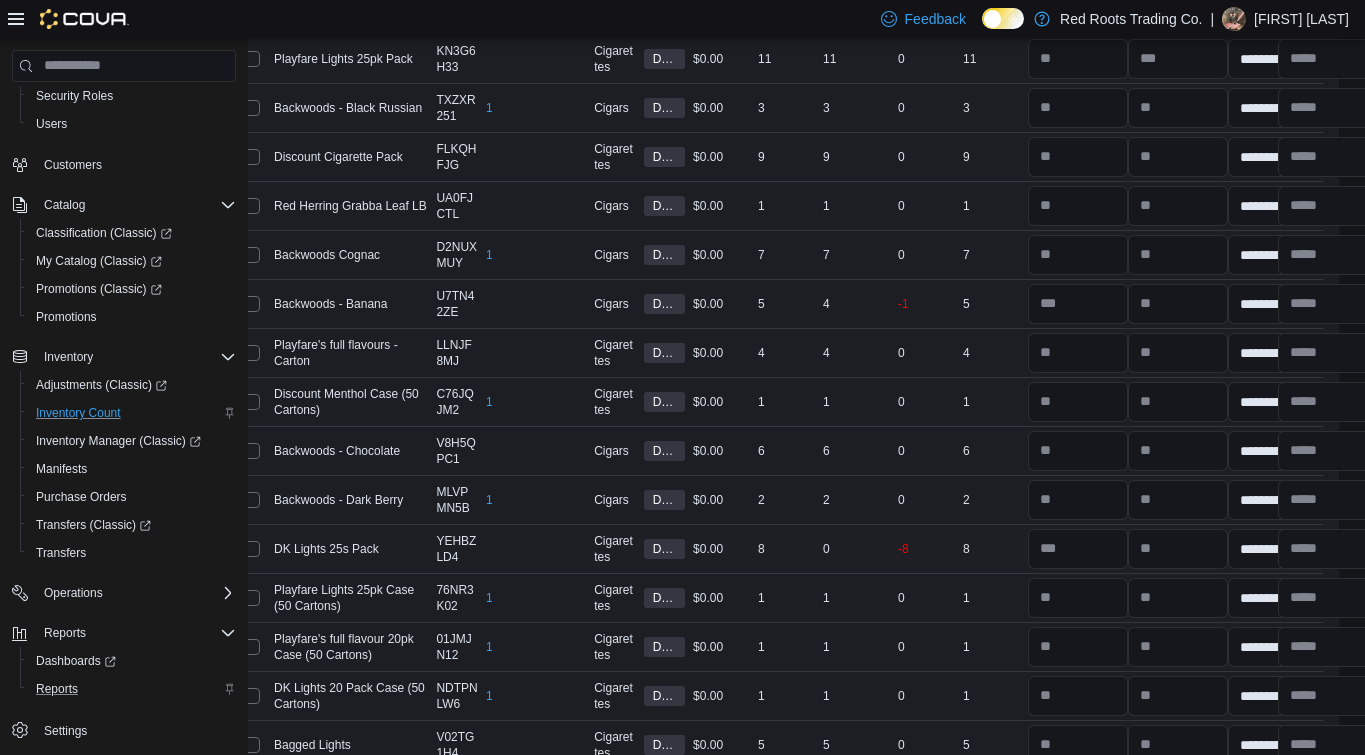 click on "8" at bounding box center (991, 549) 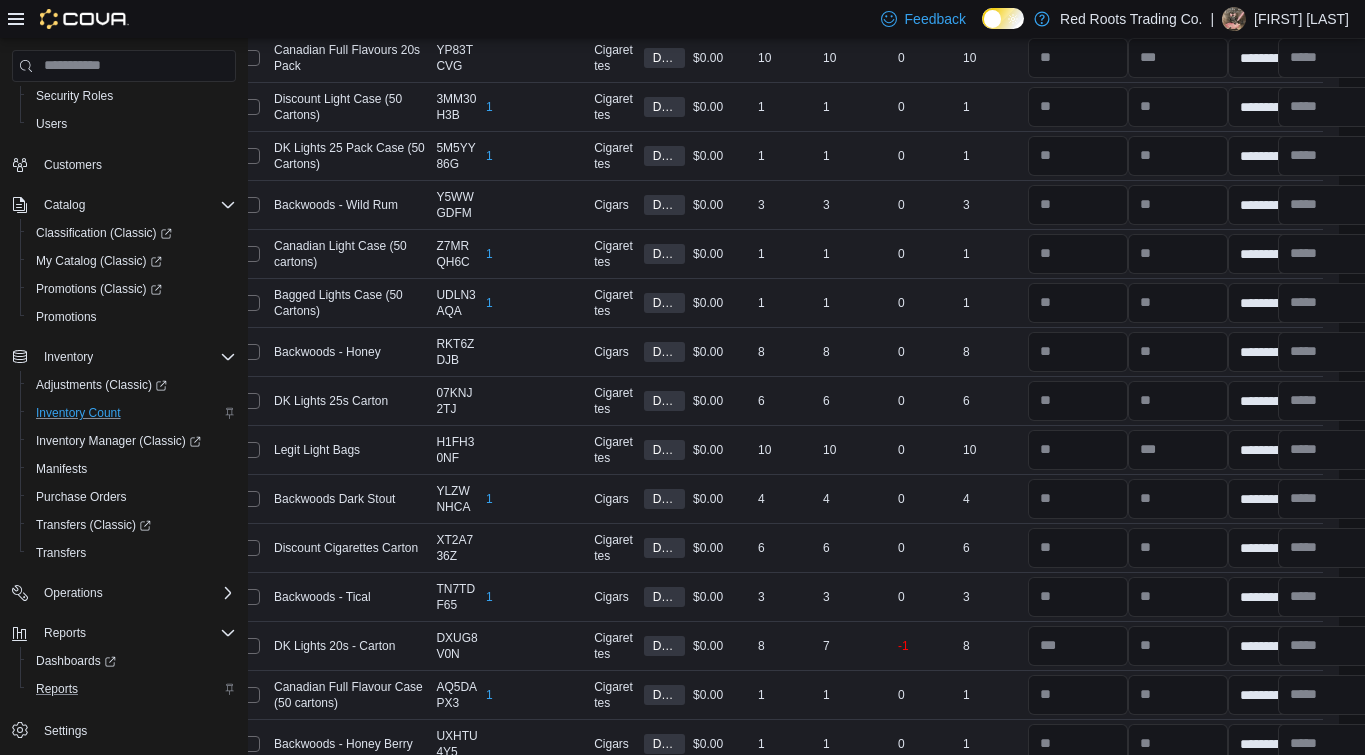 scroll, scrollTop: 1654, scrollLeft: 26, axis: both 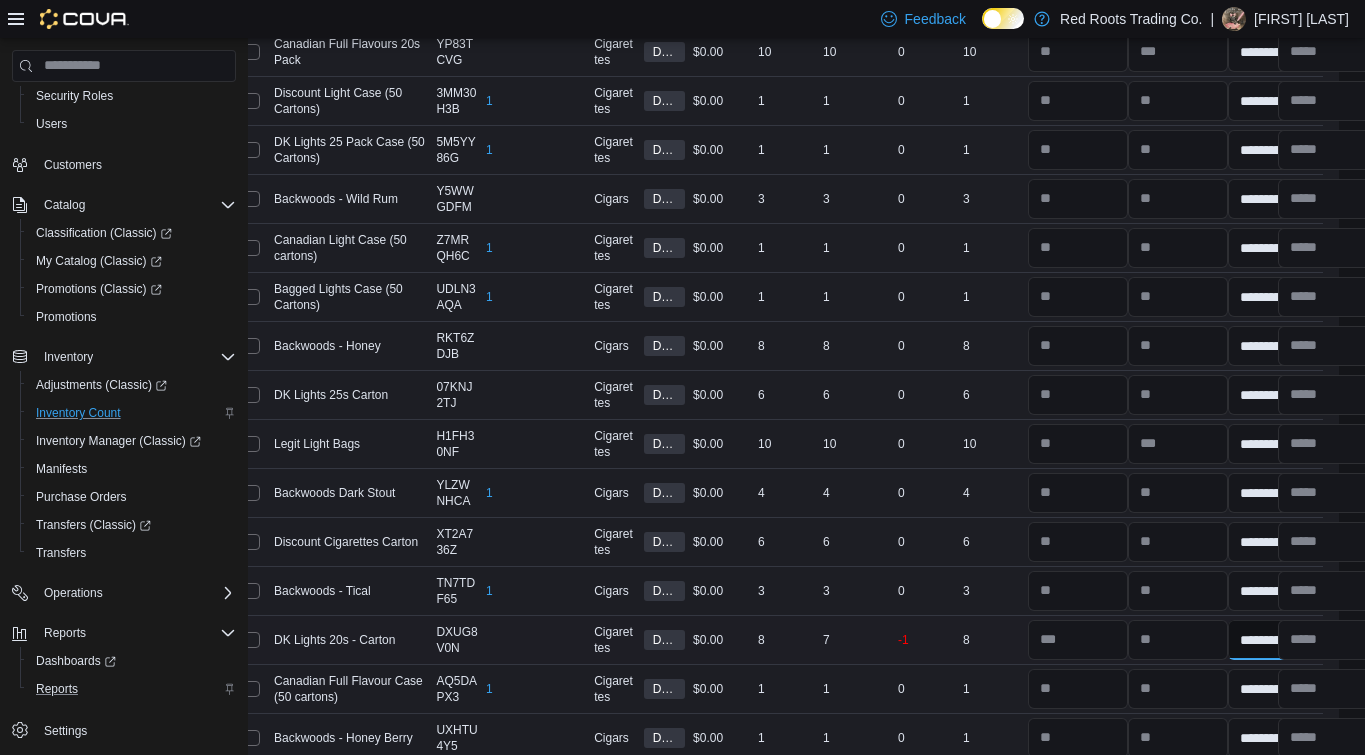 click on "**********" at bounding box center [1278, 640] 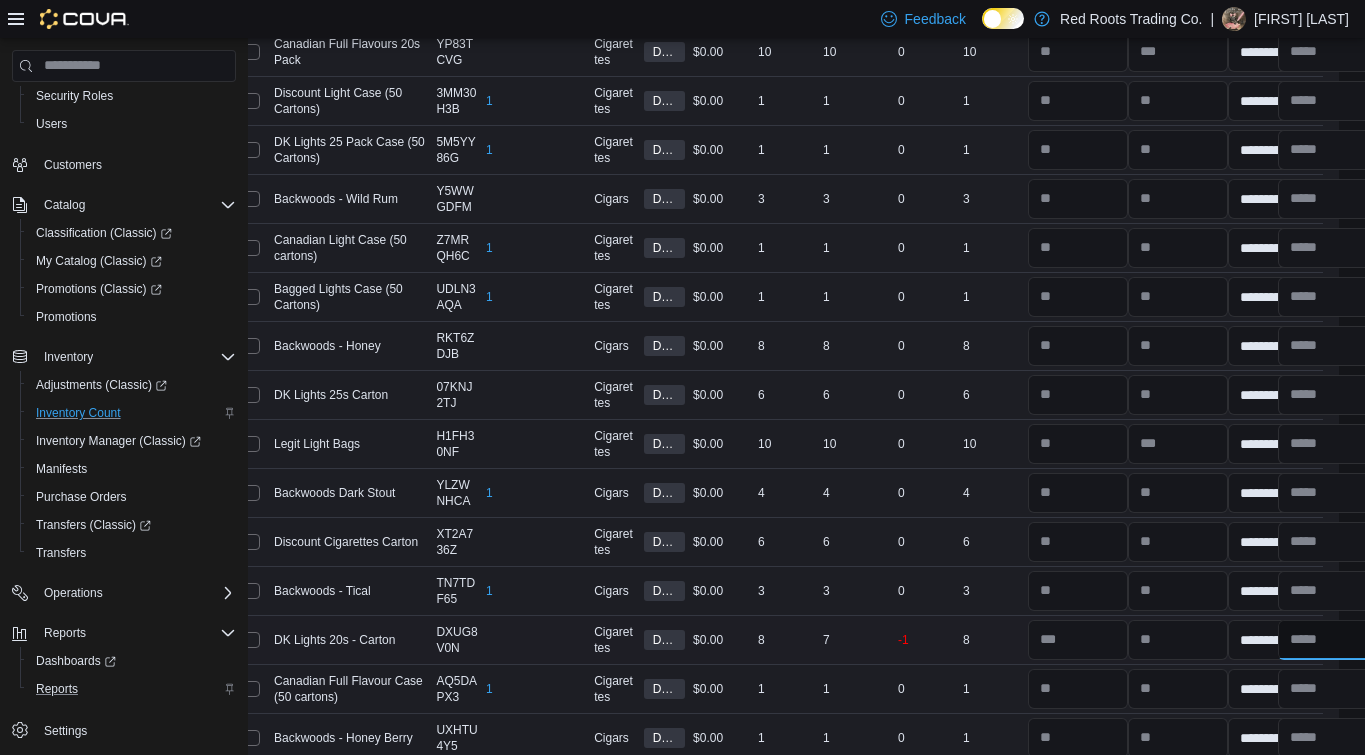 click at bounding box center [1328, 640] 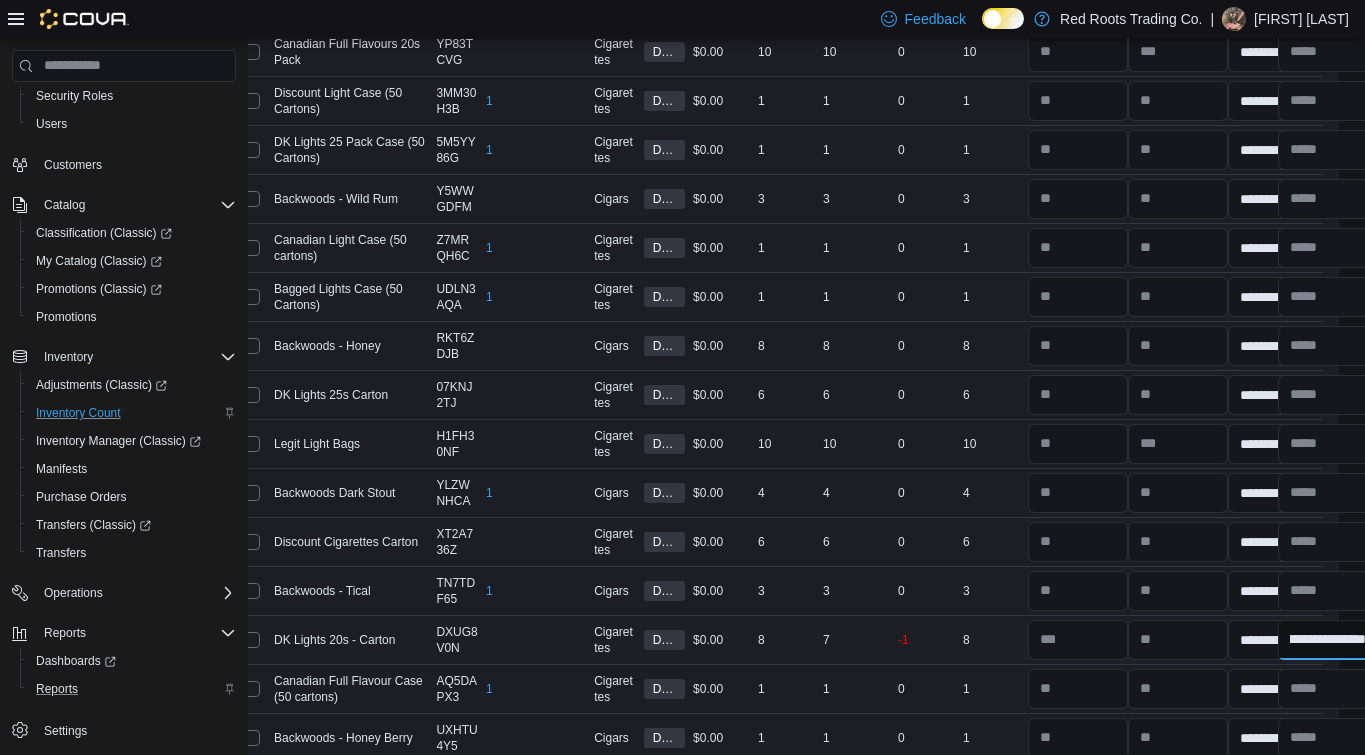 scroll, scrollTop: 0, scrollLeft: 104, axis: horizontal 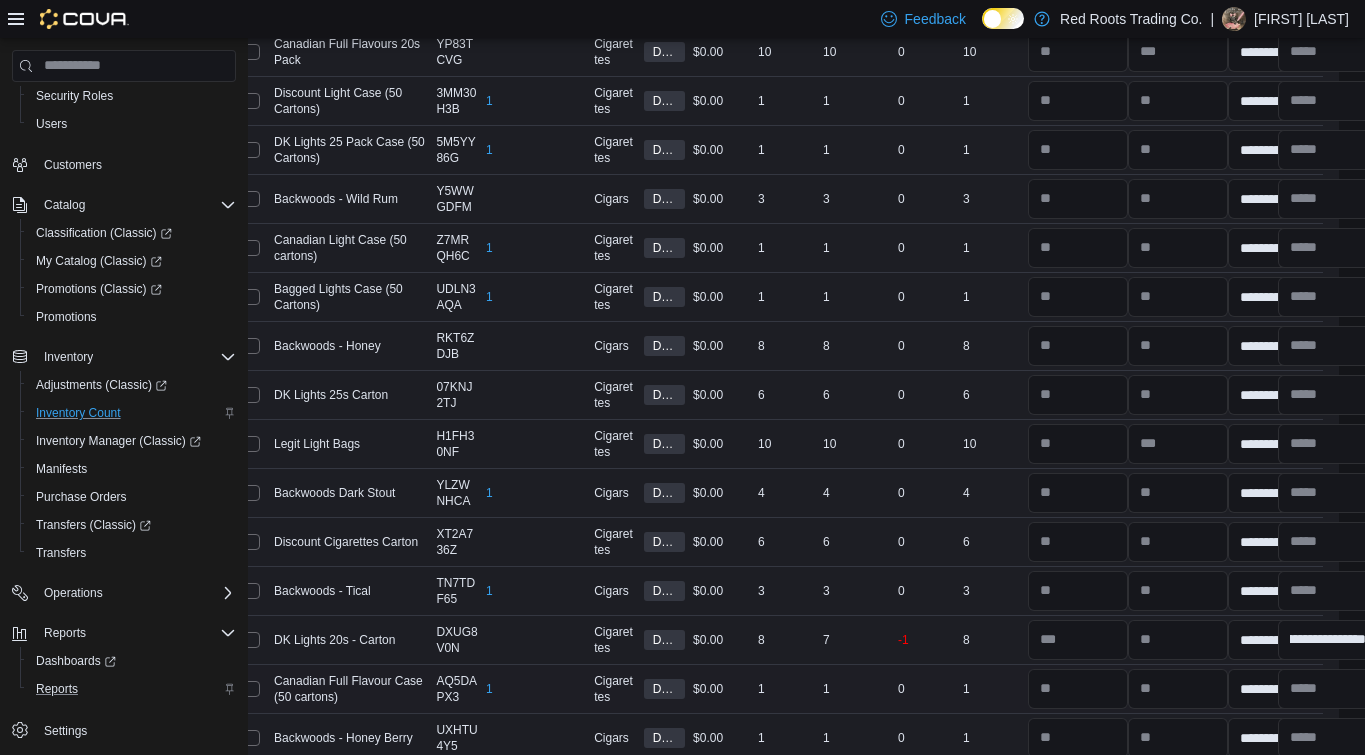 click on "1" at bounding box center [991, 689] 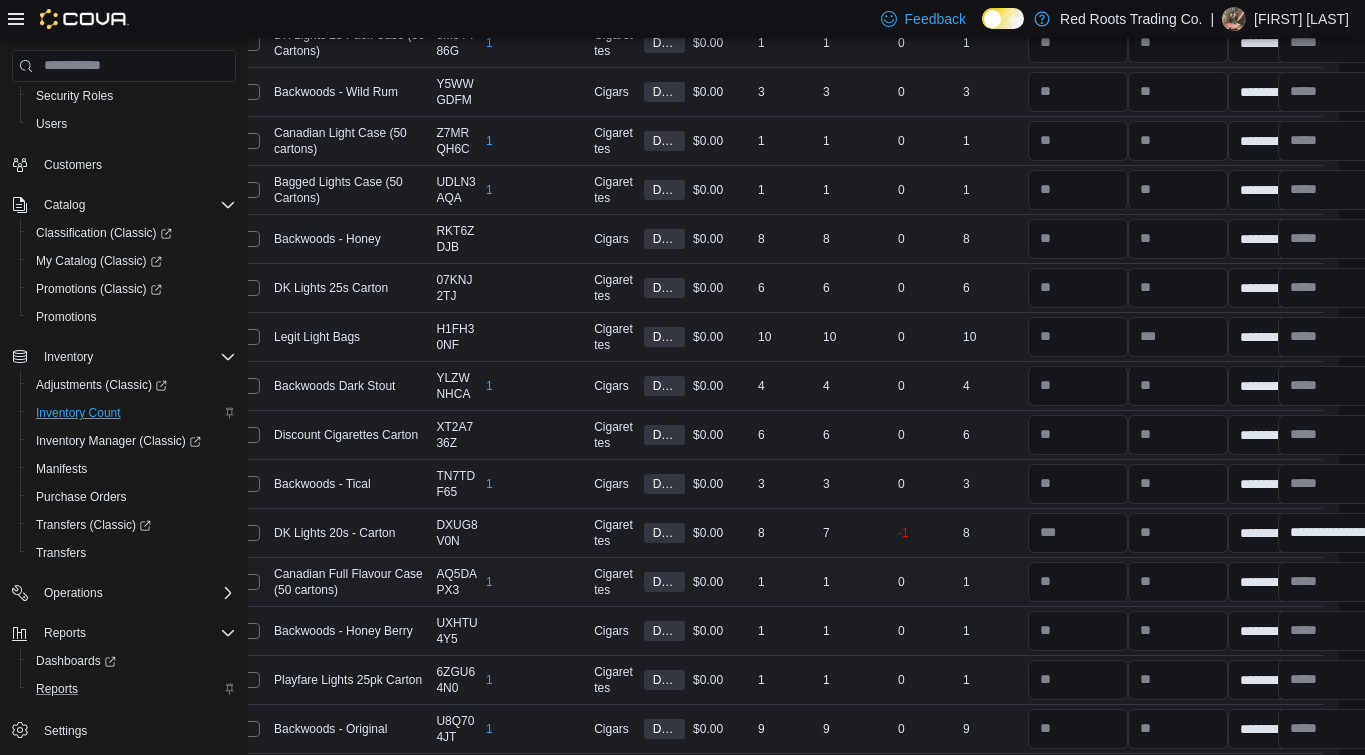 scroll, scrollTop: 1832, scrollLeft: 26, axis: both 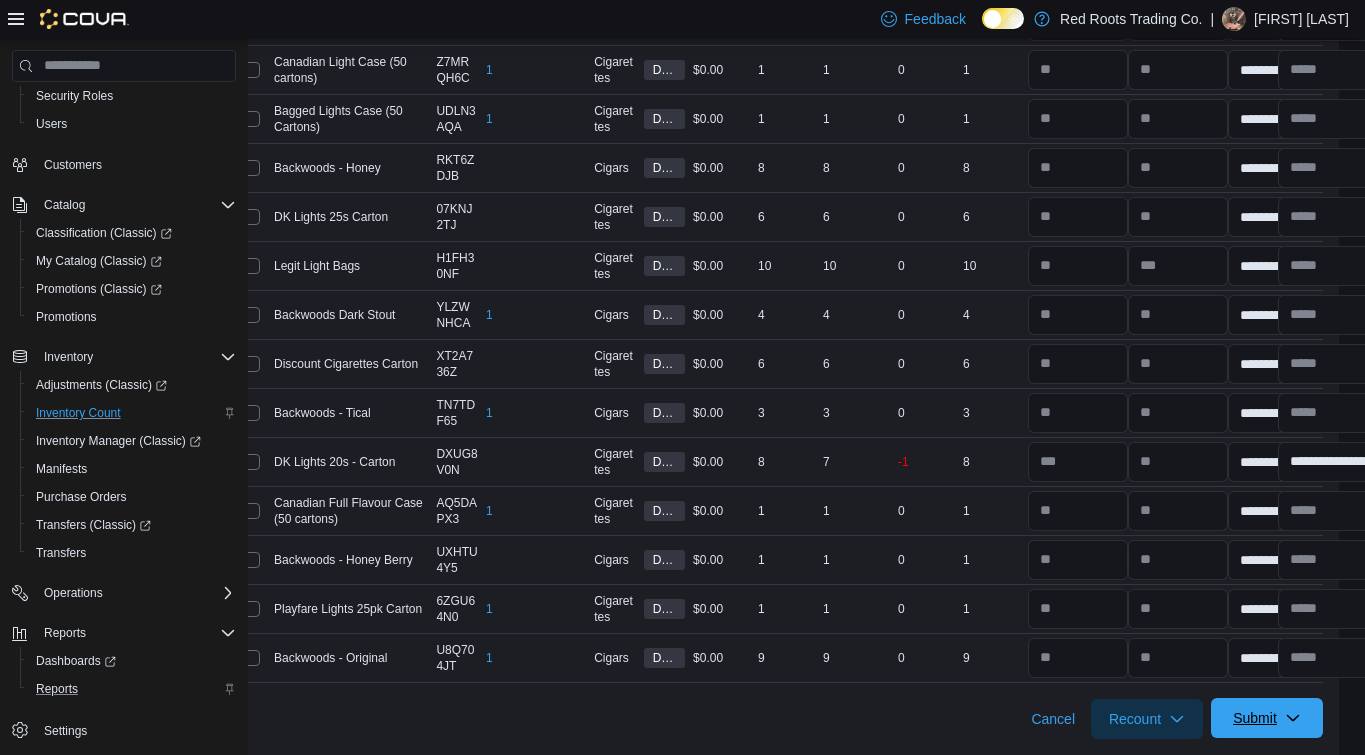 click on "Submit" at bounding box center [1255, 718] 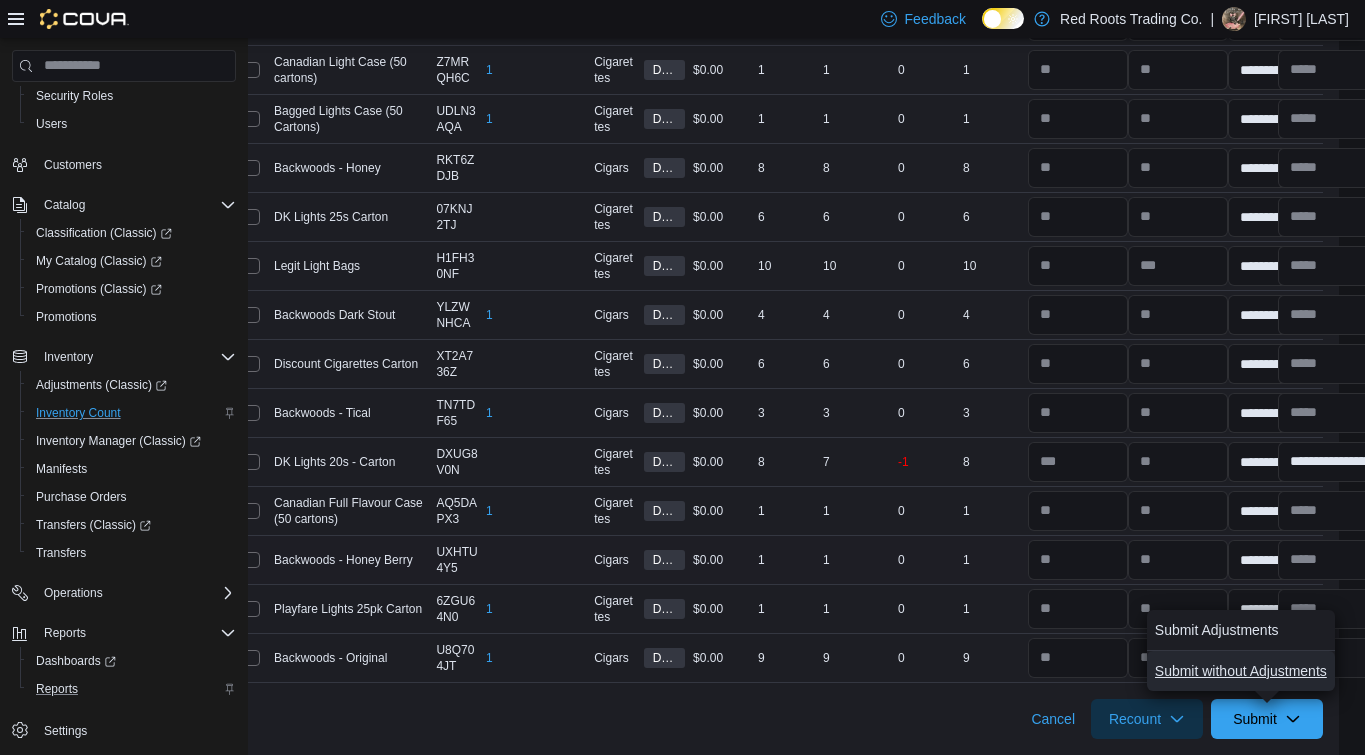 drag, startPoint x: 1269, startPoint y: 665, endPoint x: 1163, endPoint y: 559, distance: 149.90663 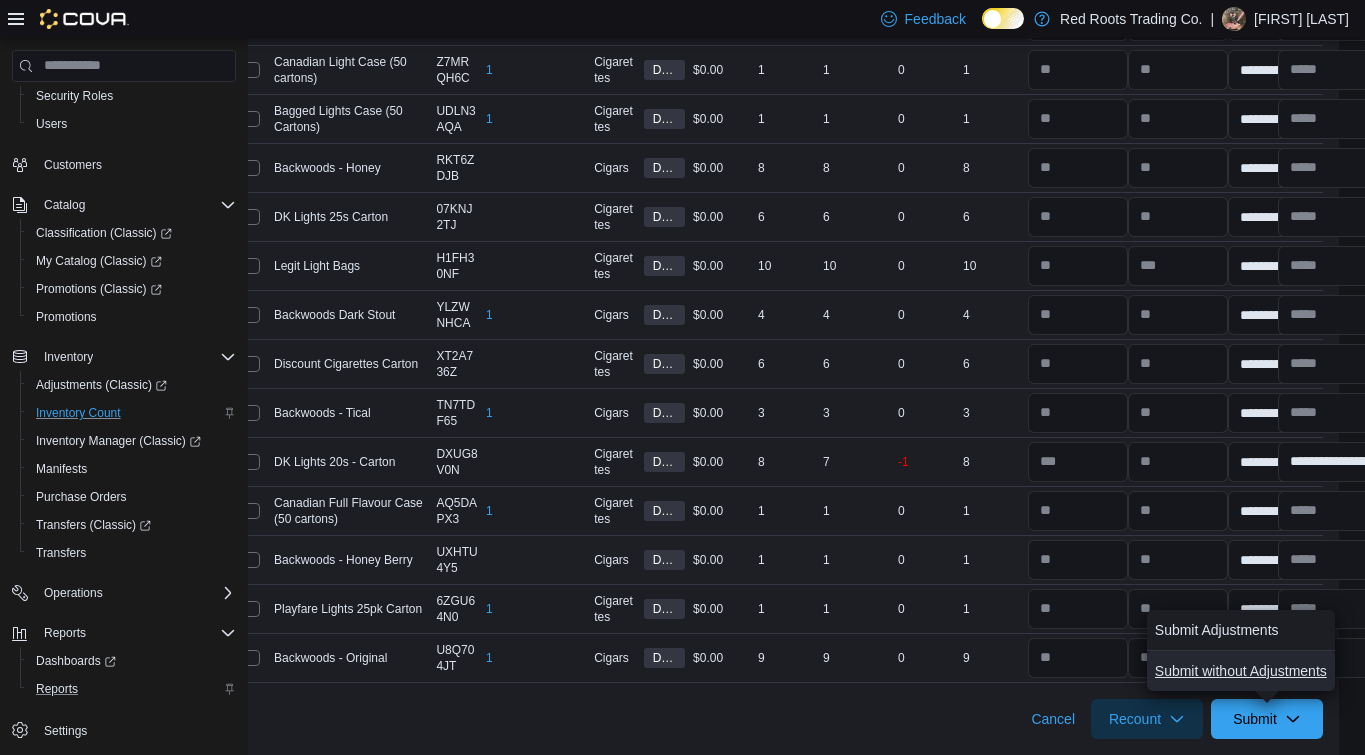 click on "This table contains 42 rows. Product Name Catalog SKU Package # Classification Room Cost Stock at Count Count Difference Real Time Stock Notes
Counter [FIRST] [LAST]
Location [NUMBER] [STREET]
Total Count Variance No Variance Cost added Count Start Date [MONTH] [DAY], [YEAR] [HOUR]:[MINUTE] [AM/PM]
Count End Date [MONTH] [DAY], [YEAR] [HOUR]:[MINUTE] [AM/PM]
Count Variance Percentage No Variance Percentage added Hide products without a difference in quantity Refresh Real Time Stock Sorting This table contains 42 rows. Product Name Catalog SKU Package # Classification Room Cost Stock at Count Count Difference Real Time Stock Notes" at bounding box center (656, -539) 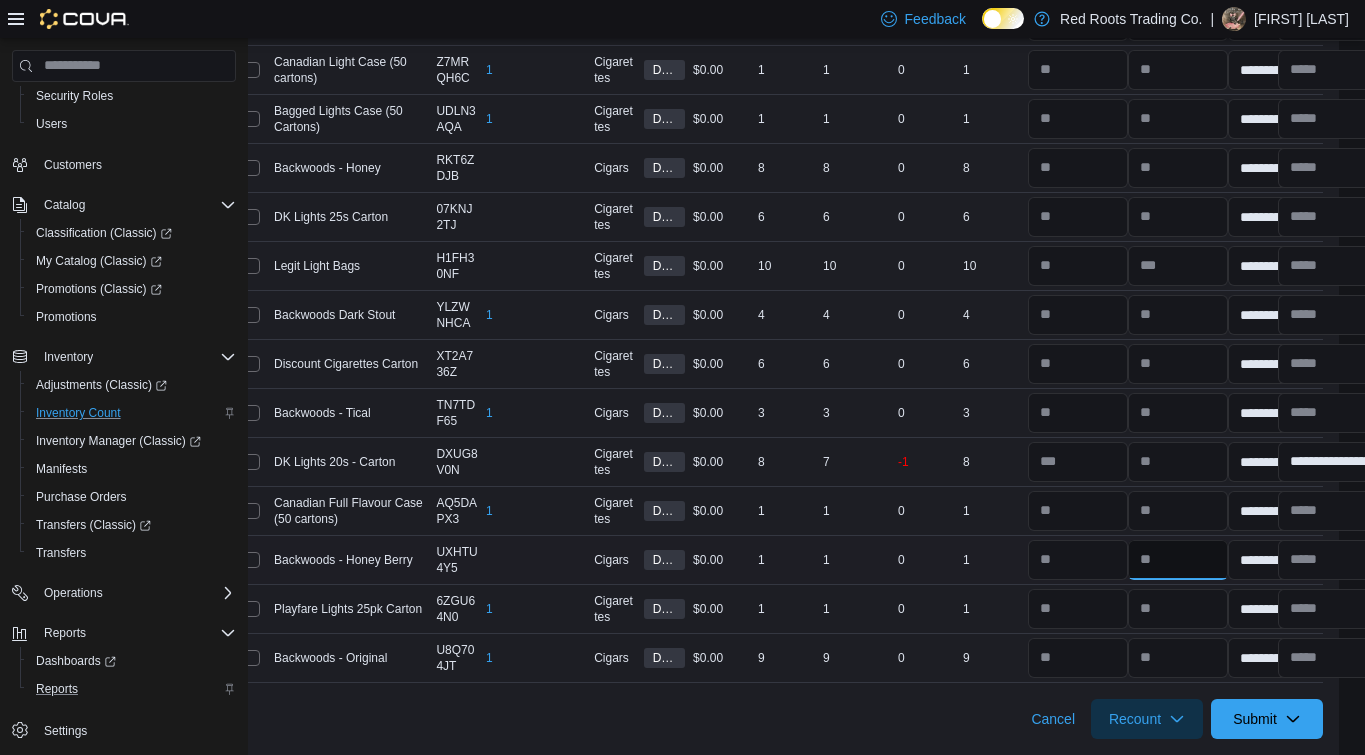 click at bounding box center [1178, 560] 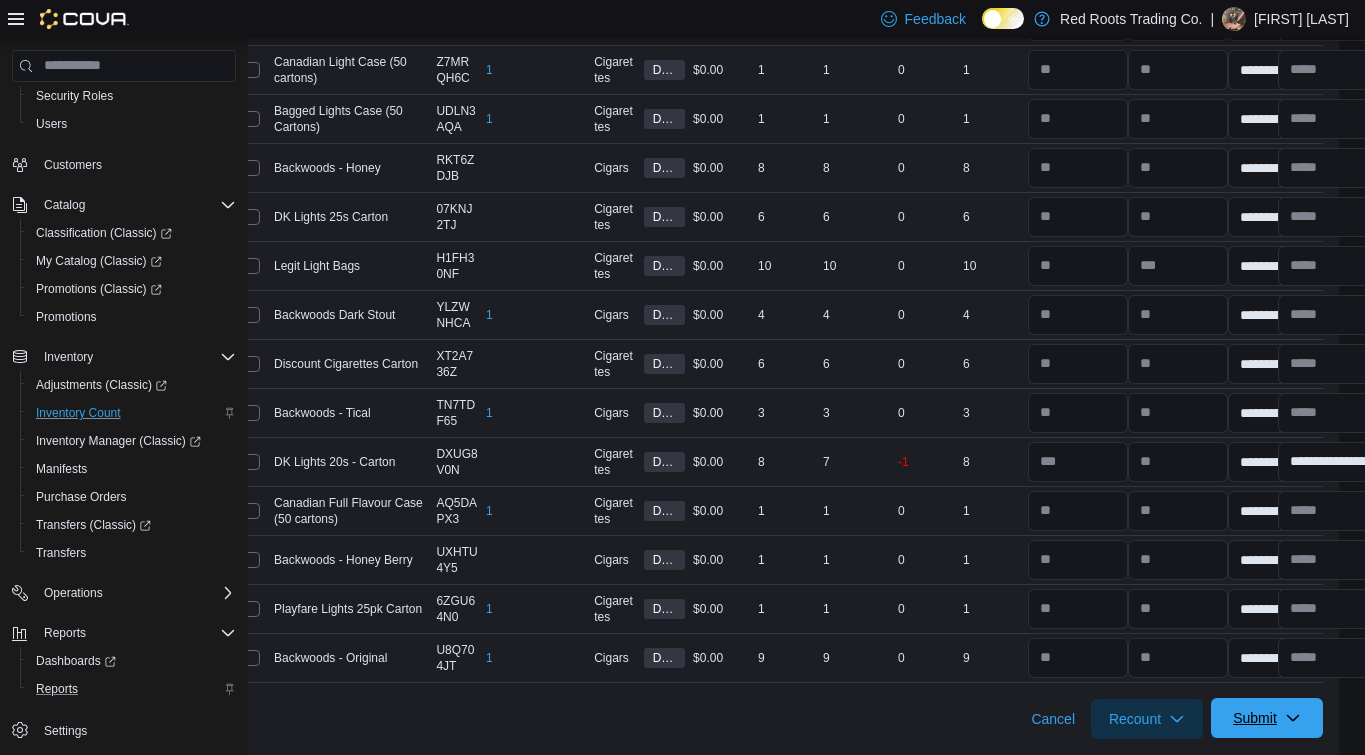 click on "Submit" at bounding box center (1255, 718) 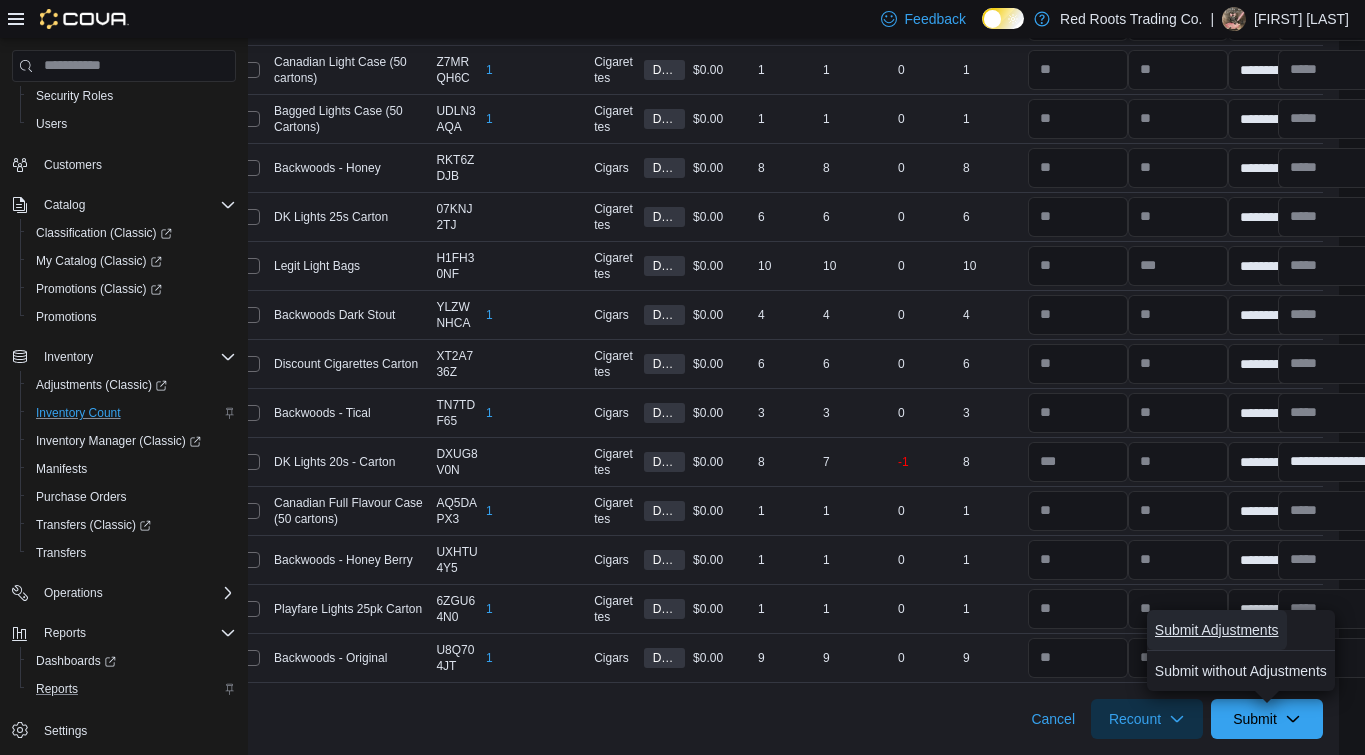 click on "Submit Adjustments" at bounding box center [1217, 630] 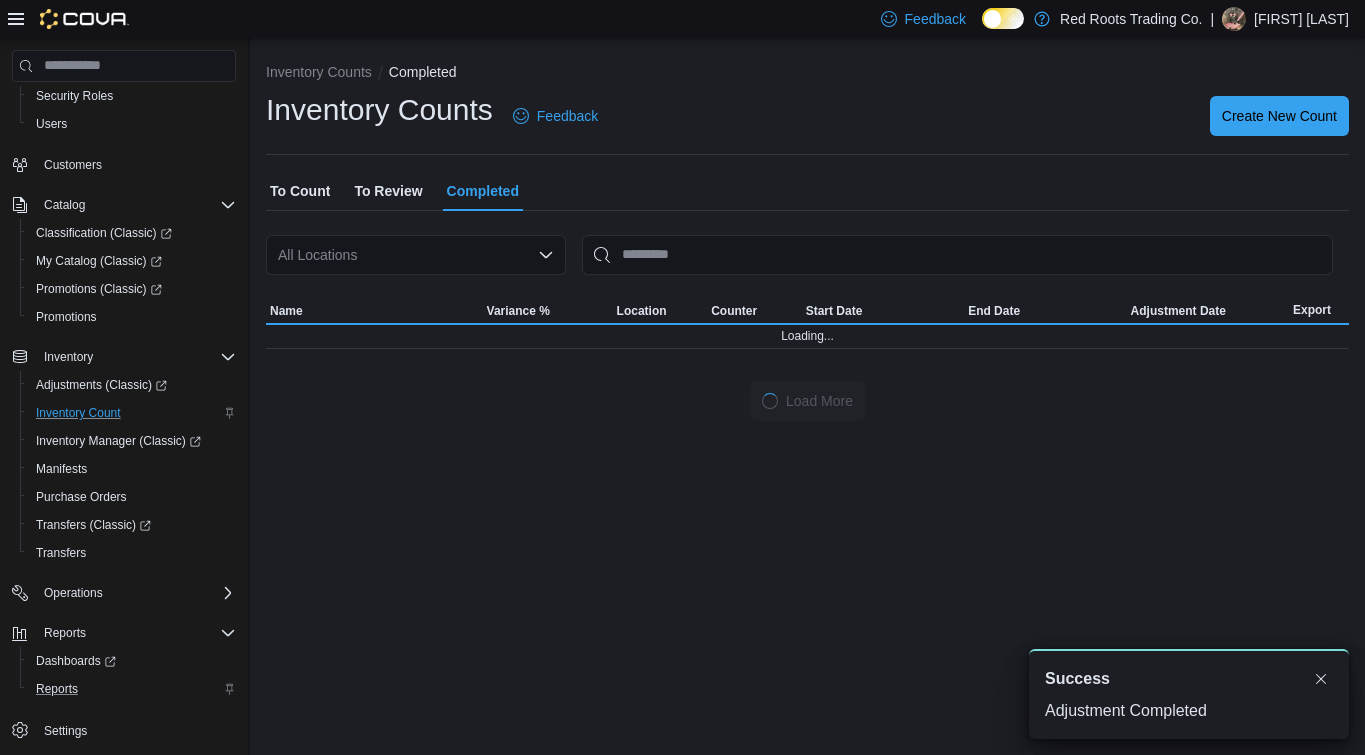 scroll, scrollTop: 0, scrollLeft: 0, axis: both 